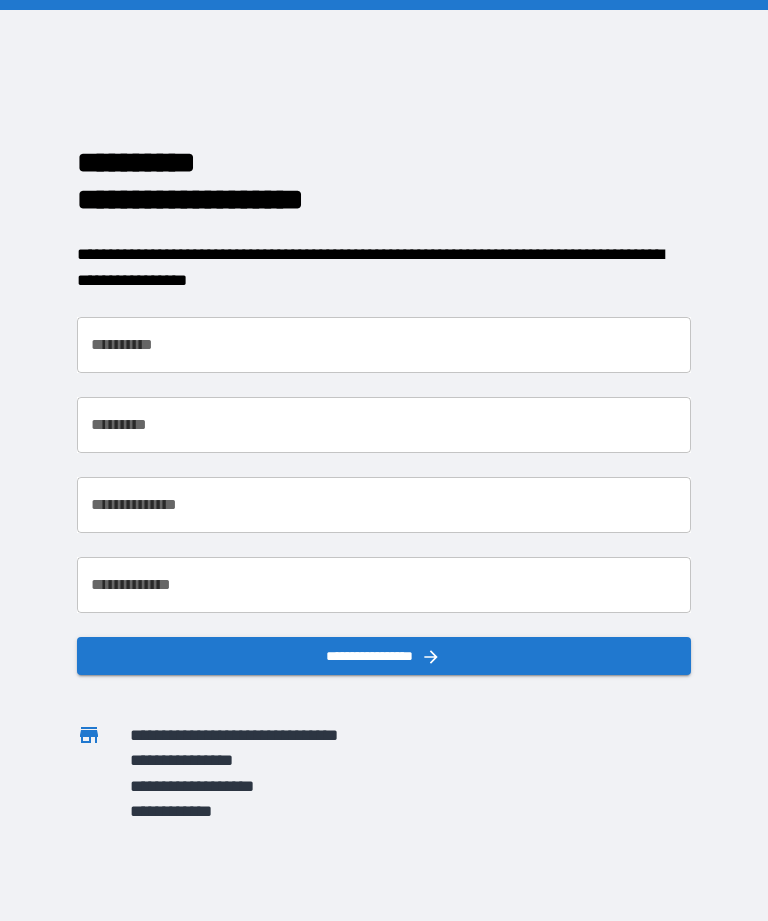 scroll, scrollTop: 0, scrollLeft: 0, axis: both 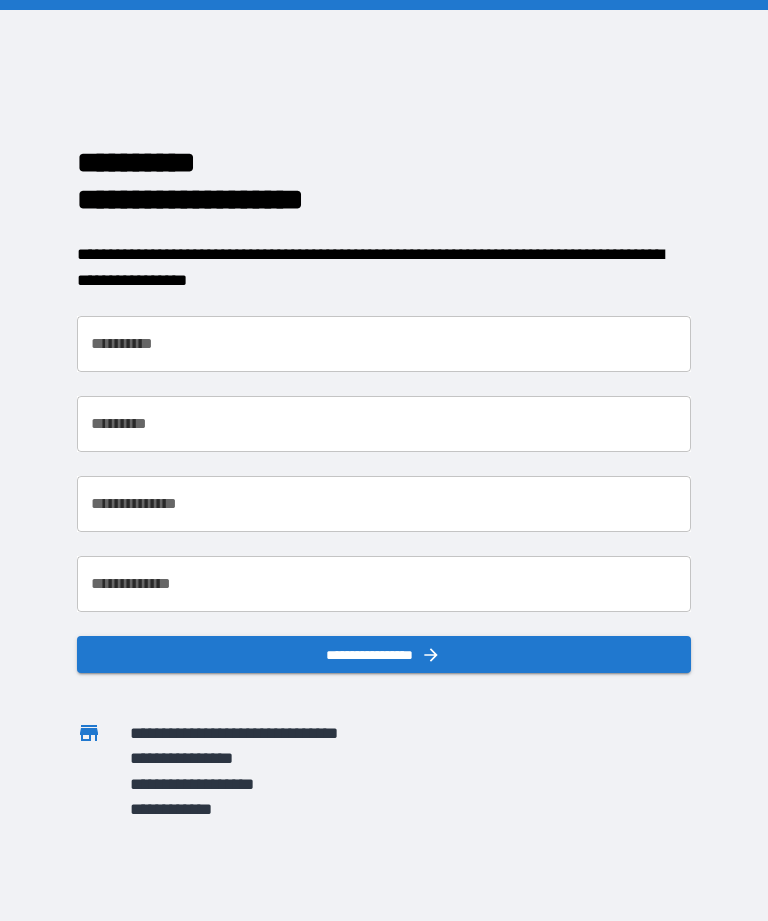 click on "**********" at bounding box center [384, 344] 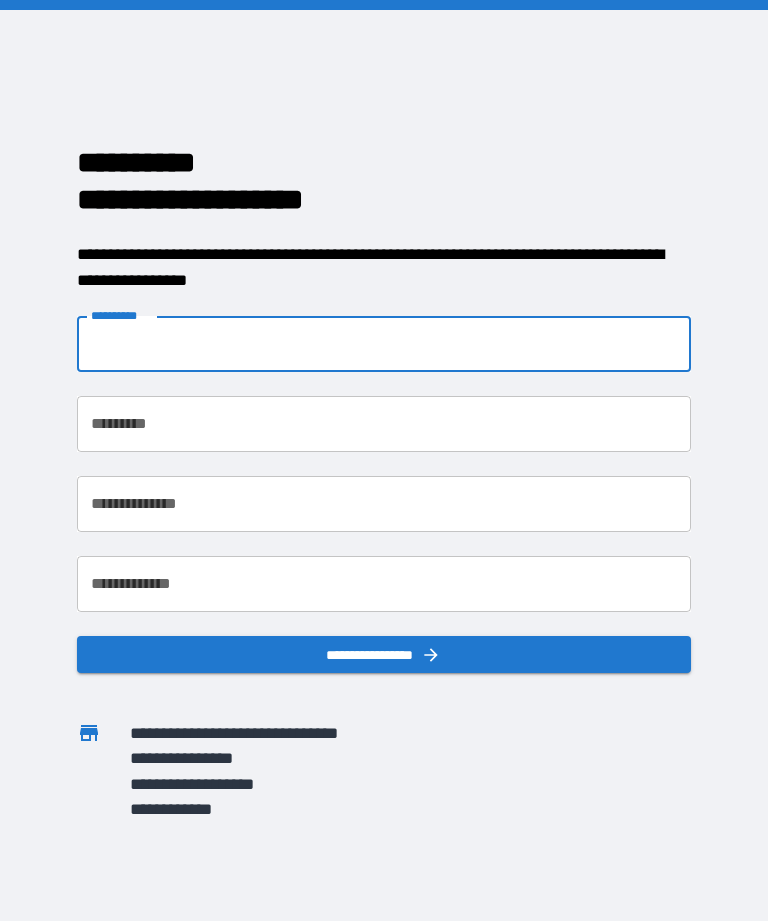 type on "*****" 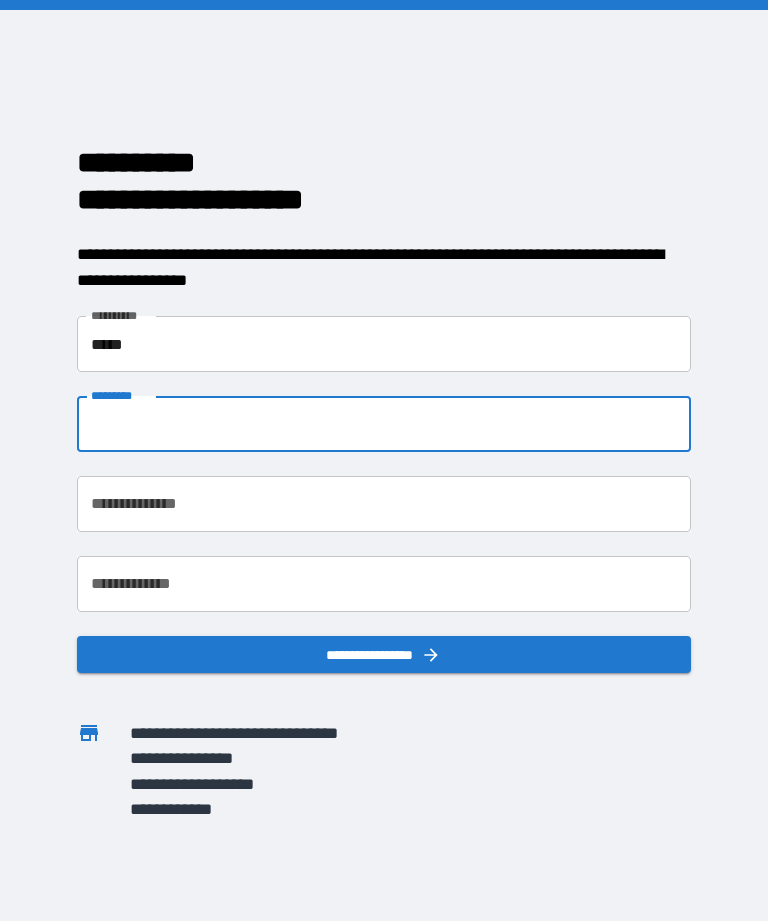 type on "*******" 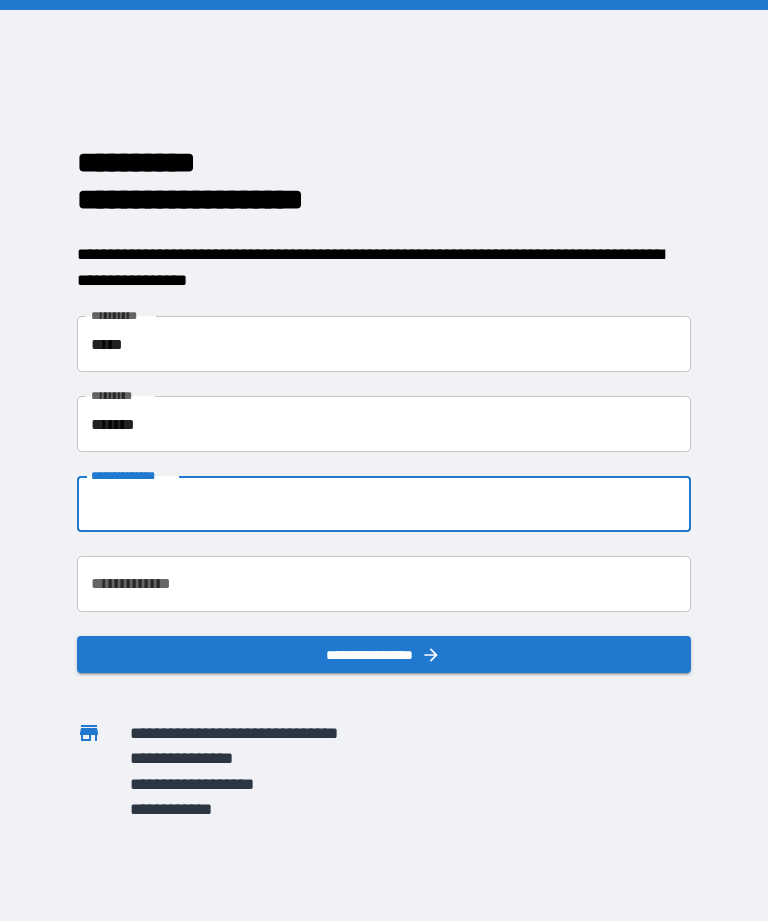 type on "**********" 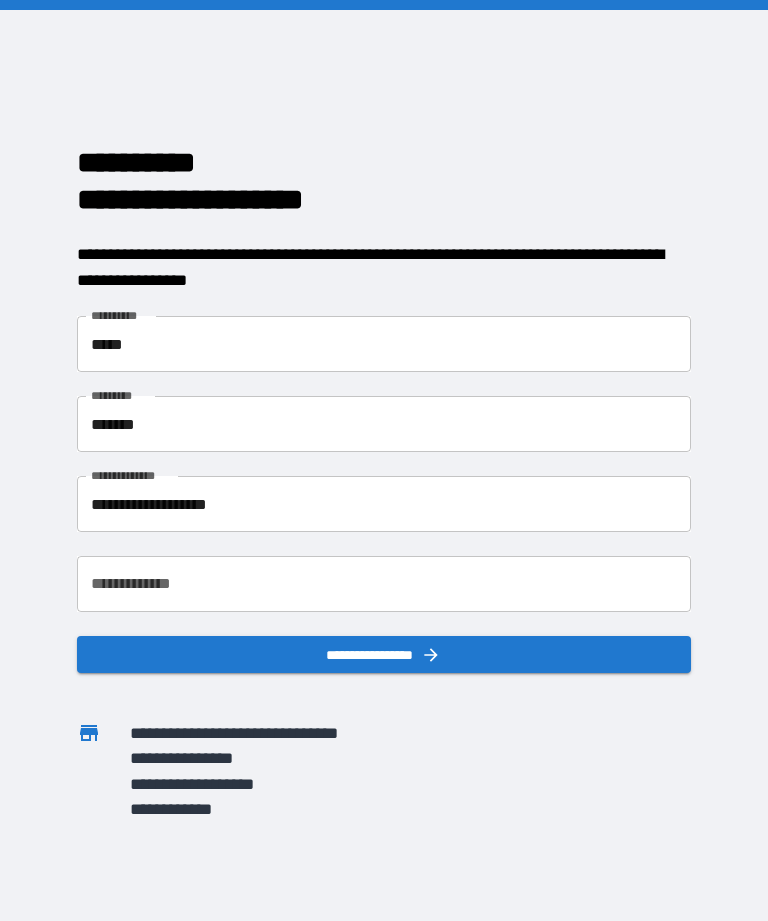 click on "**********" at bounding box center [384, 584] 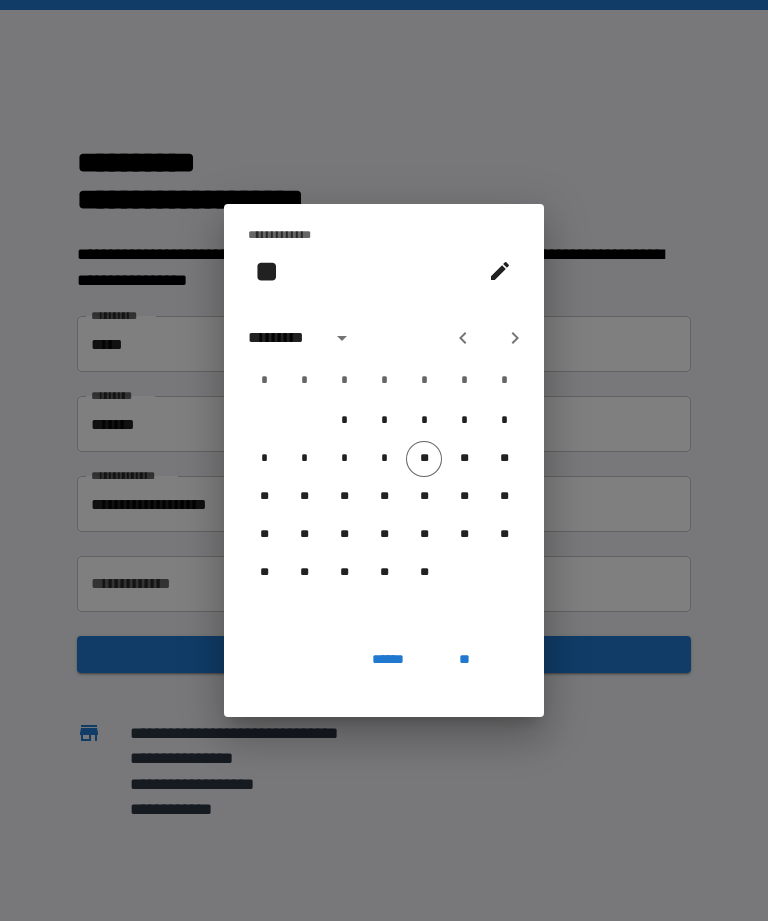 click 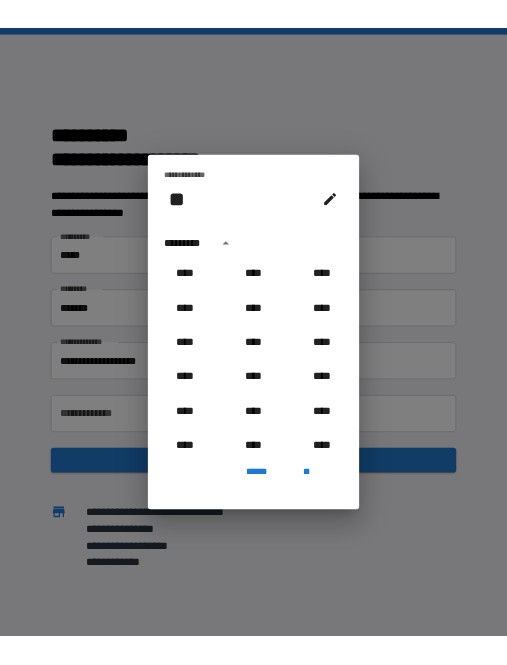 scroll, scrollTop: 726, scrollLeft: 0, axis: vertical 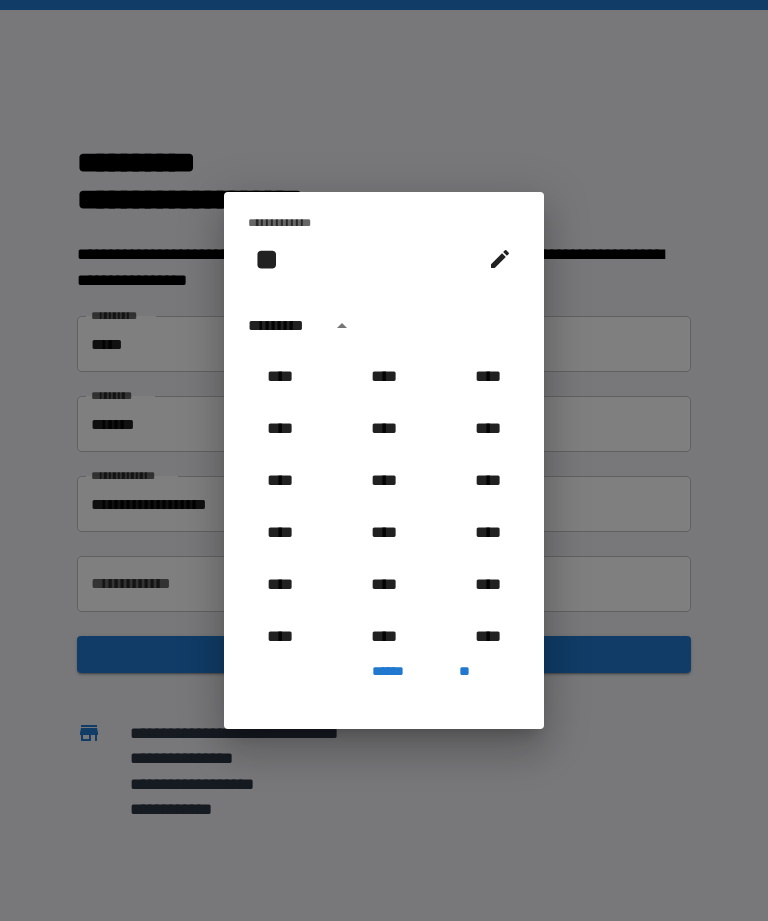 click on "****" at bounding box center (384, 481) 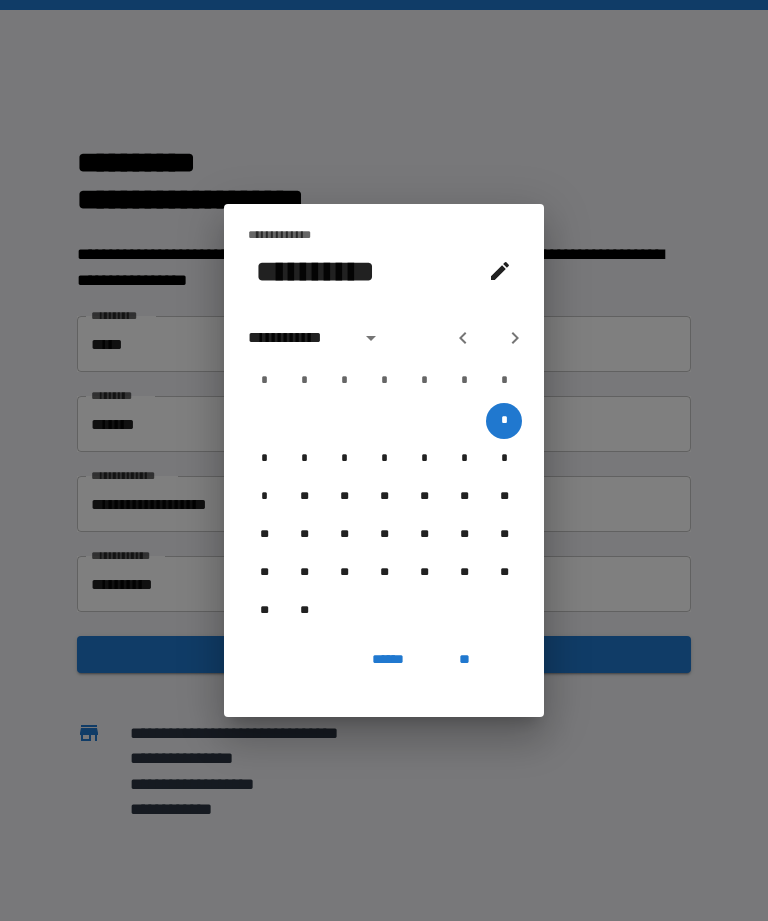 click 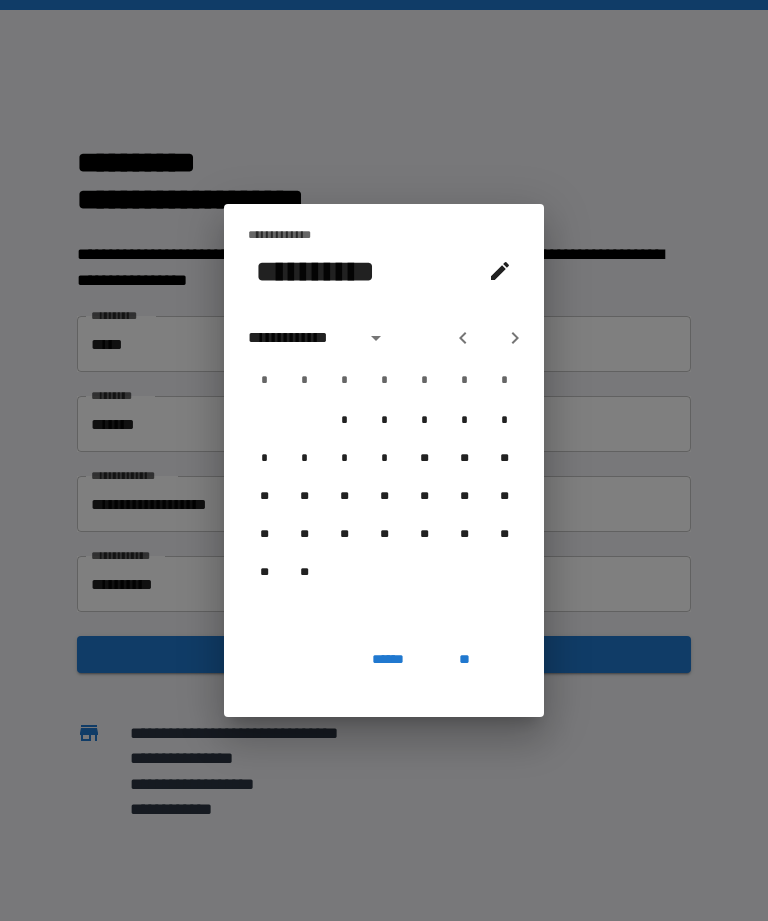 click 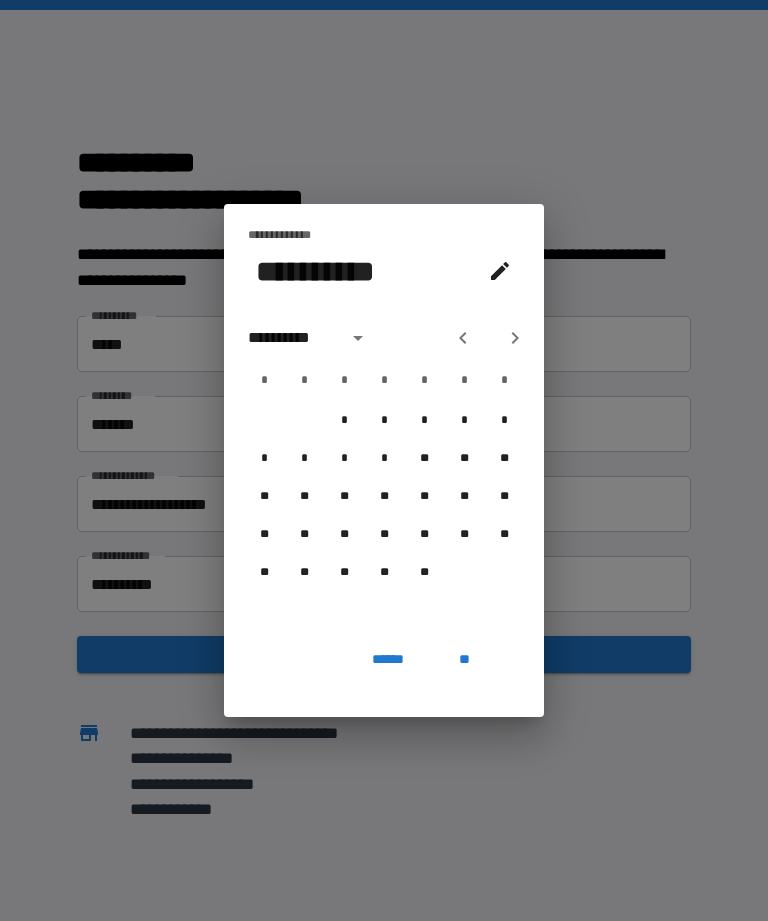 click on "**" at bounding box center (384, 535) 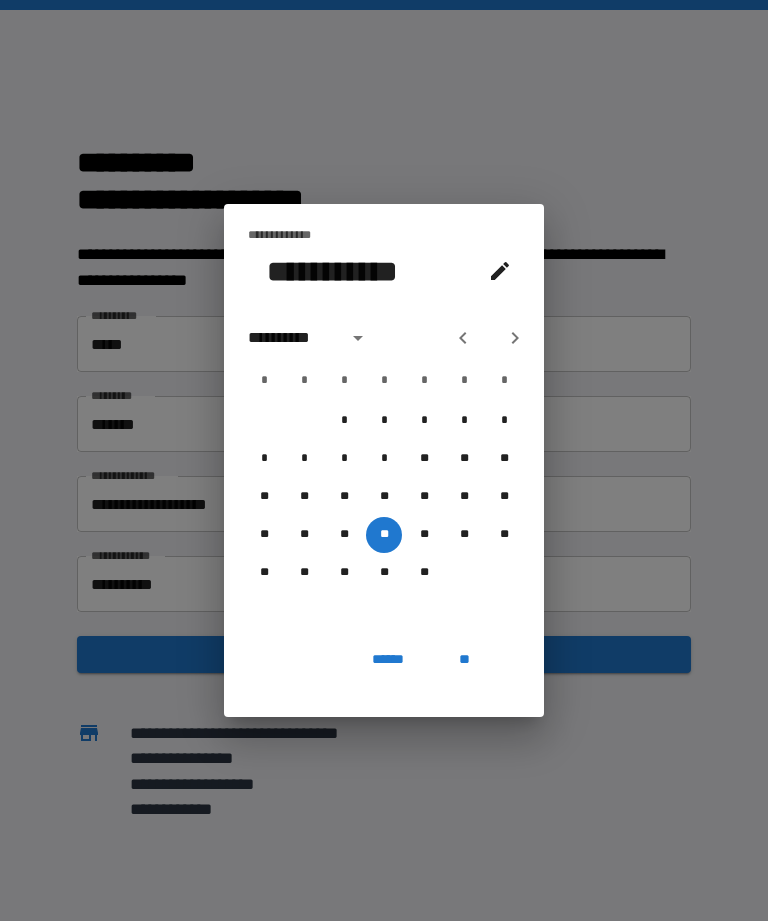 click on "**" at bounding box center [464, 659] 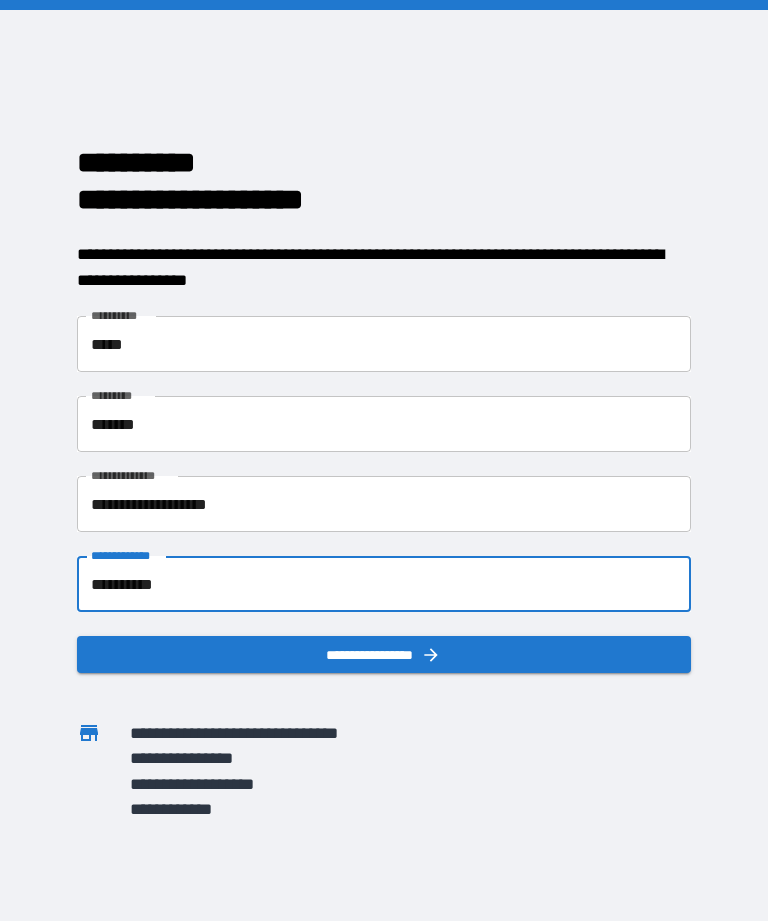 click on "**********" at bounding box center [384, 654] 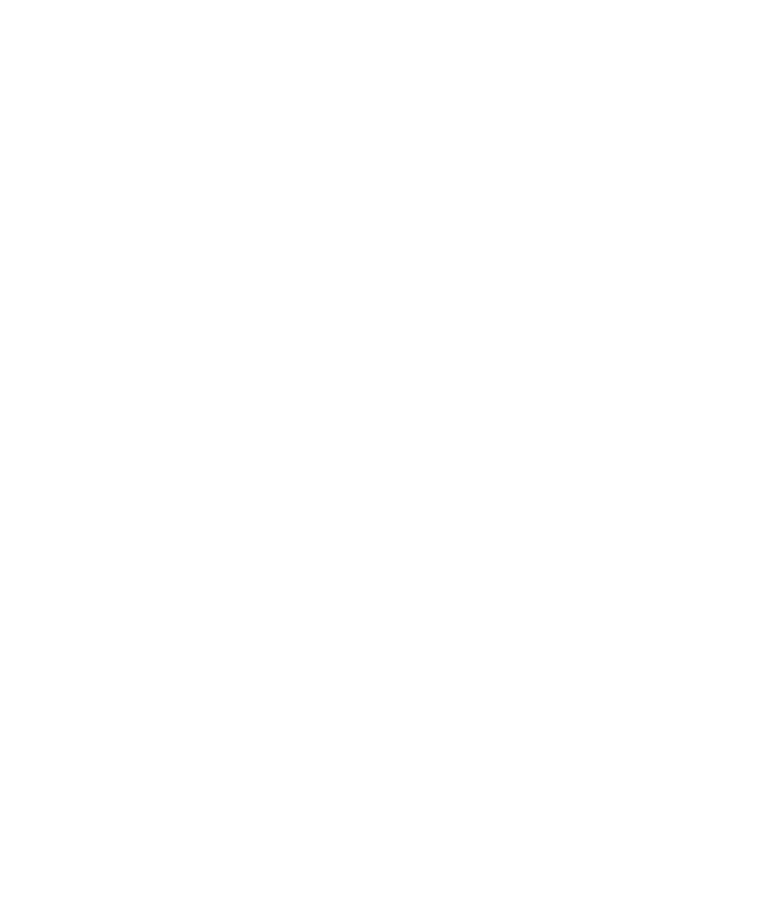 scroll, scrollTop: 0, scrollLeft: 0, axis: both 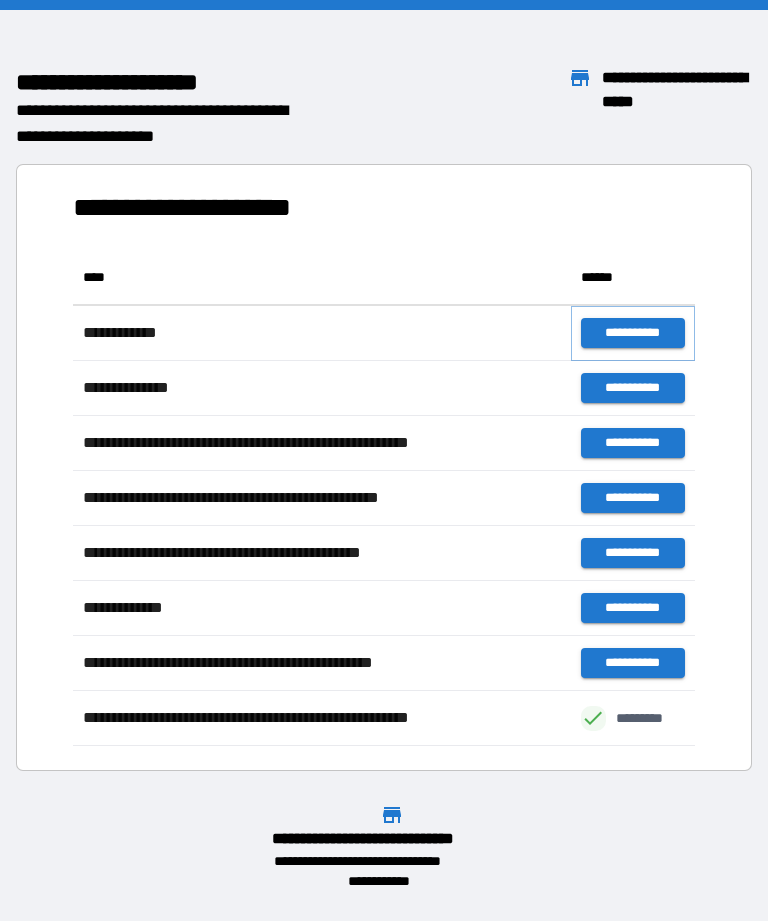 click on "**********" at bounding box center [633, 333] 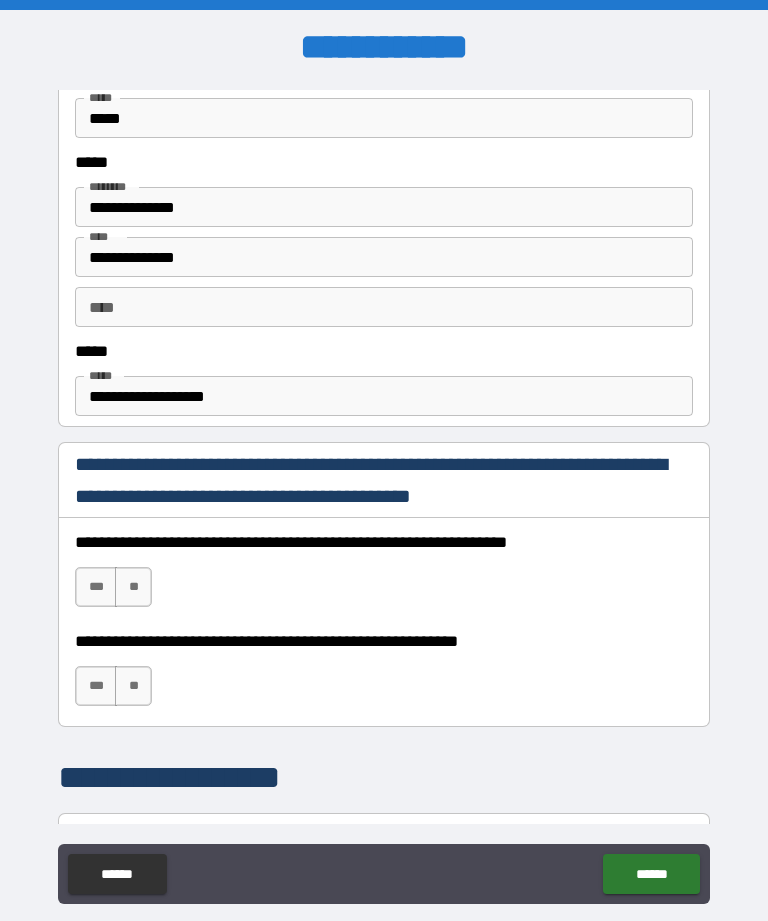 scroll, scrollTop: 1006, scrollLeft: 0, axis: vertical 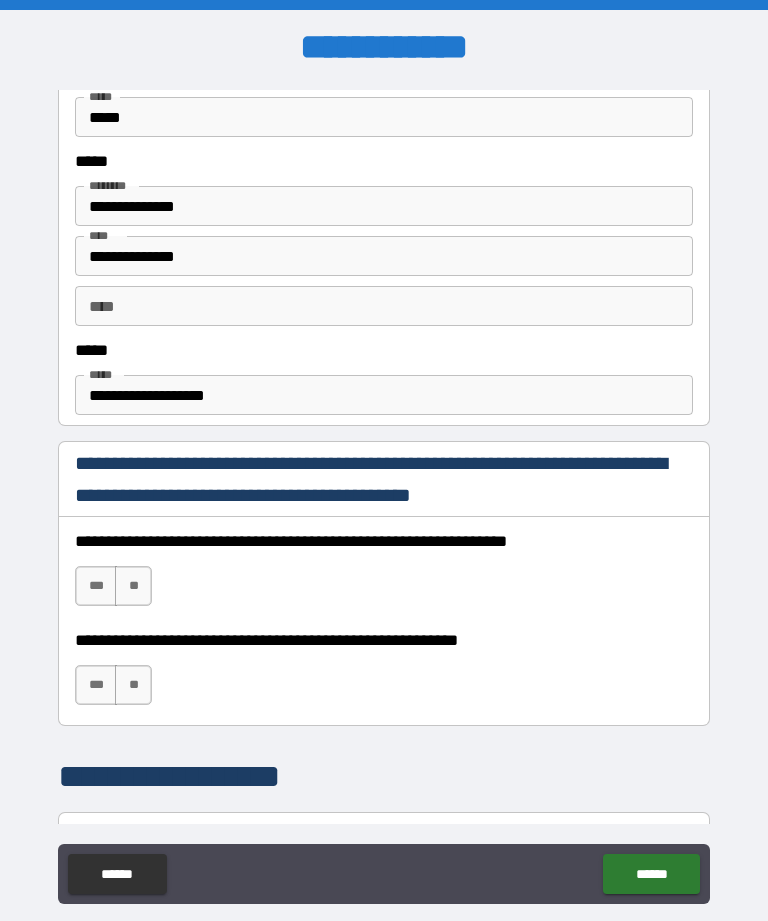 click on "***" at bounding box center [96, 586] 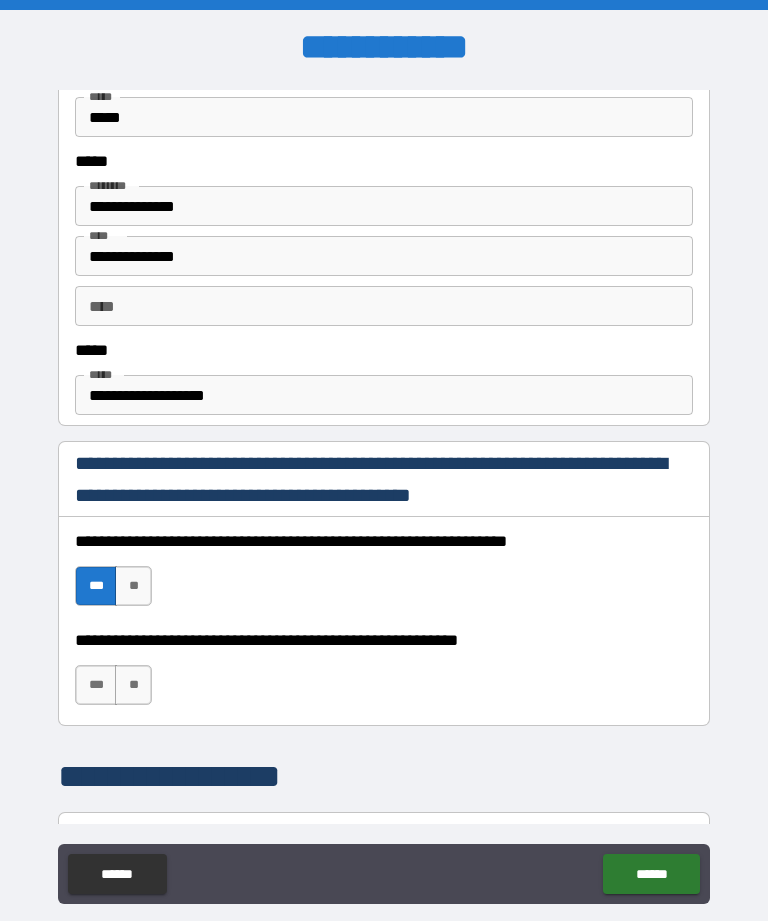 click on "***" at bounding box center (96, 685) 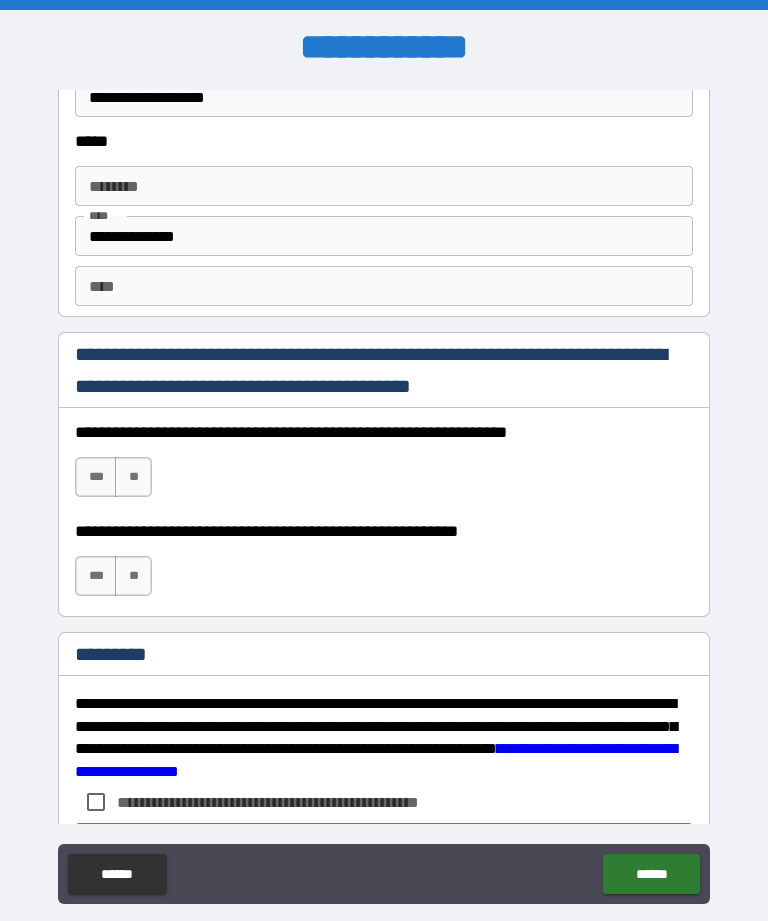 scroll, scrollTop: 2748, scrollLeft: 0, axis: vertical 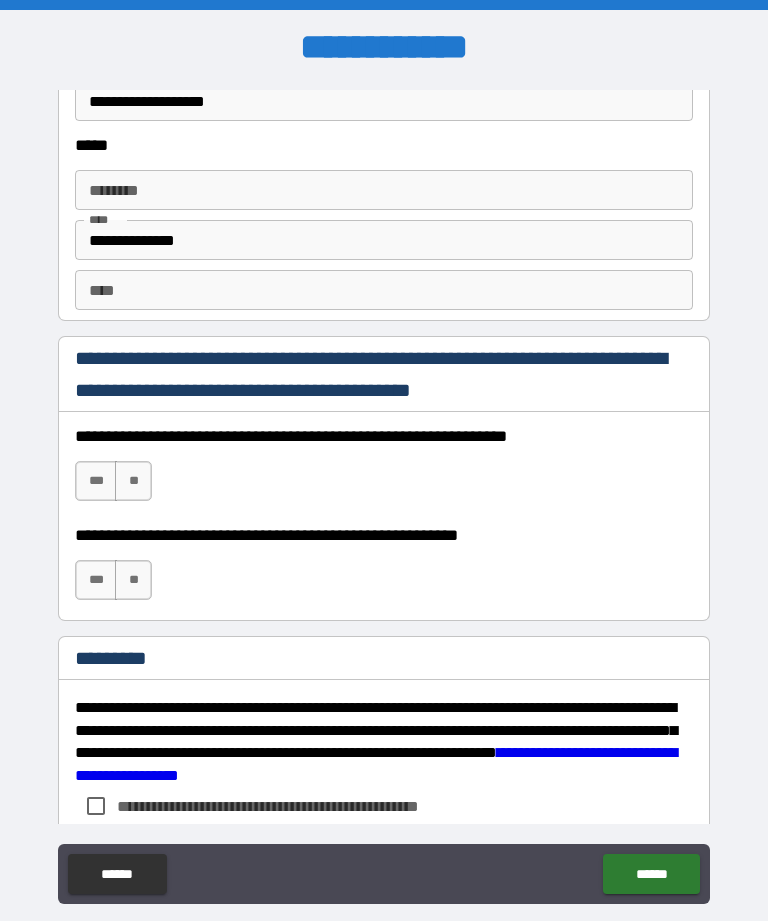 click on "***" at bounding box center (96, 481) 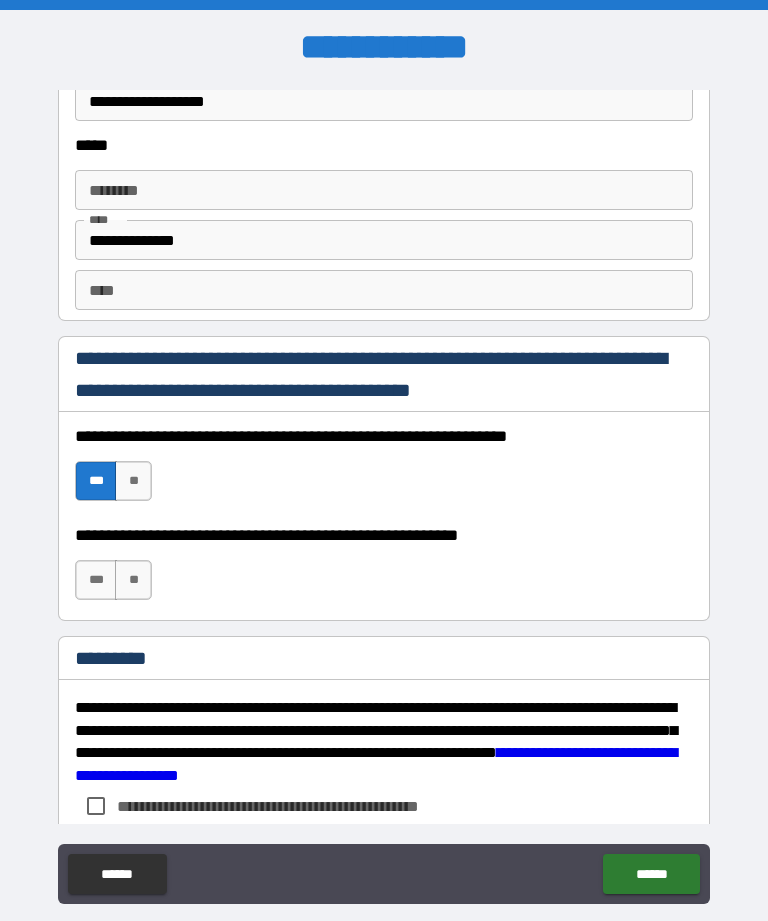 click on "**" at bounding box center (133, 481) 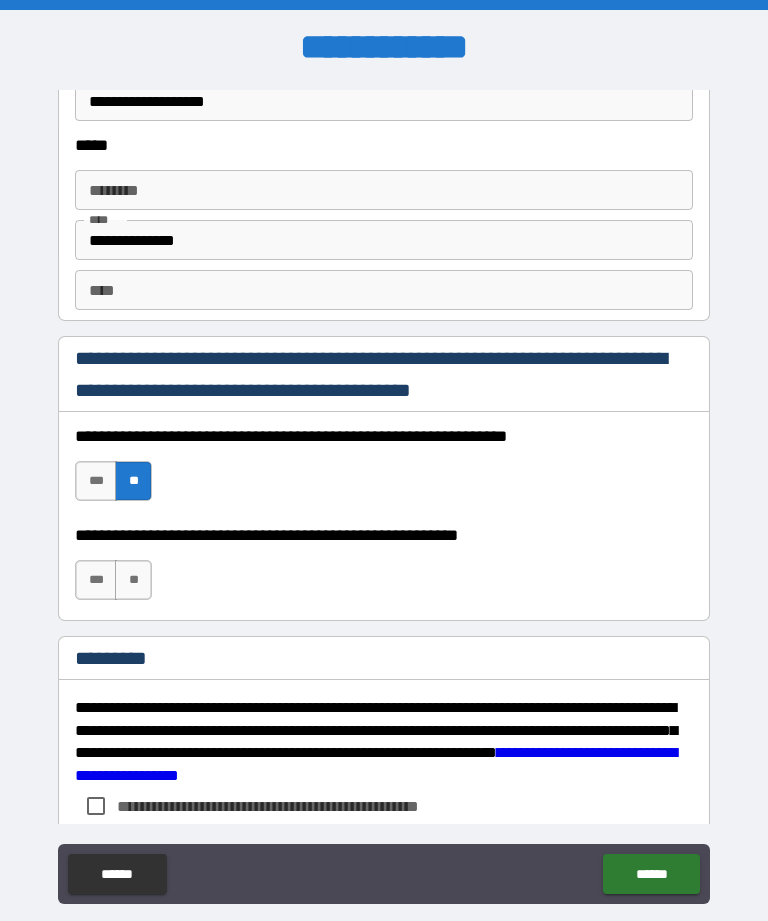 click on "**" at bounding box center (133, 580) 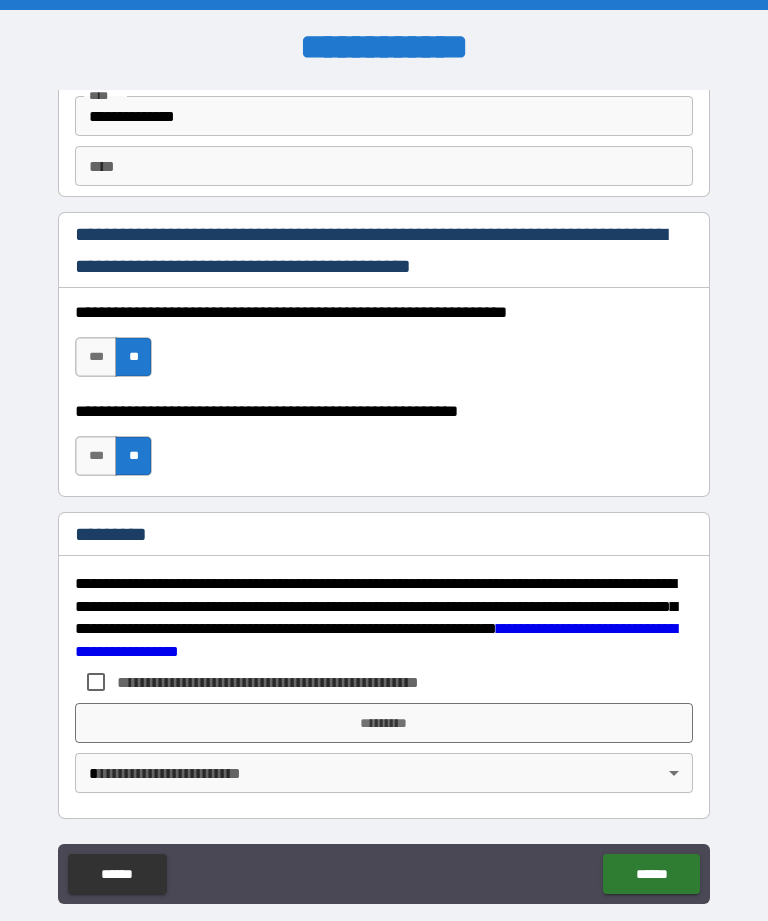 scroll, scrollTop: 2872, scrollLeft: 0, axis: vertical 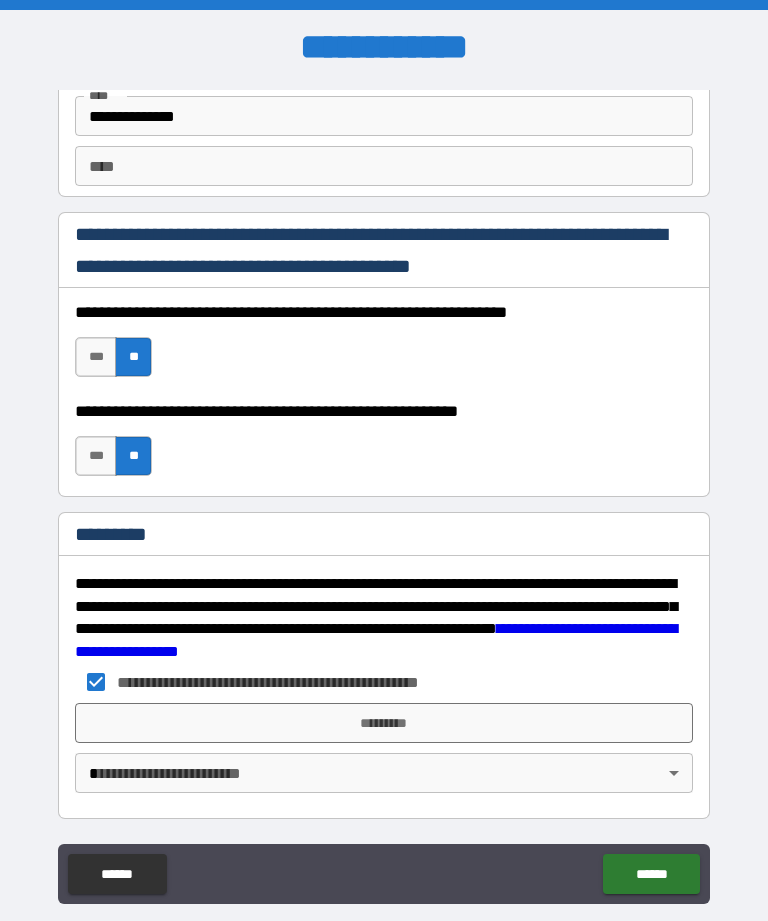 click on "*********" at bounding box center [384, 723] 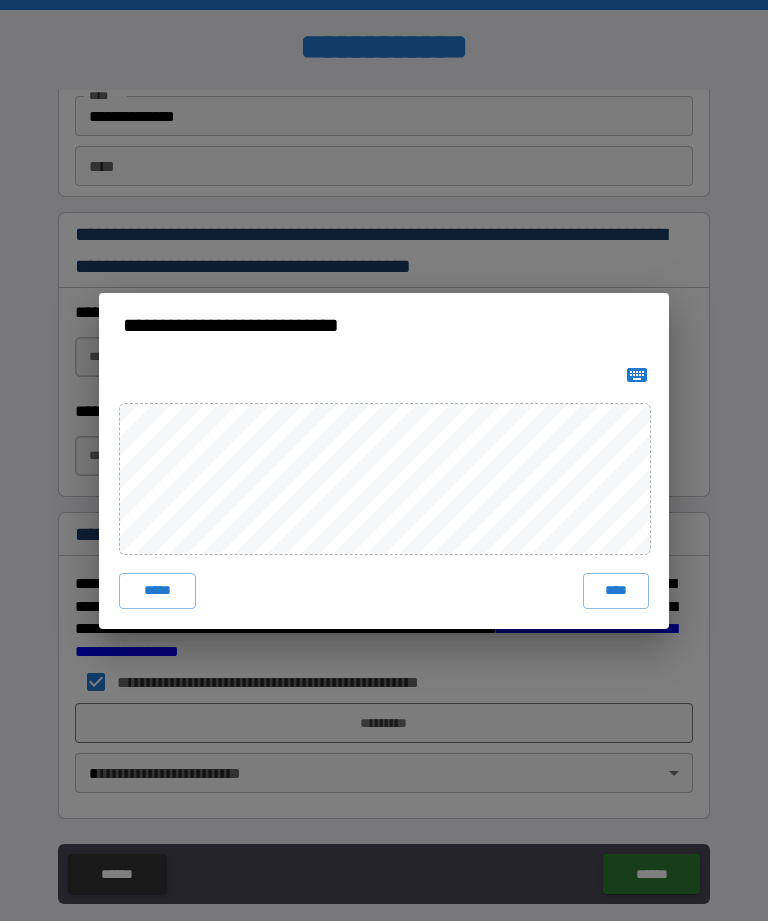 click on "****" at bounding box center [616, 591] 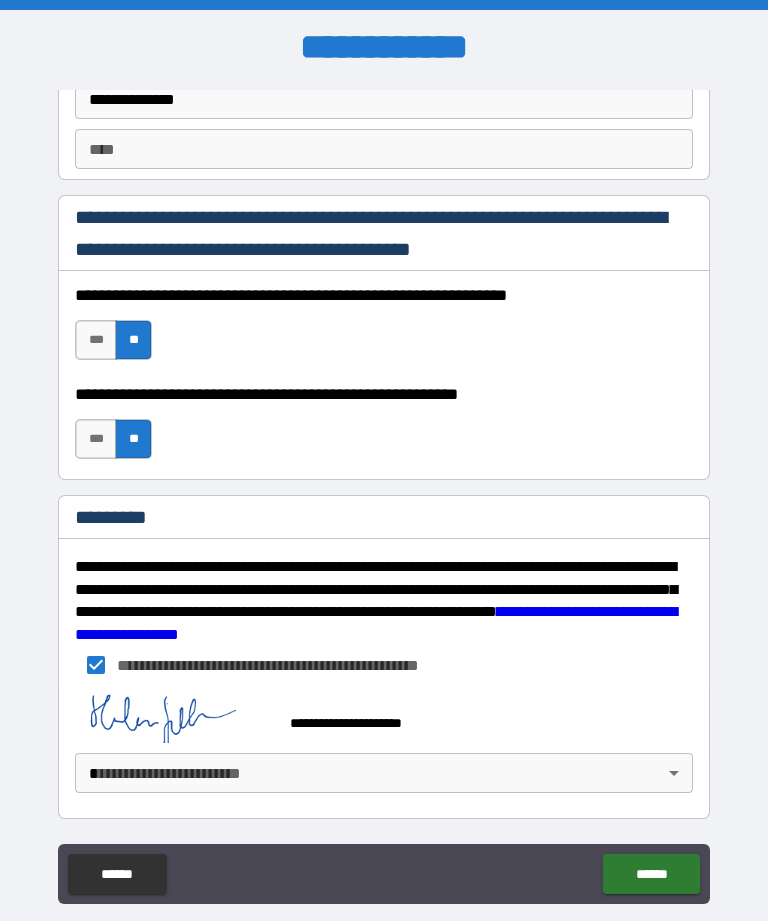 scroll, scrollTop: 2889, scrollLeft: 0, axis: vertical 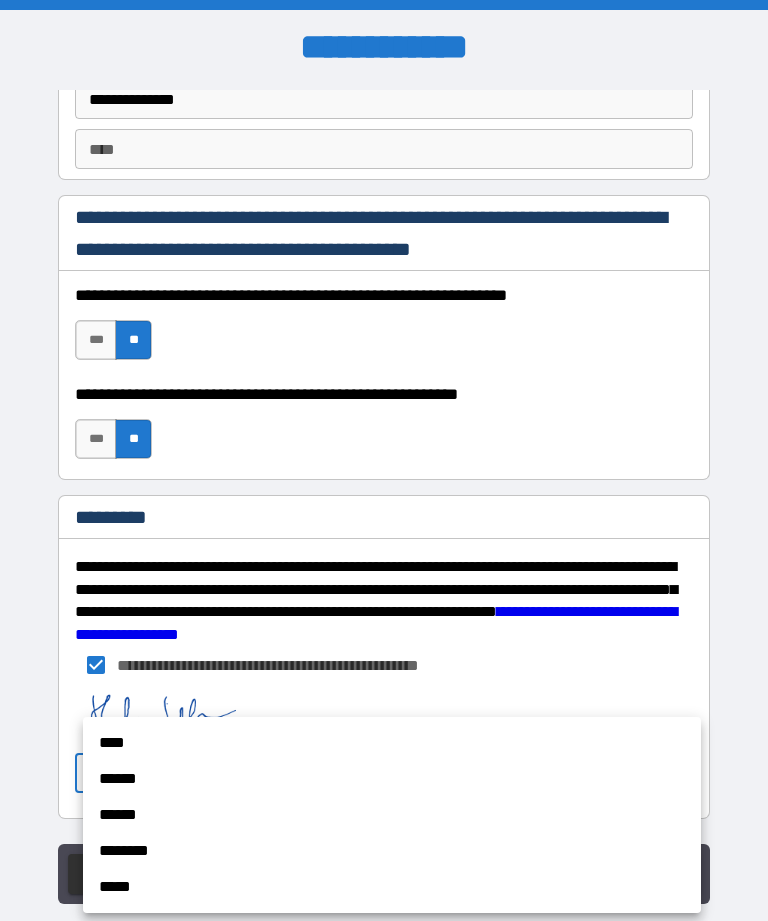 click on "****" at bounding box center (392, 743) 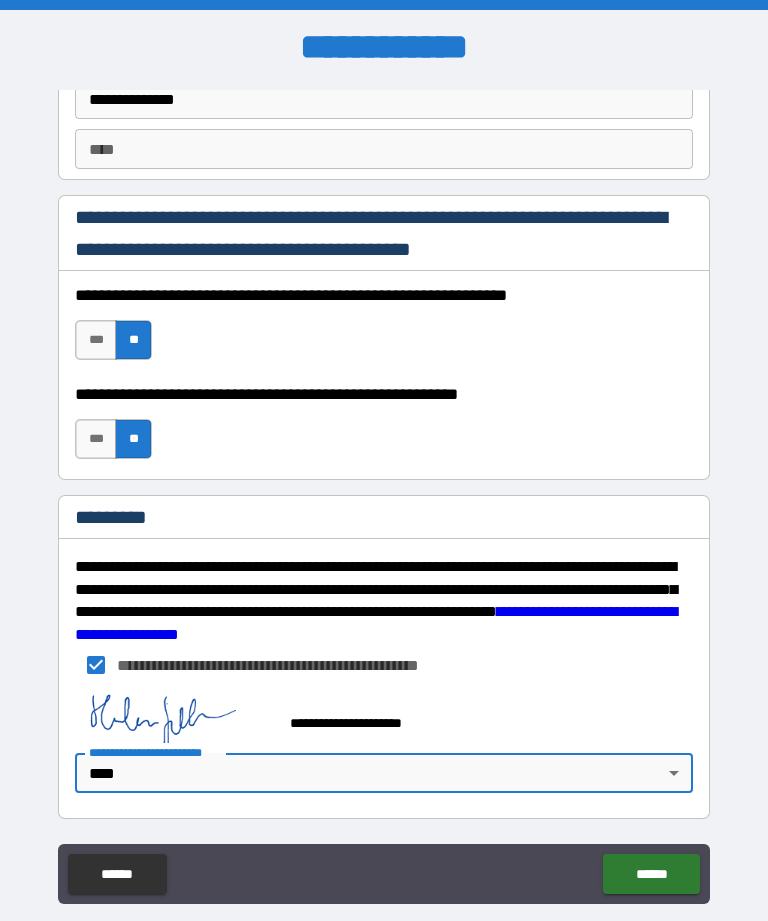 scroll, scrollTop: 2889, scrollLeft: 0, axis: vertical 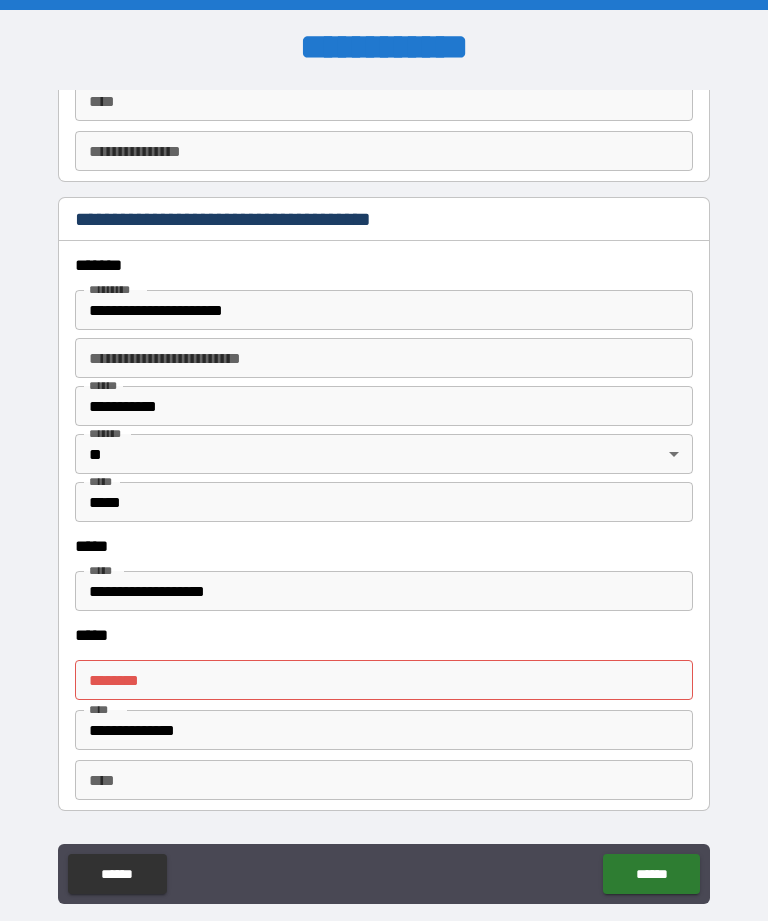 click on "******   * ******   *" at bounding box center [384, 680] 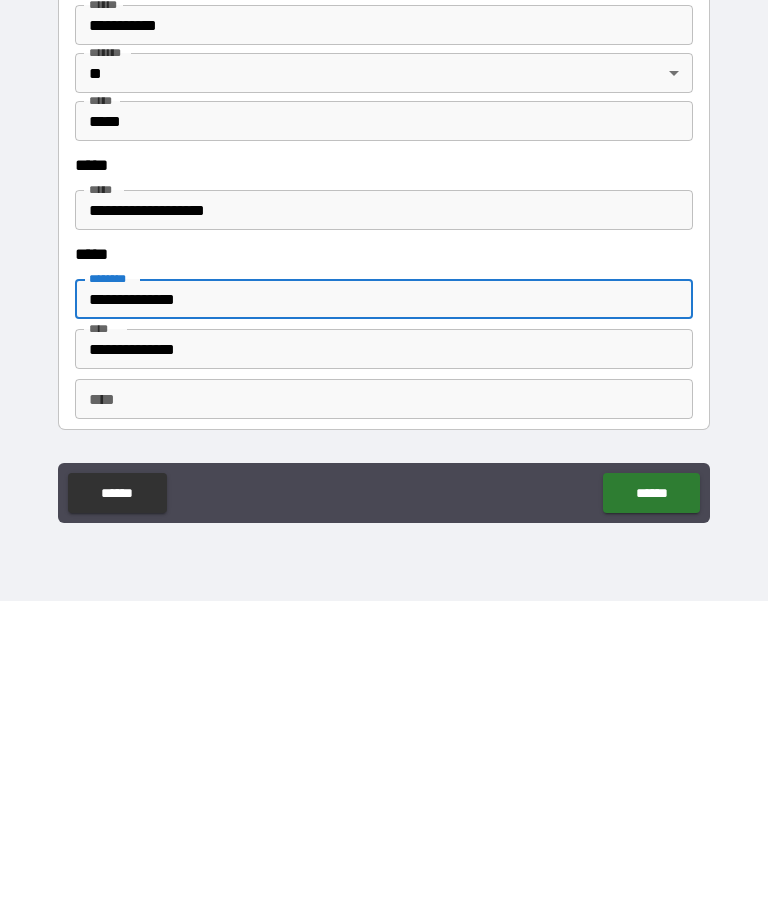 scroll, scrollTop: 64, scrollLeft: 0, axis: vertical 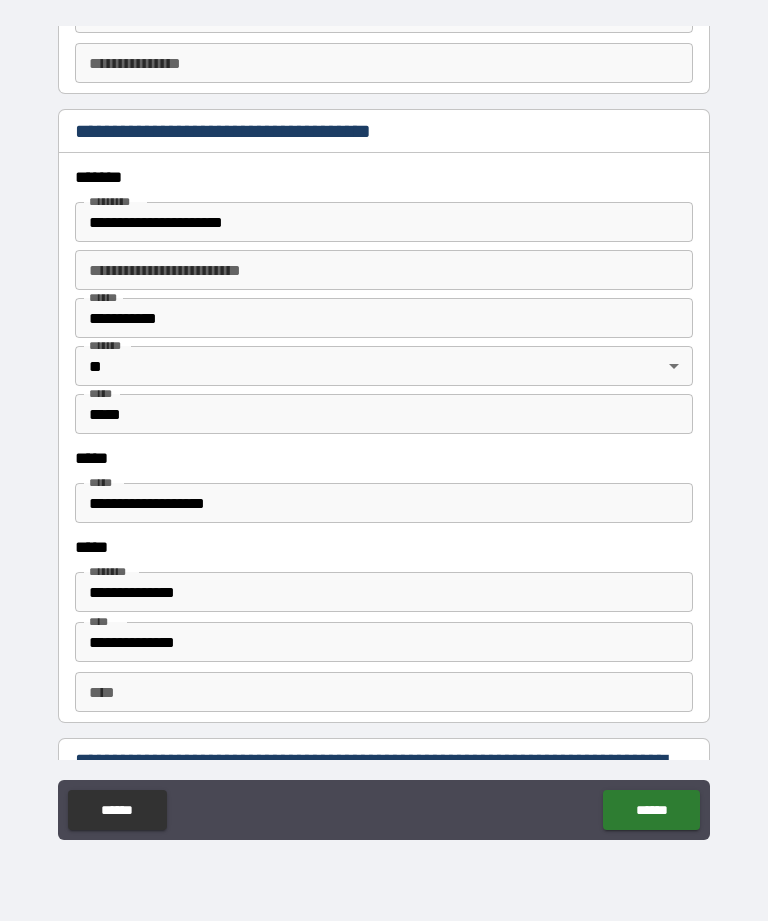 click on "**********" at bounding box center [384, 592] 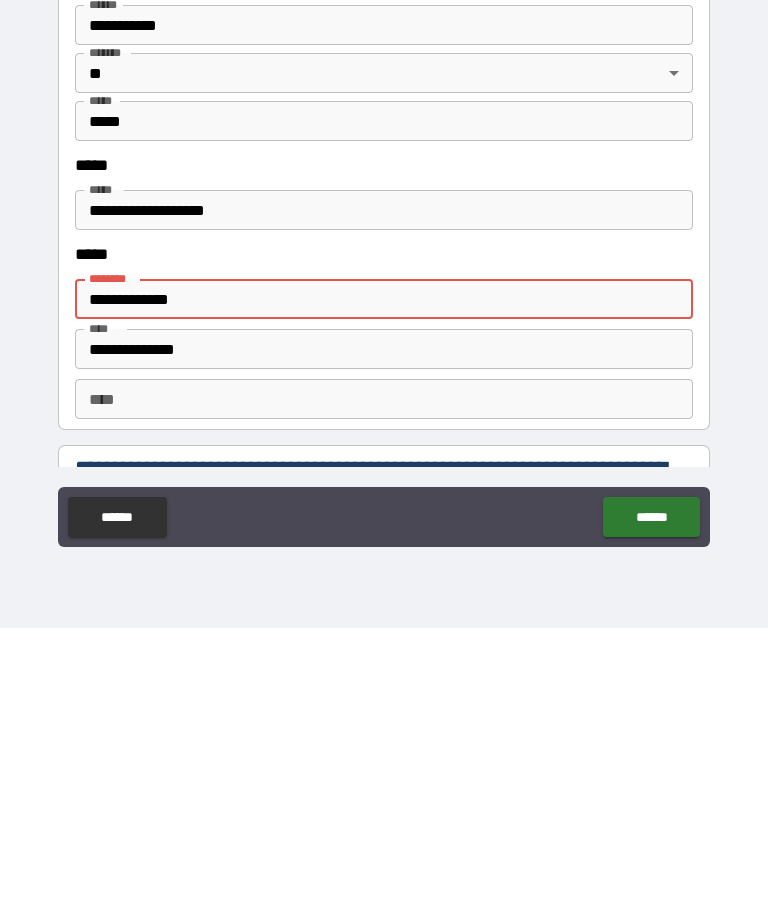 type on "**********" 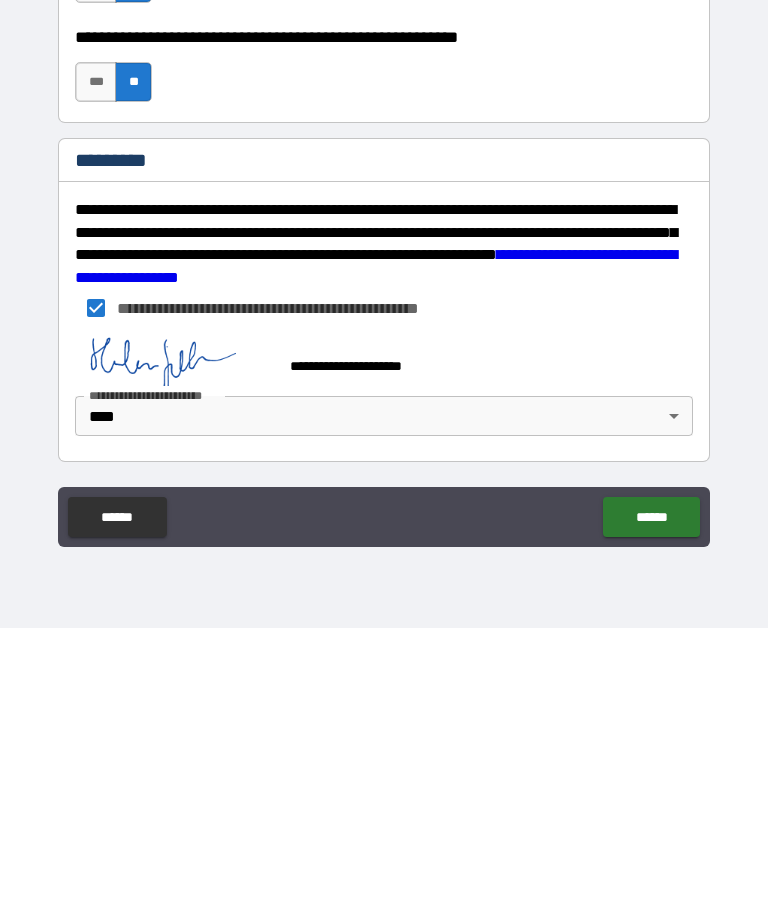 scroll, scrollTop: 2889, scrollLeft: 0, axis: vertical 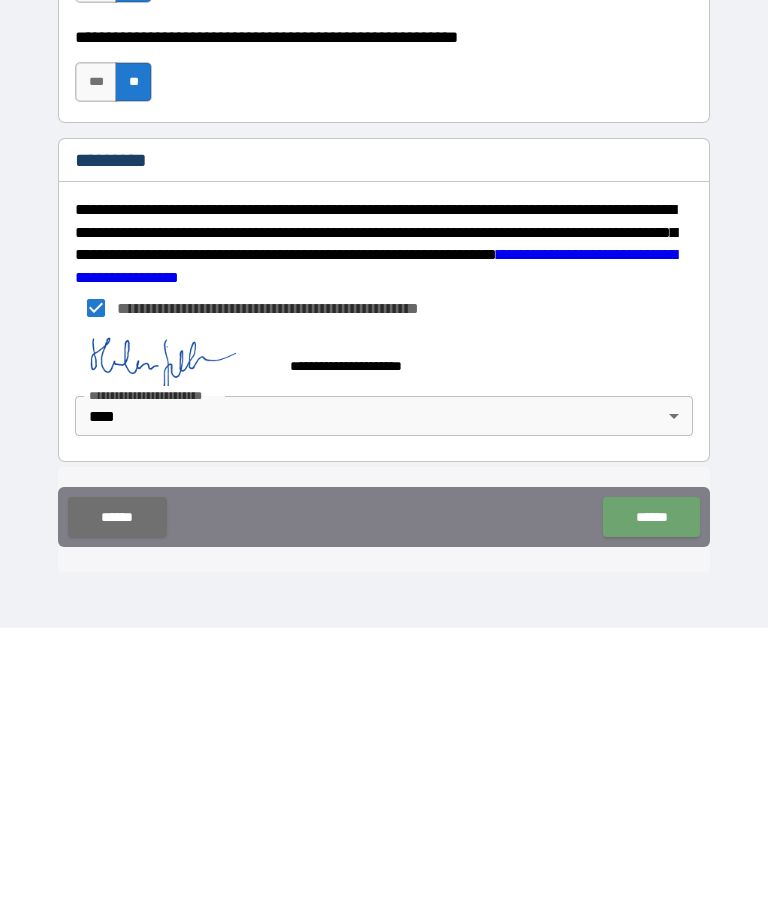 click on "******" at bounding box center [651, 810] 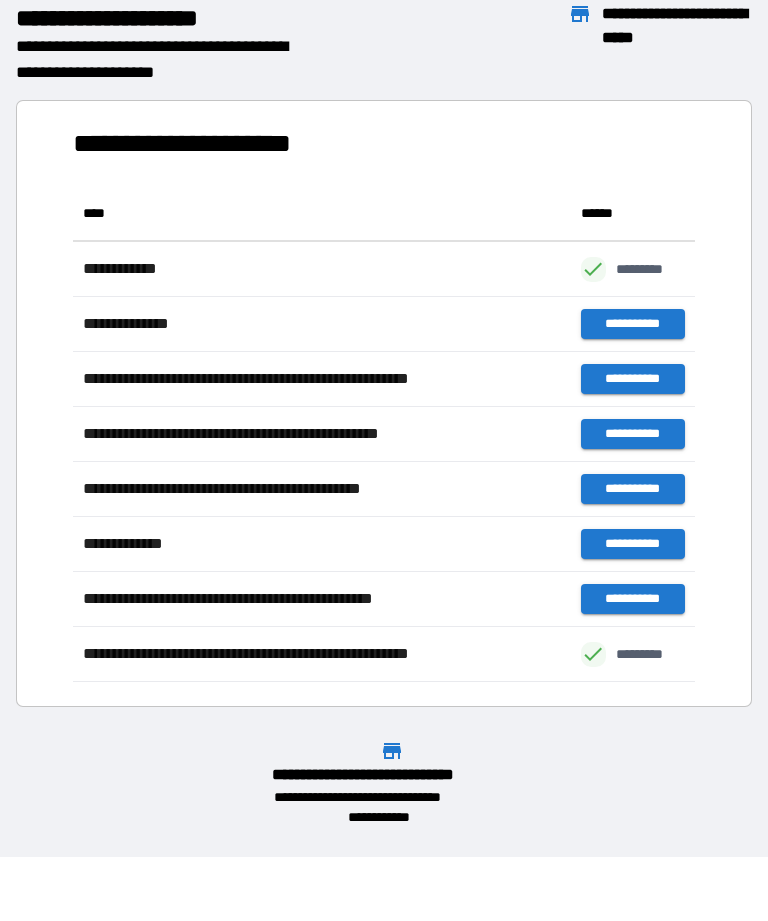 scroll, scrollTop: 496, scrollLeft: 622, axis: both 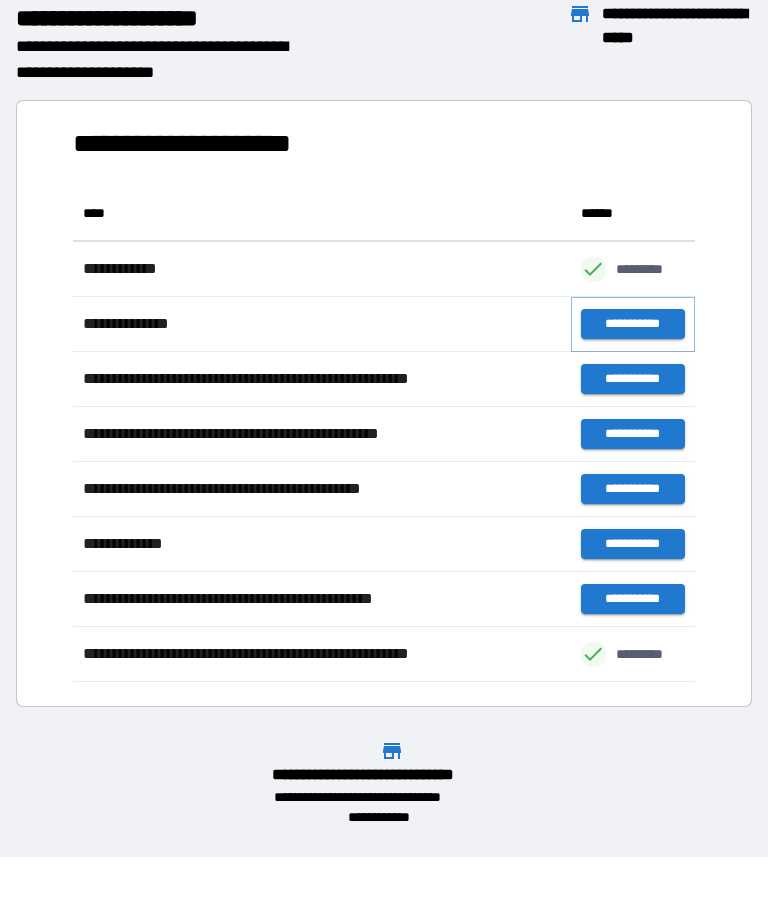 click on "**********" at bounding box center [633, 324] 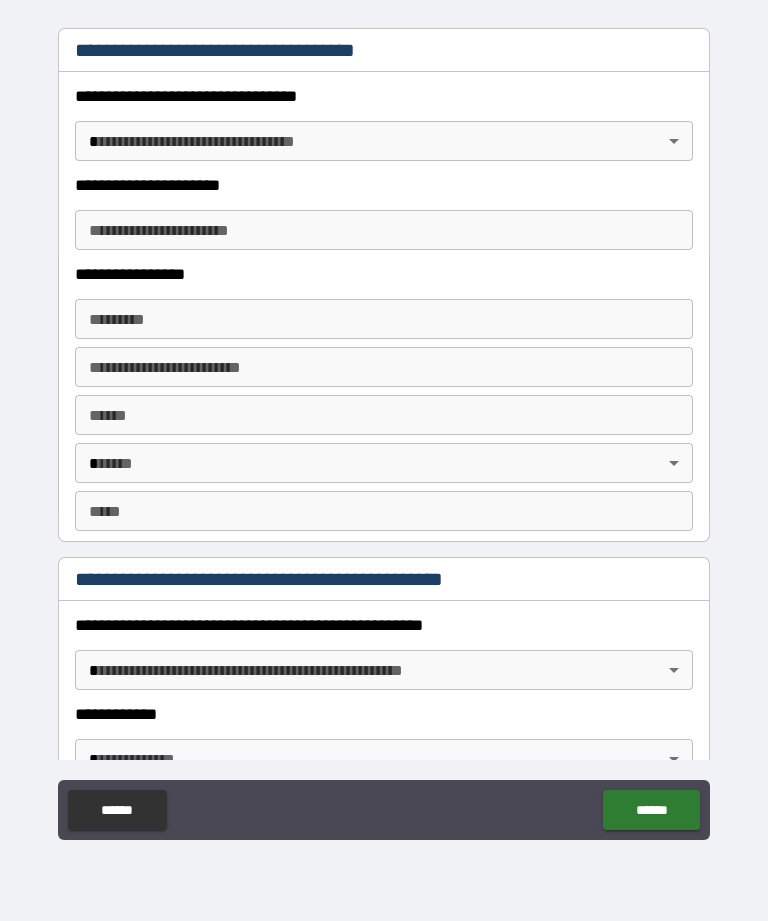 scroll, scrollTop: 1682, scrollLeft: 0, axis: vertical 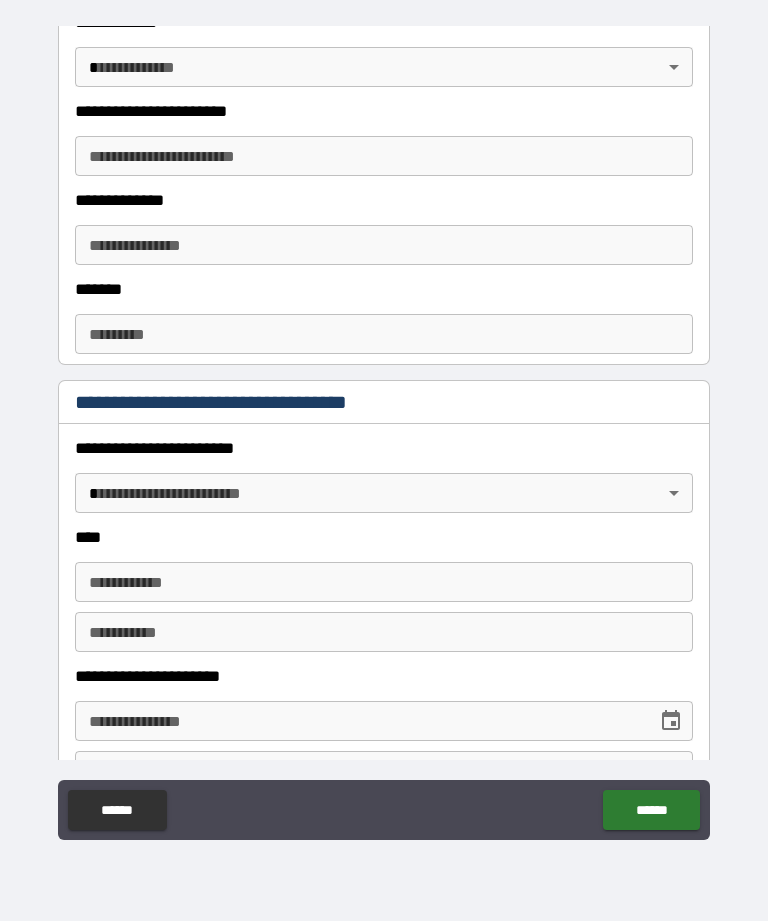 click on "******" at bounding box center [117, 810] 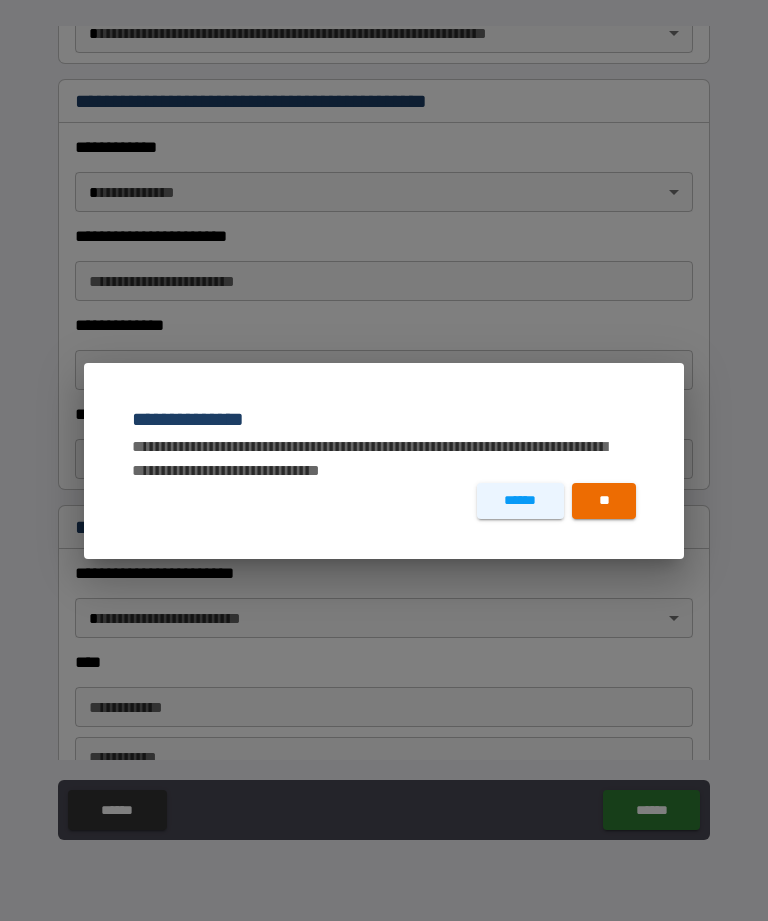 scroll, scrollTop: 434, scrollLeft: 0, axis: vertical 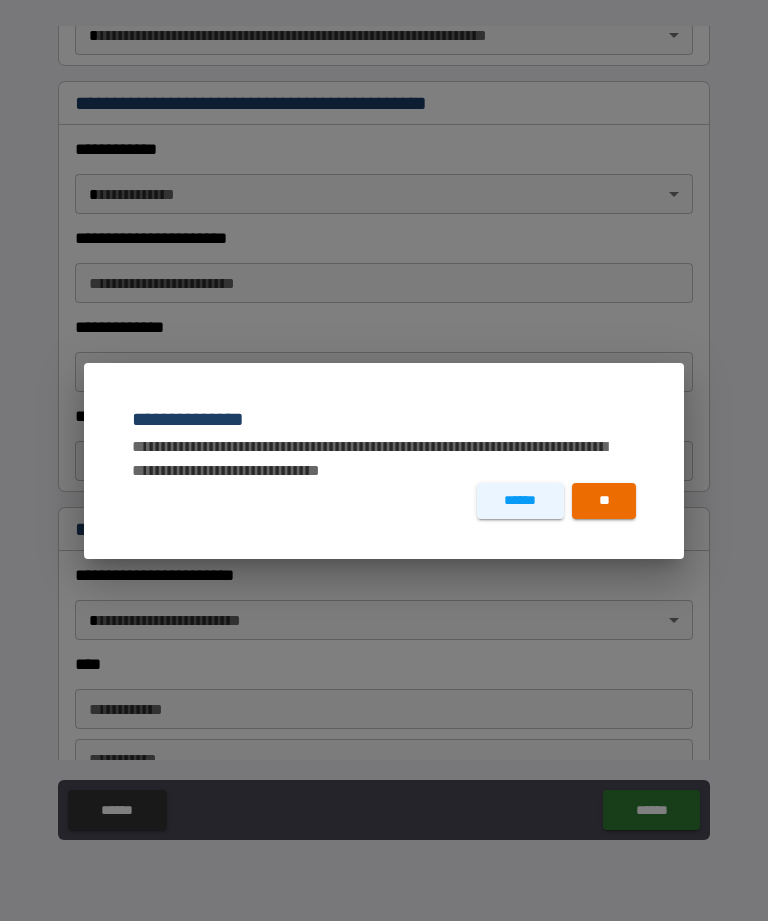click on "**" at bounding box center (604, 501) 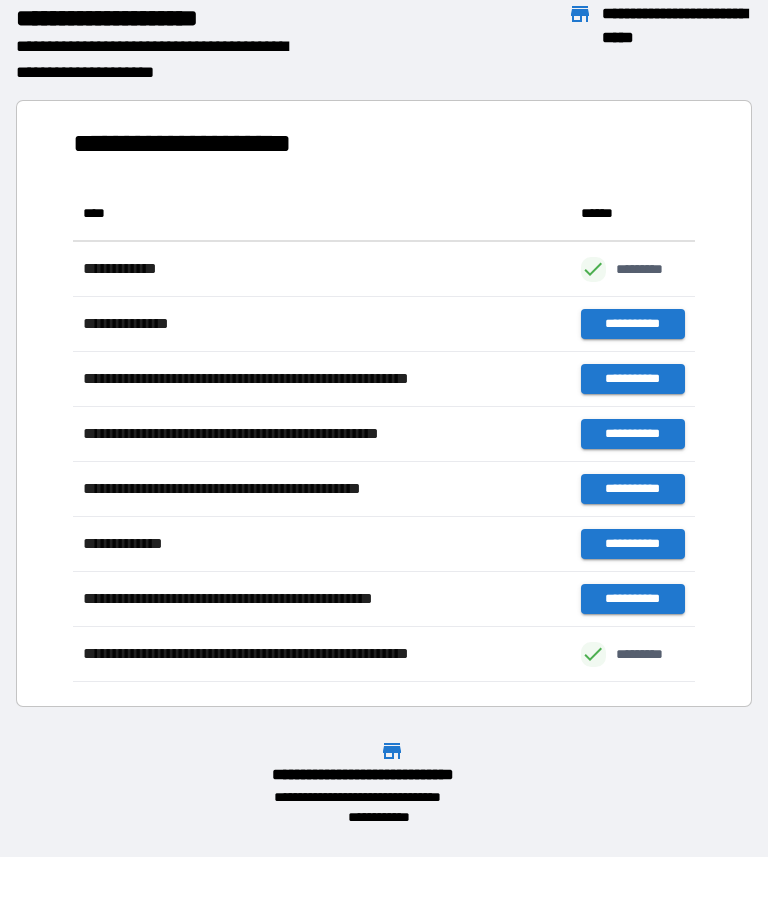 scroll, scrollTop: 496, scrollLeft: 622, axis: both 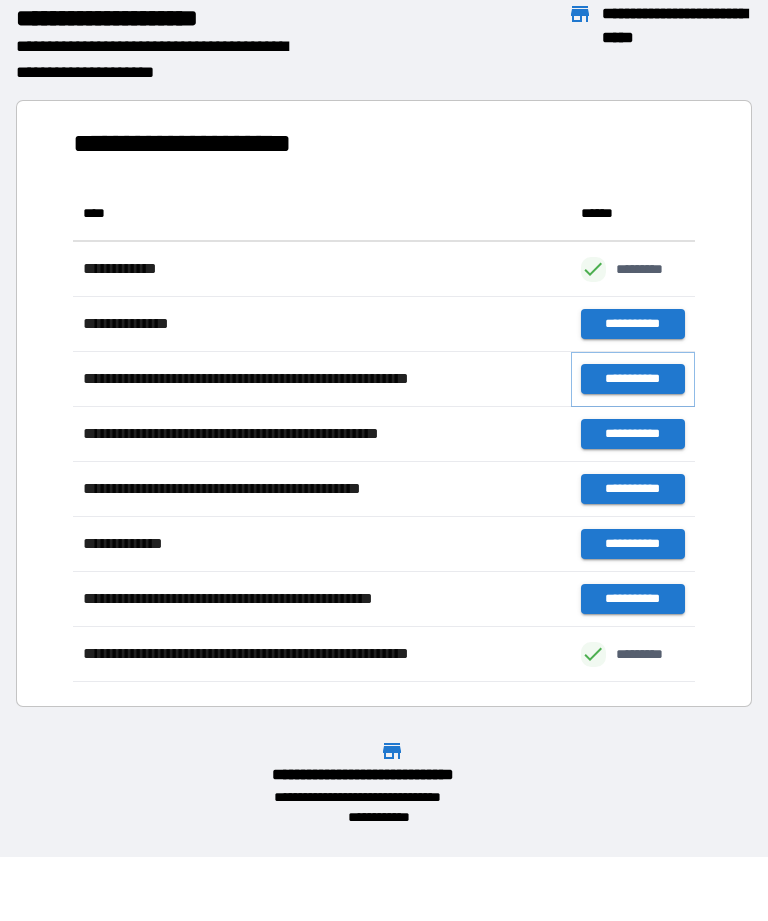 click on "**********" at bounding box center (633, 379) 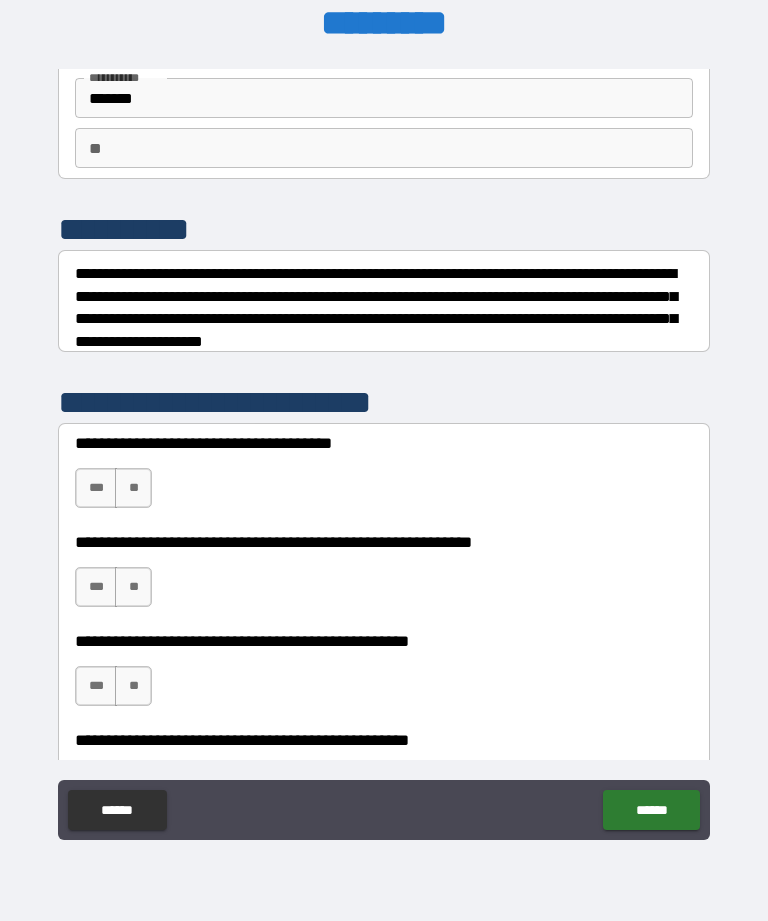 scroll, scrollTop: 140, scrollLeft: 0, axis: vertical 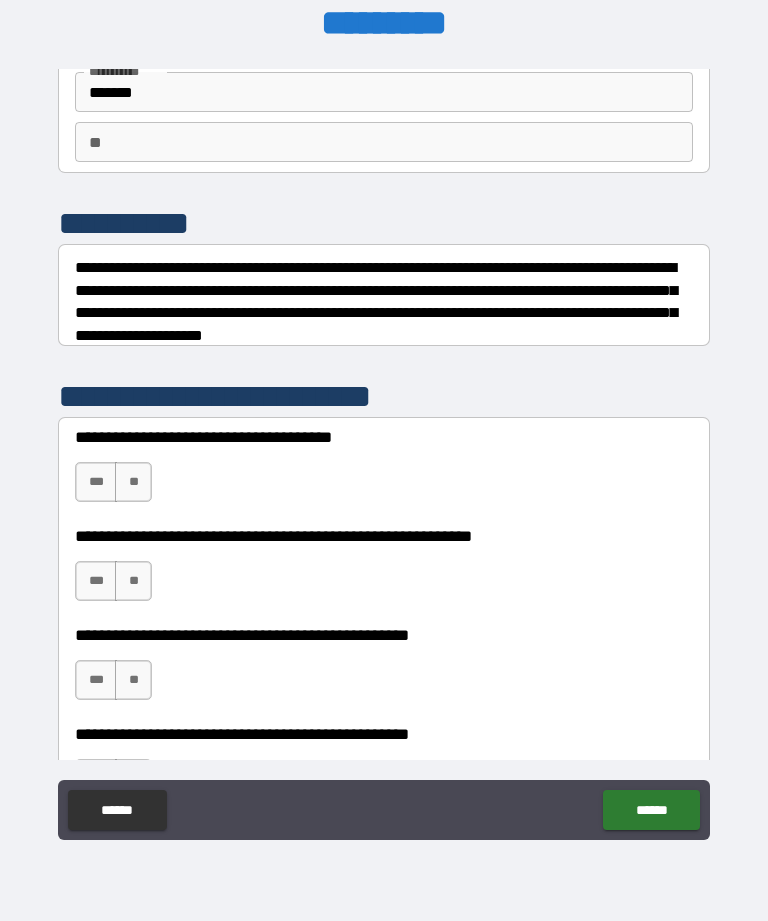 click on "***" at bounding box center [96, 482] 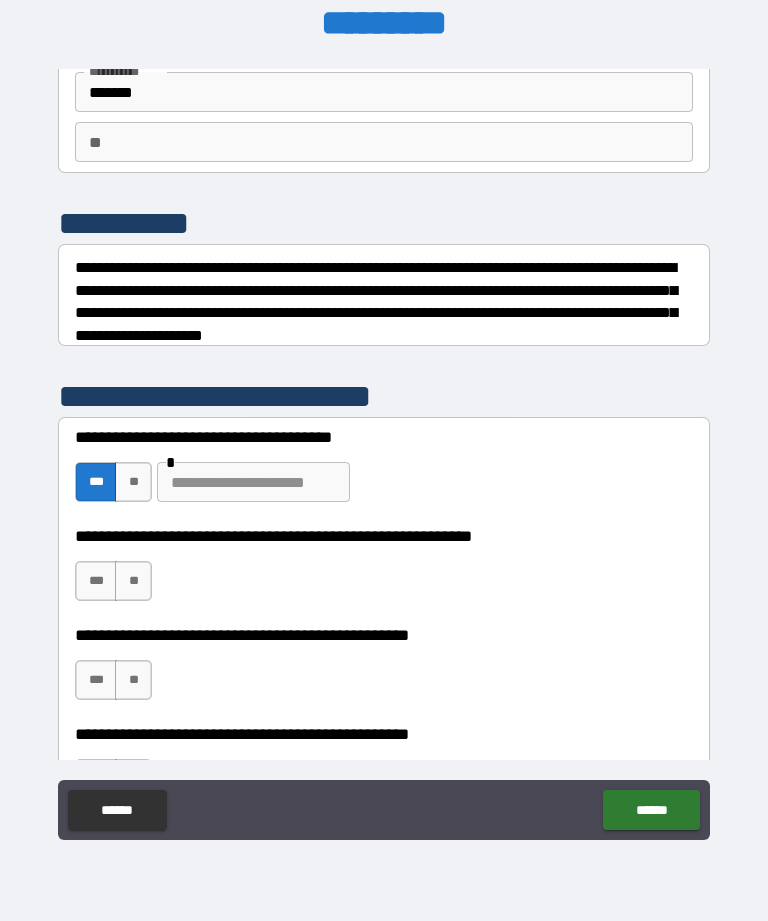 click on "***" at bounding box center (96, 581) 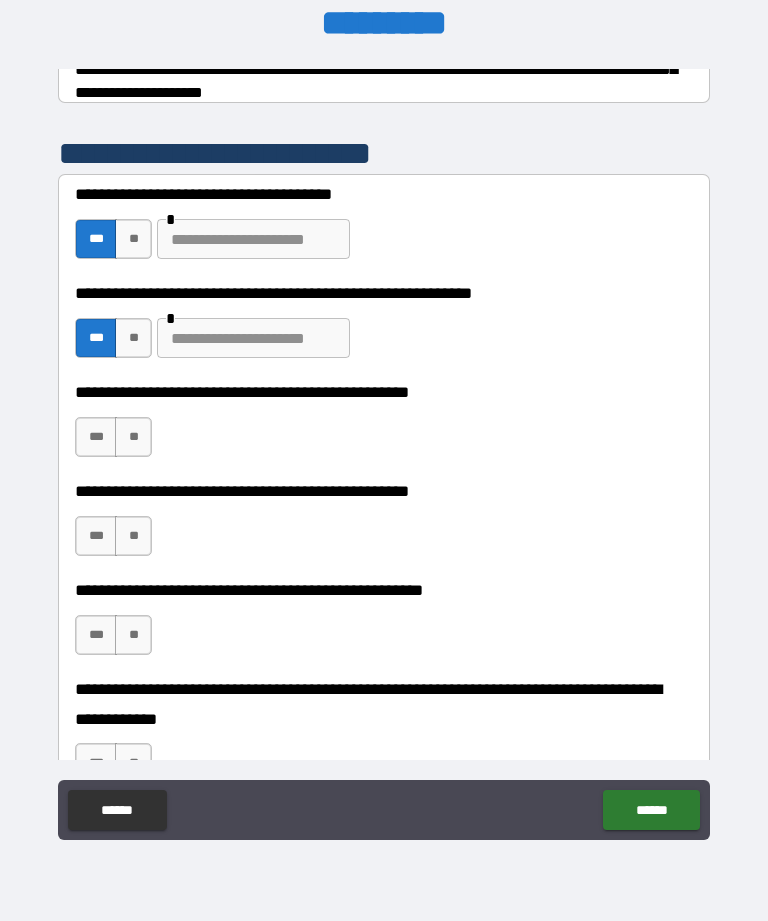 scroll, scrollTop: 385, scrollLeft: 0, axis: vertical 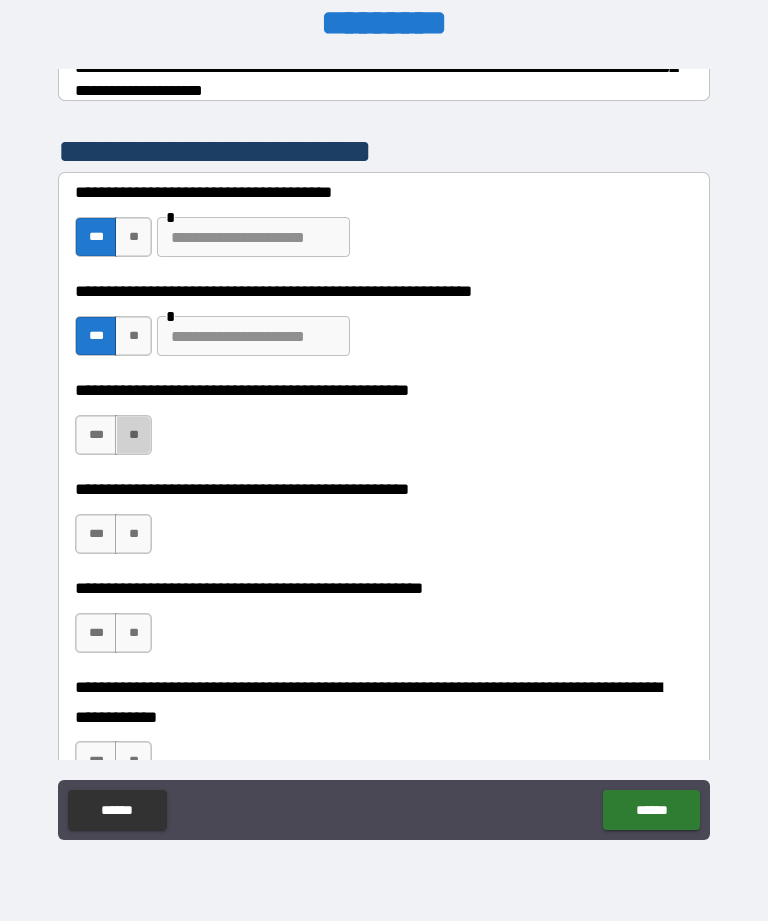 click on "**" at bounding box center (133, 435) 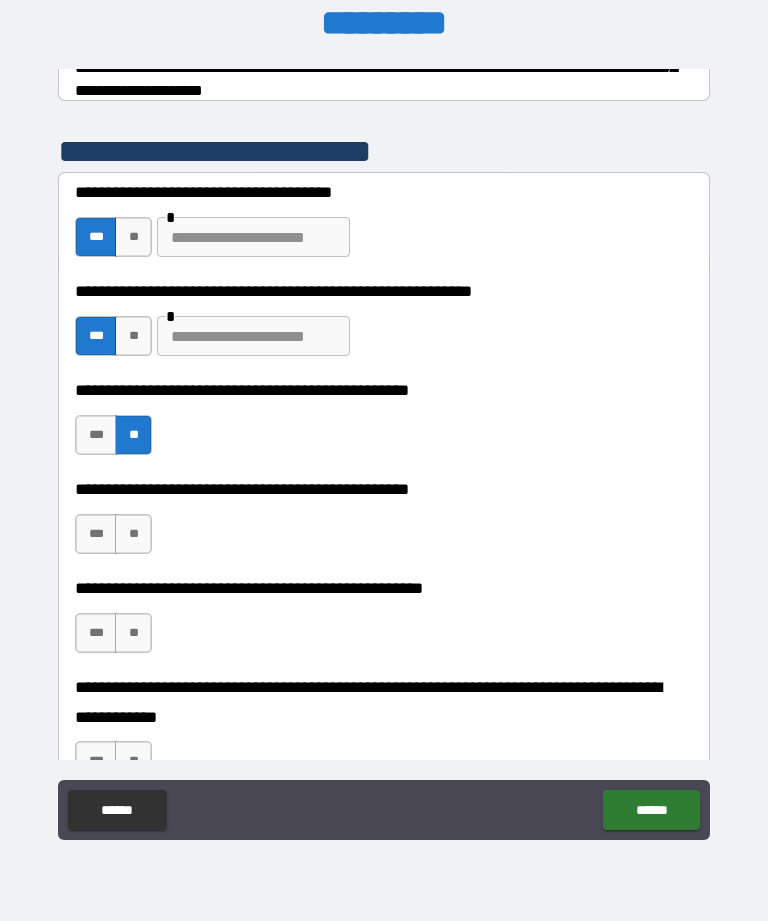 click on "***" at bounding box center [96, 534] 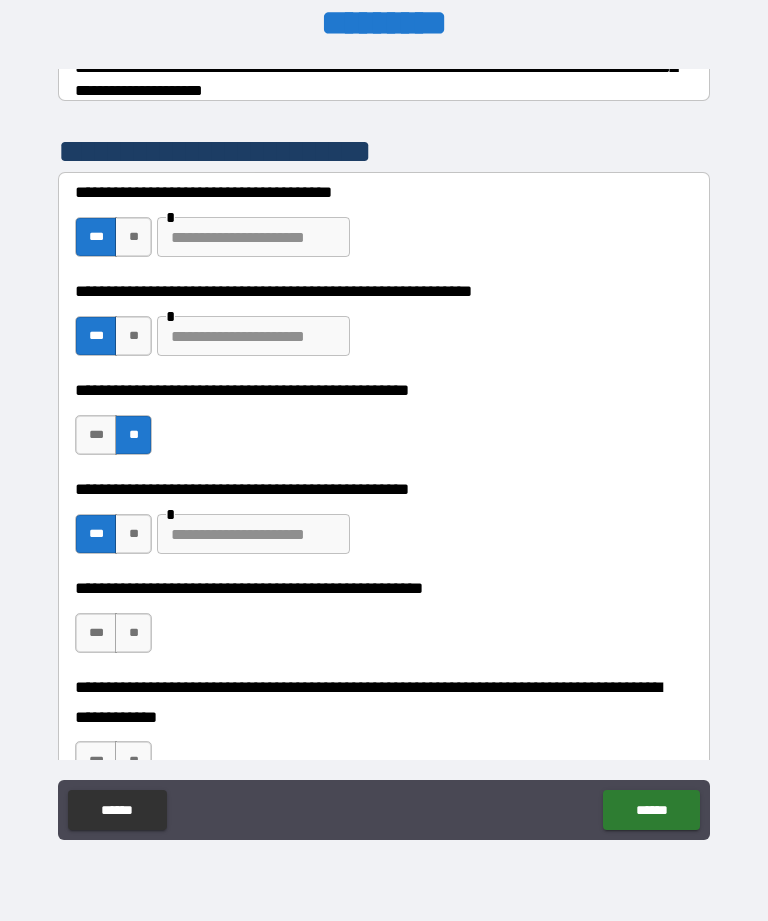 click on "**" at bounding box center (133, 633) 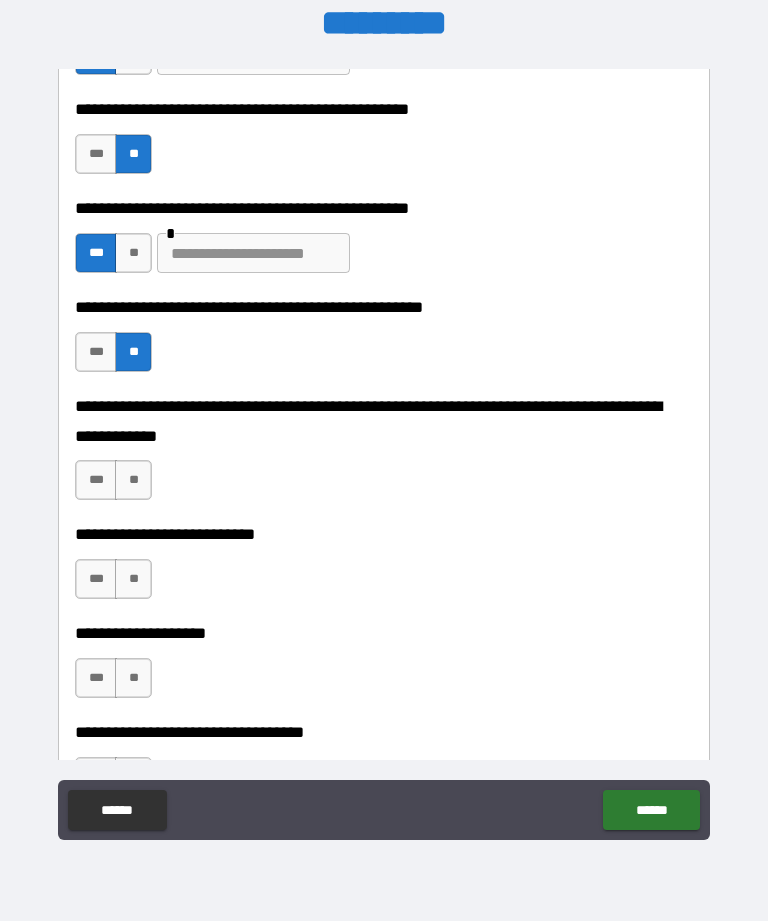 scroll, scrollTop: 664, scrollLeft: 0, axis: vertical 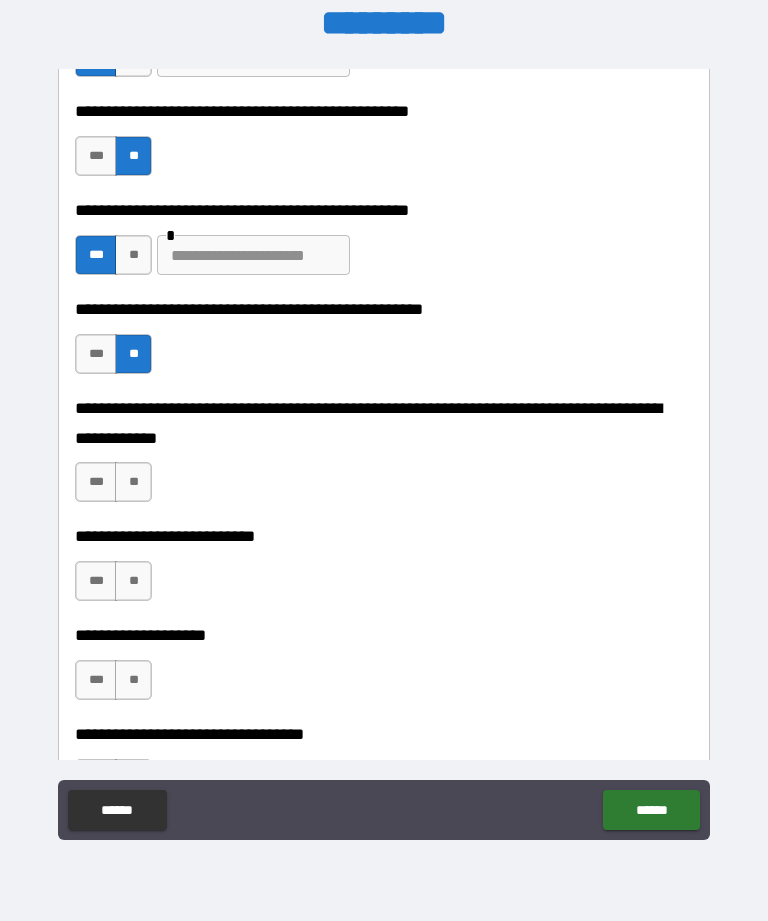 click on "***" at bounding box center (96, 482) 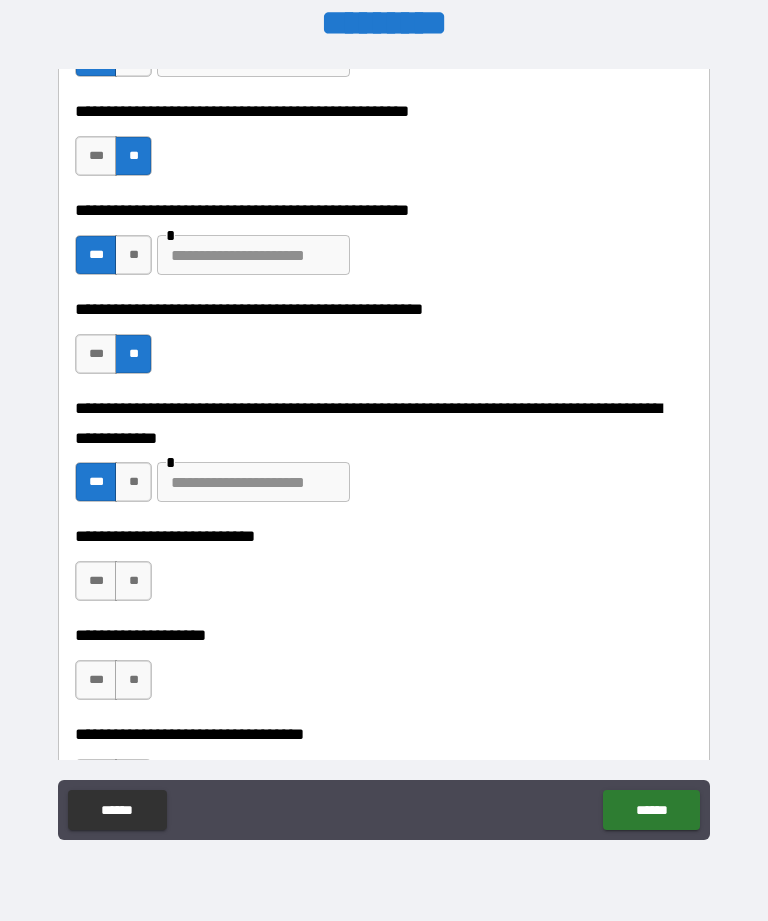 click on "**" at bounding box center (133, 581) 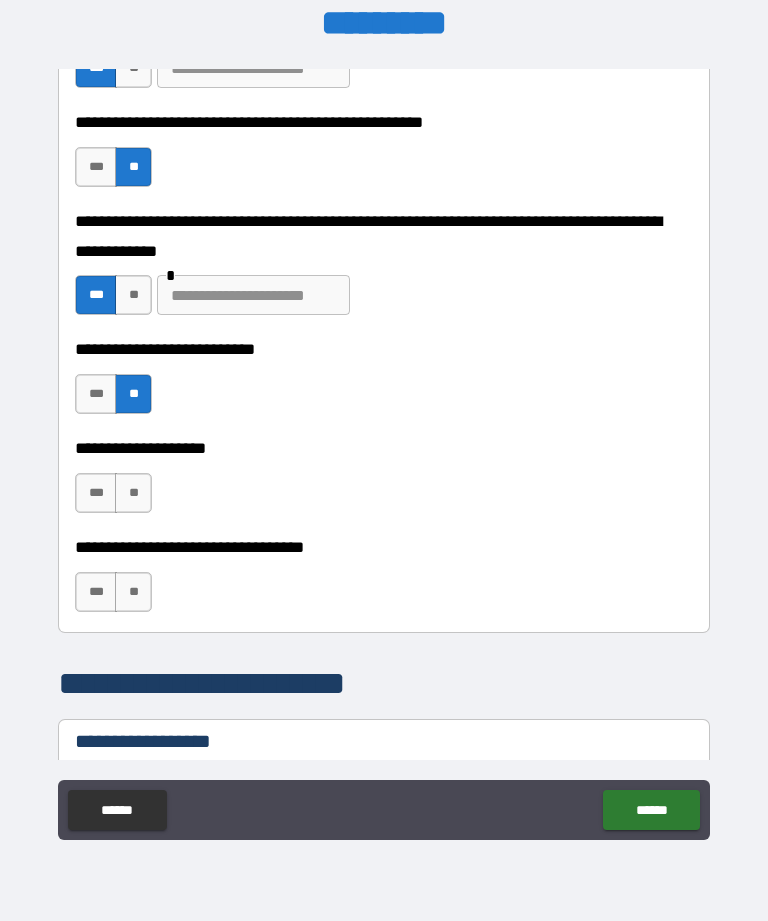 scroll, scrollTop: 853, scrollLeft: 0, axis: vertical 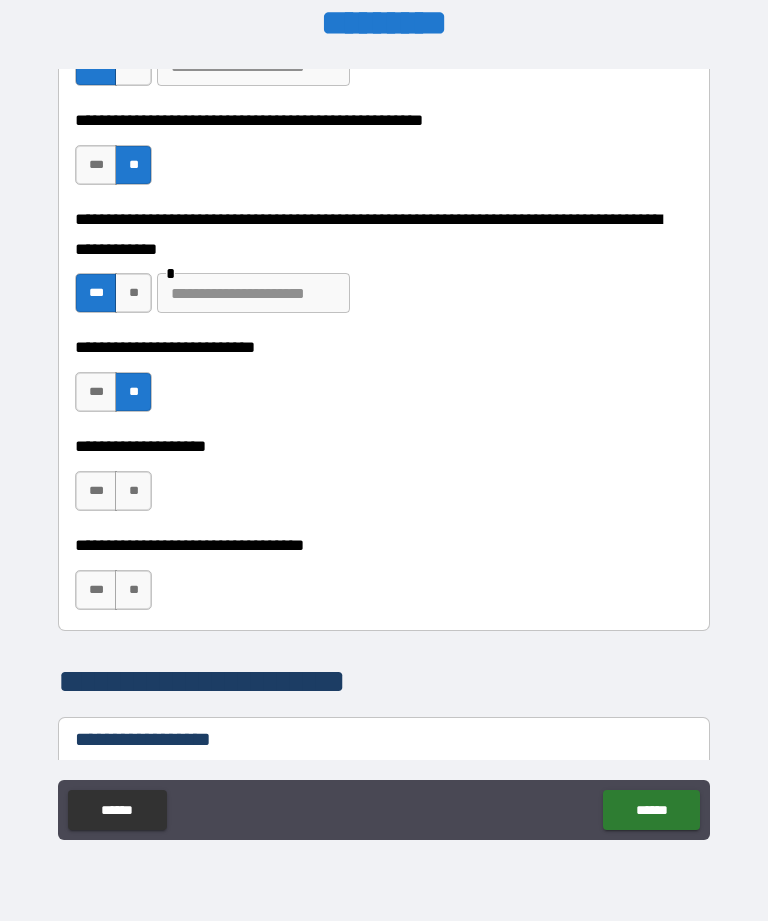click on "**" at bounding box center (133, 491) 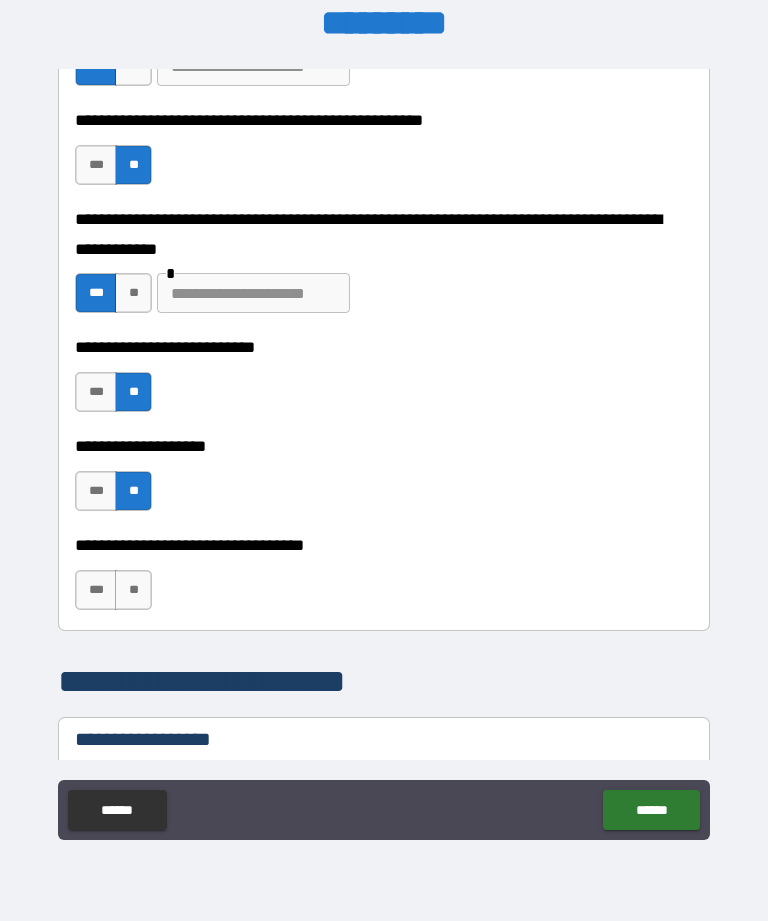 click on "**" at bounding box center (133, 590) 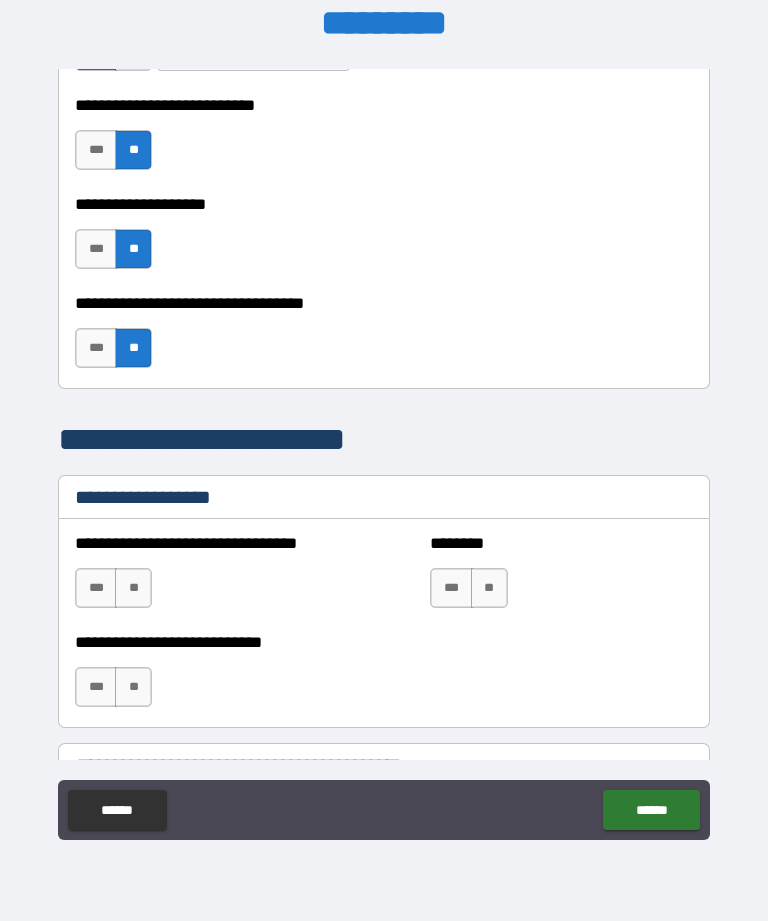 scroll, scrollTop: 1103, scrollLeft: 0, axis: vertical 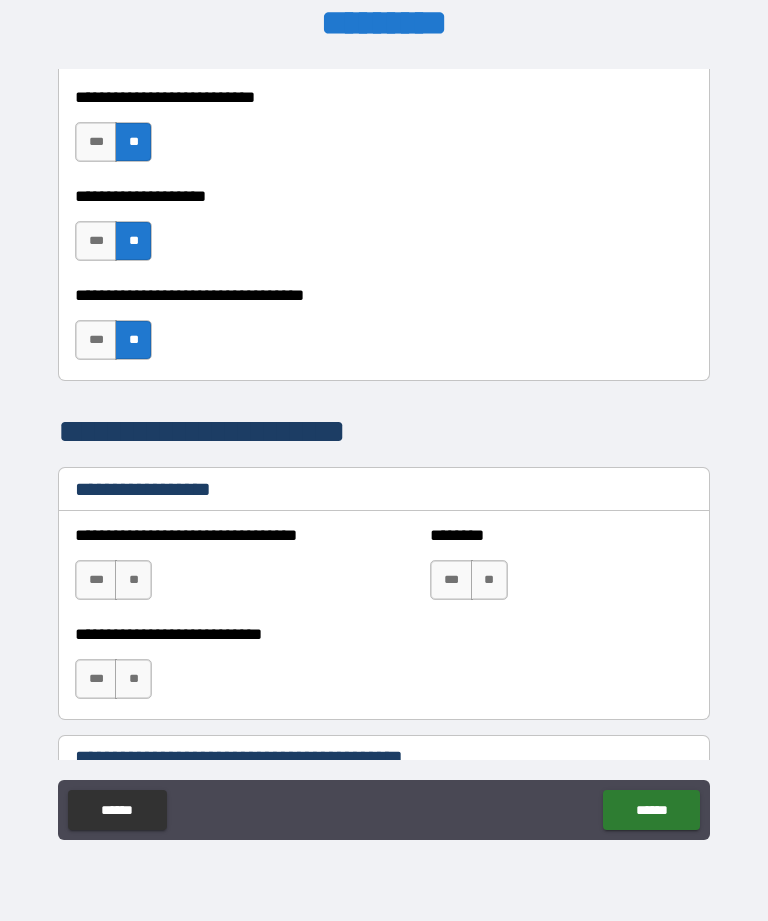 click on "**" at bounding box center [133, 580] 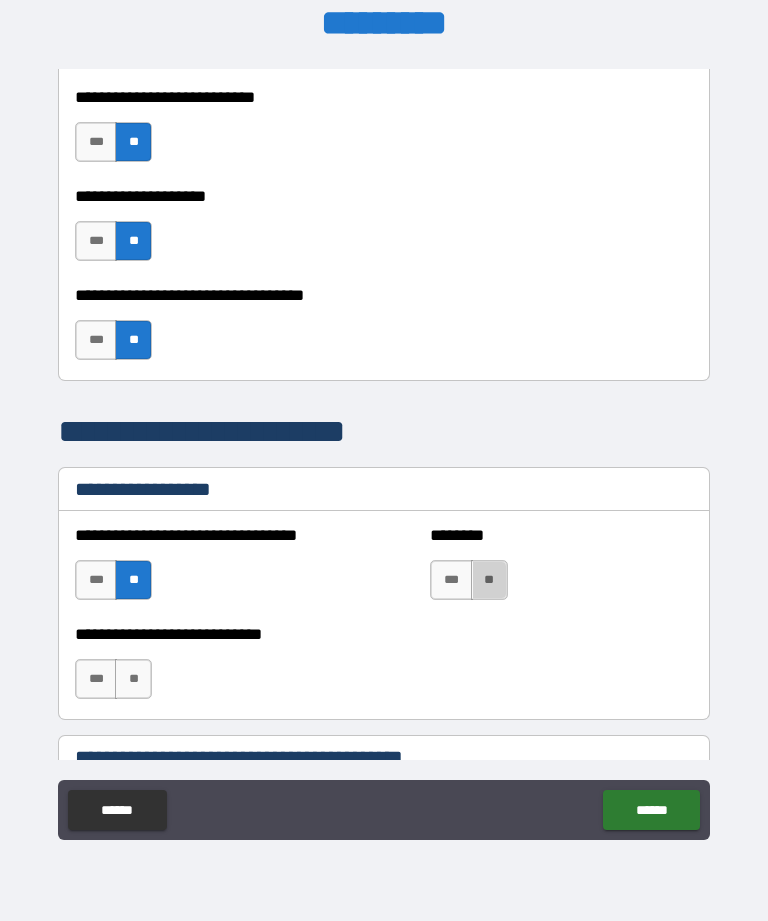 click on "**" at bounding box center [489, 580] 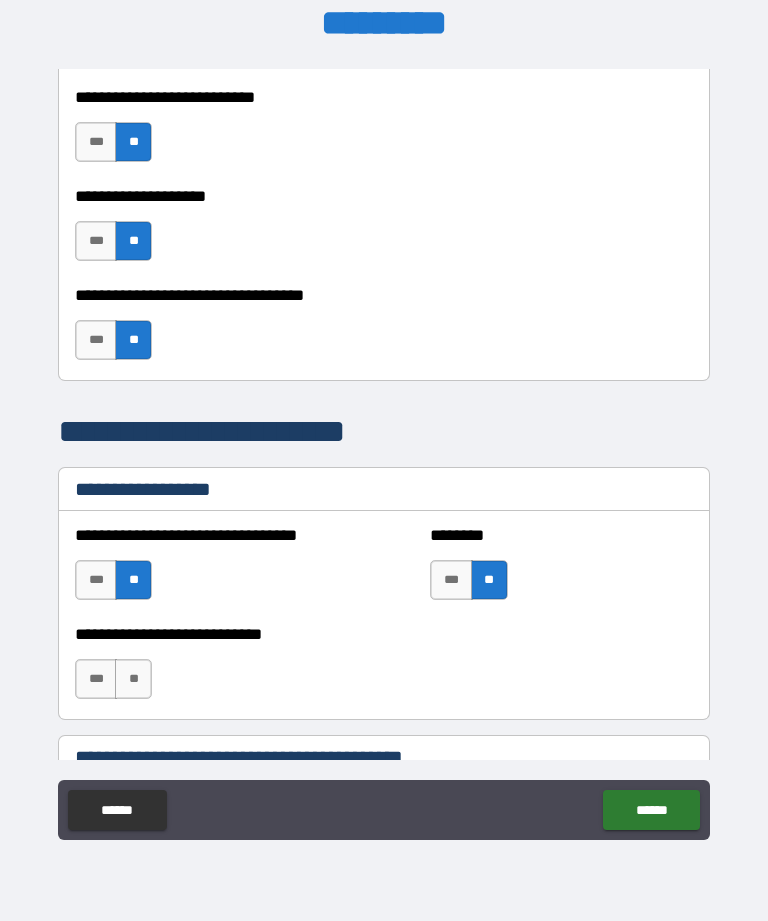 click on "**" at bounding box center (133, 679) 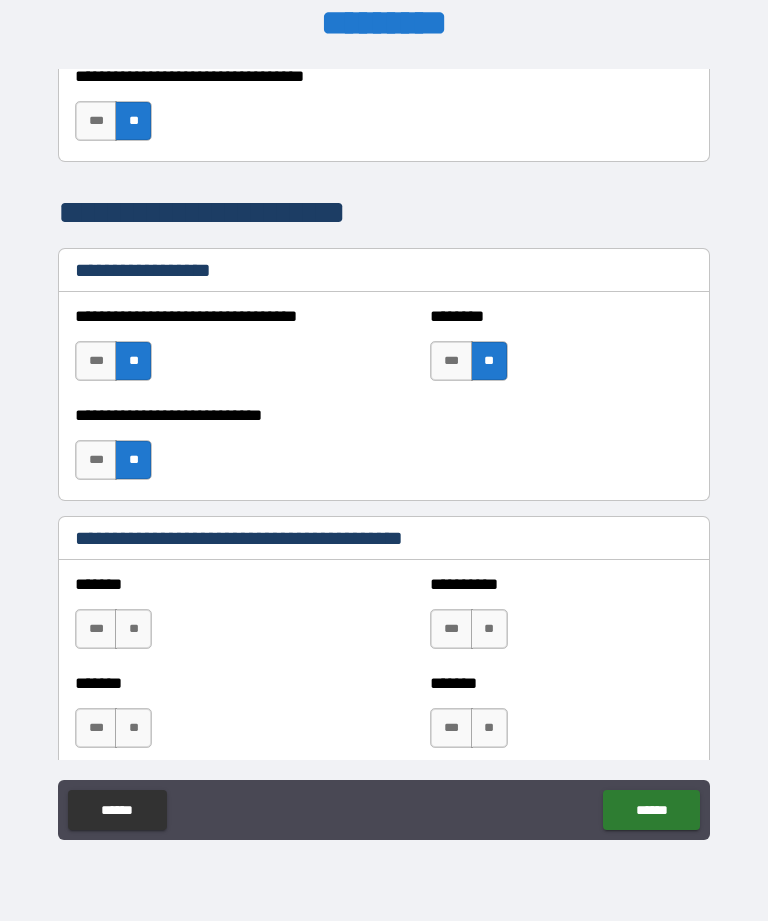 scroll, scrollTop: 1346, scrollLeft: 0, axis: vertical 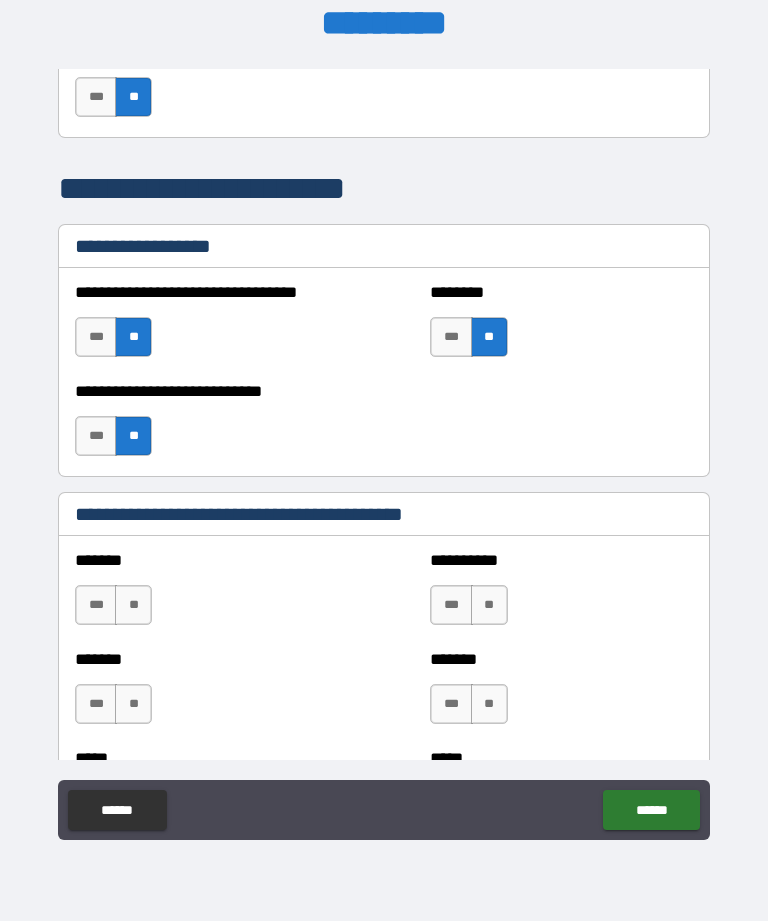 click on "**" at bounding box center [133, 605] 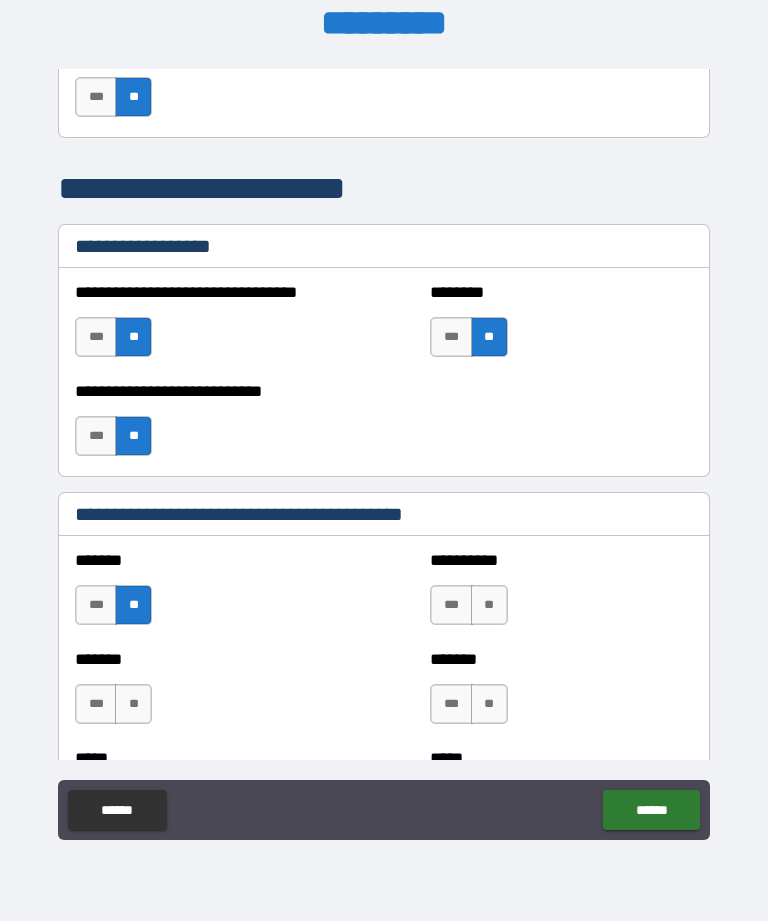 click on "**" at bounding box center [489, 605] 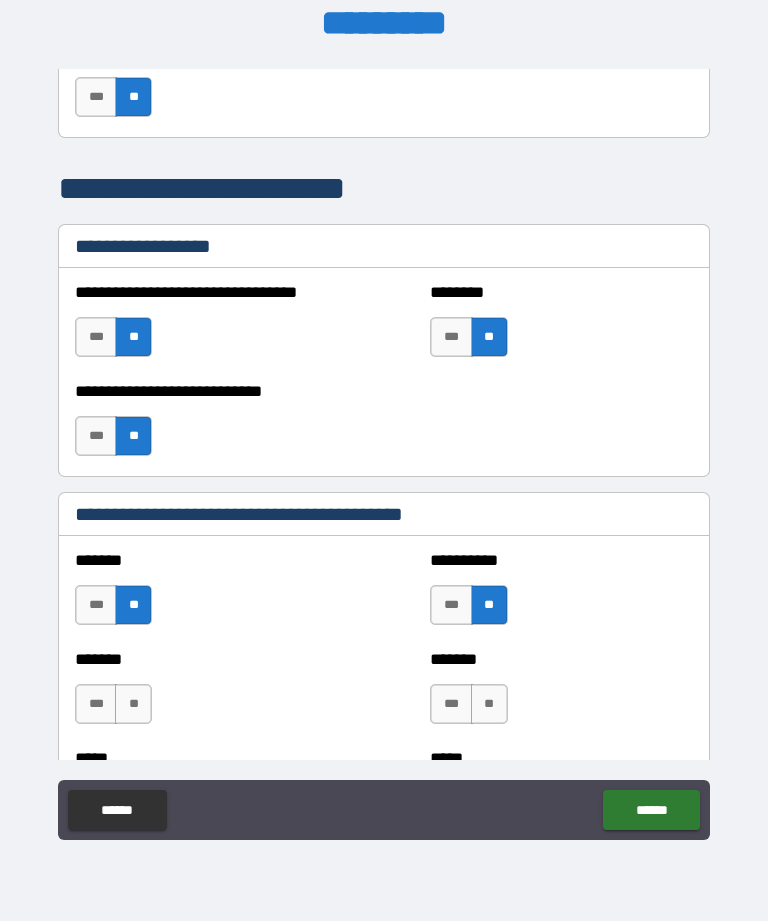 click on "**" at bounding box center (133, 704) 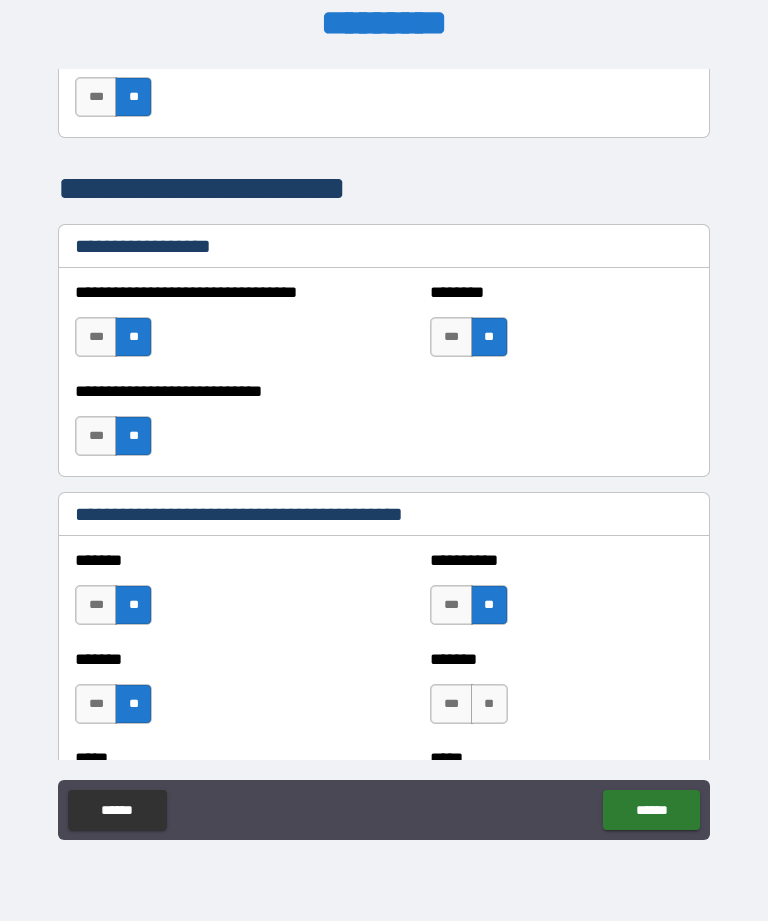 click on "**" at bounding box center (489, 704) 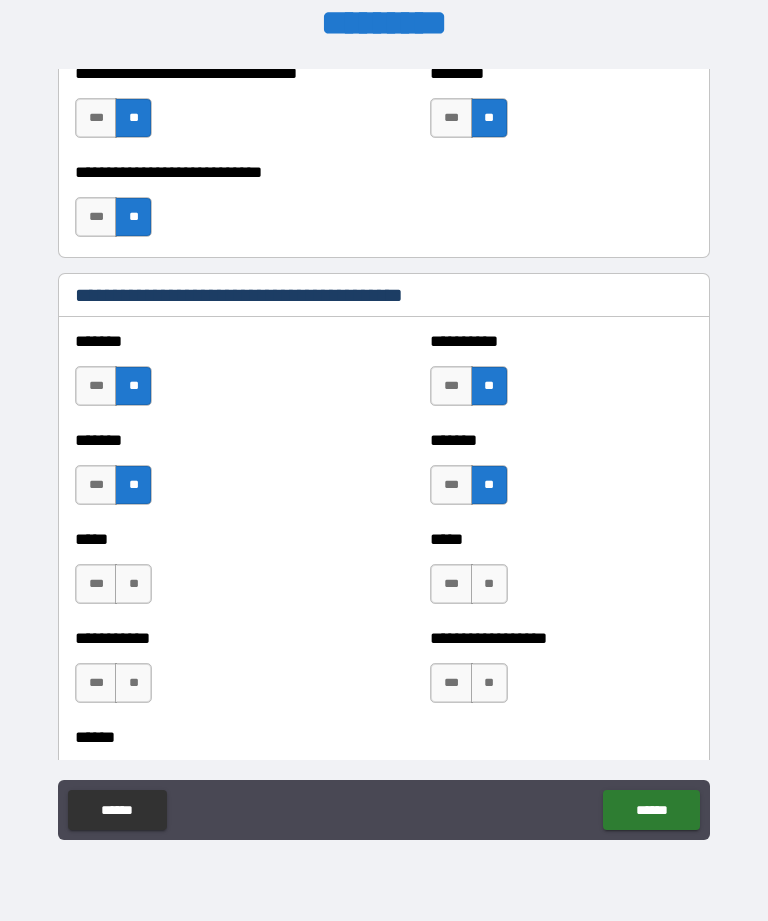 scroll, scrollTop: 1589, scrollLeft: 0, axis: vertical 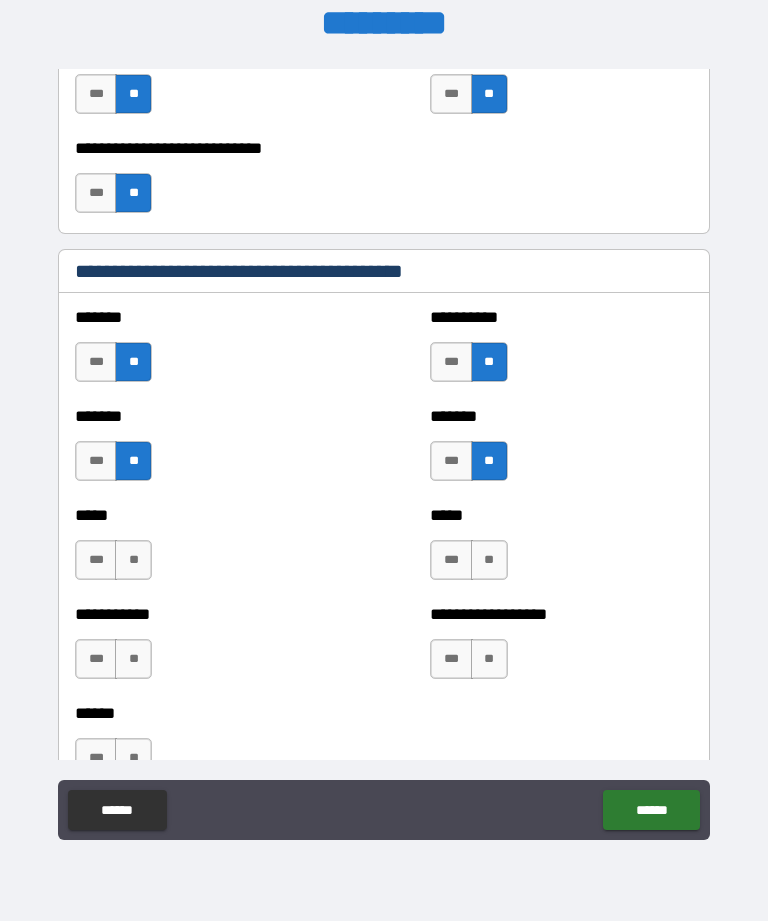 click on "**" at bounding box center (133, 560) 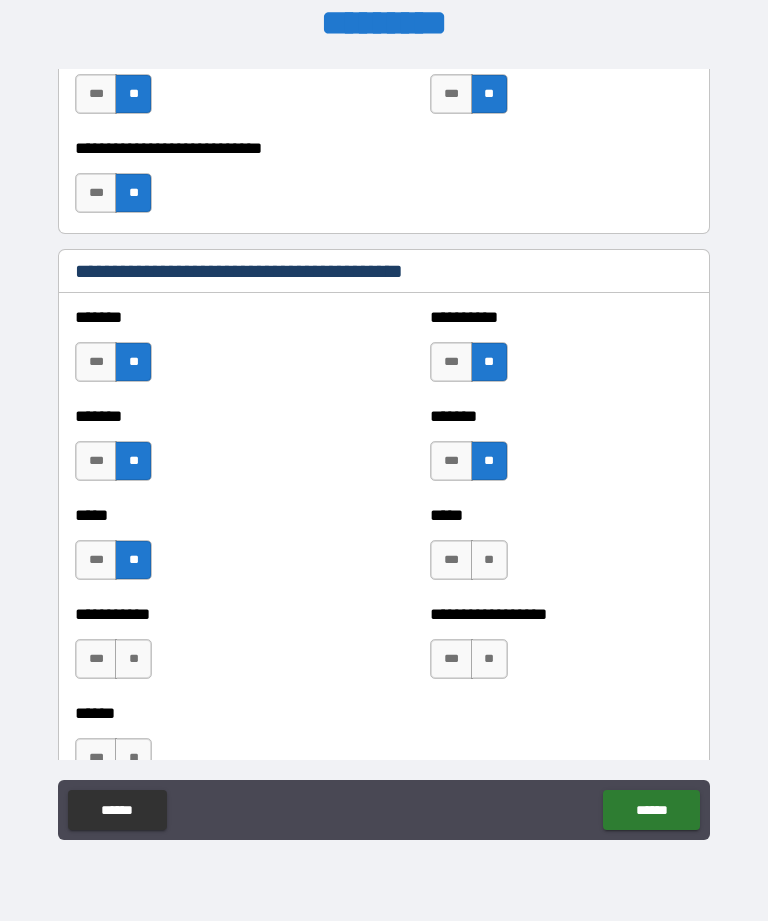 click on "**" at bounding box center (489, 560) 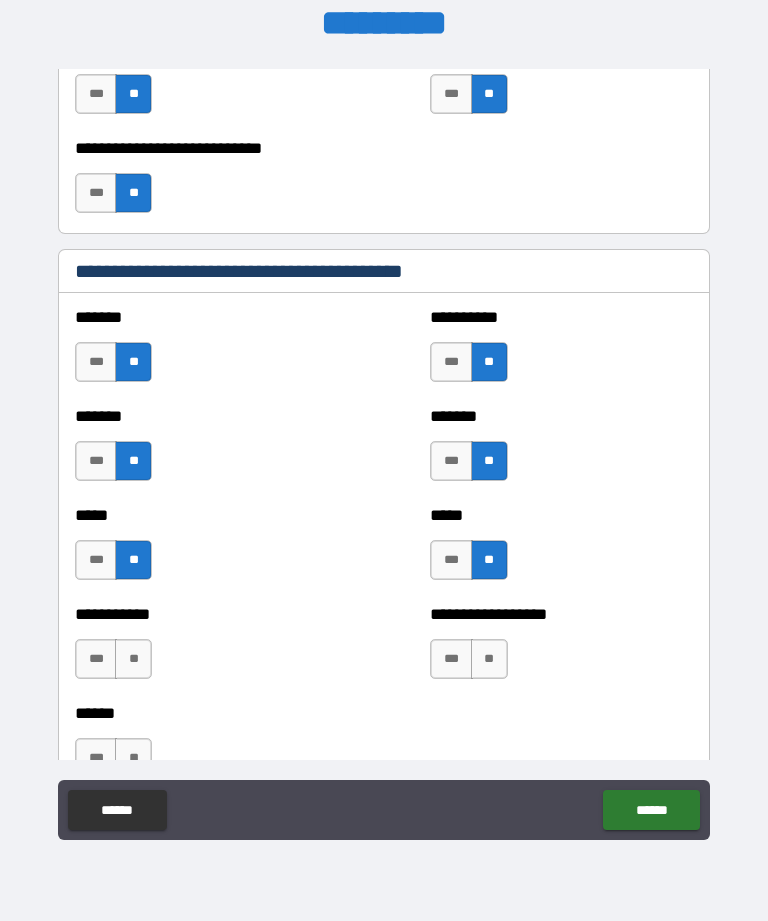 click on "**" at bounding box center (489, 659) 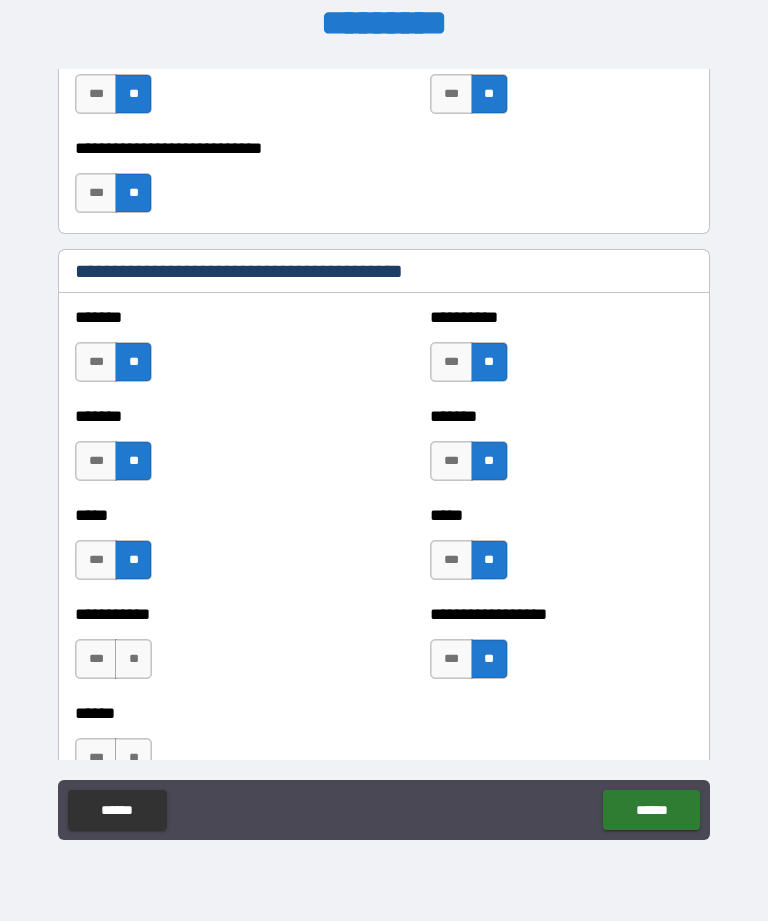 click on "**" at bounding box center (133, 659) 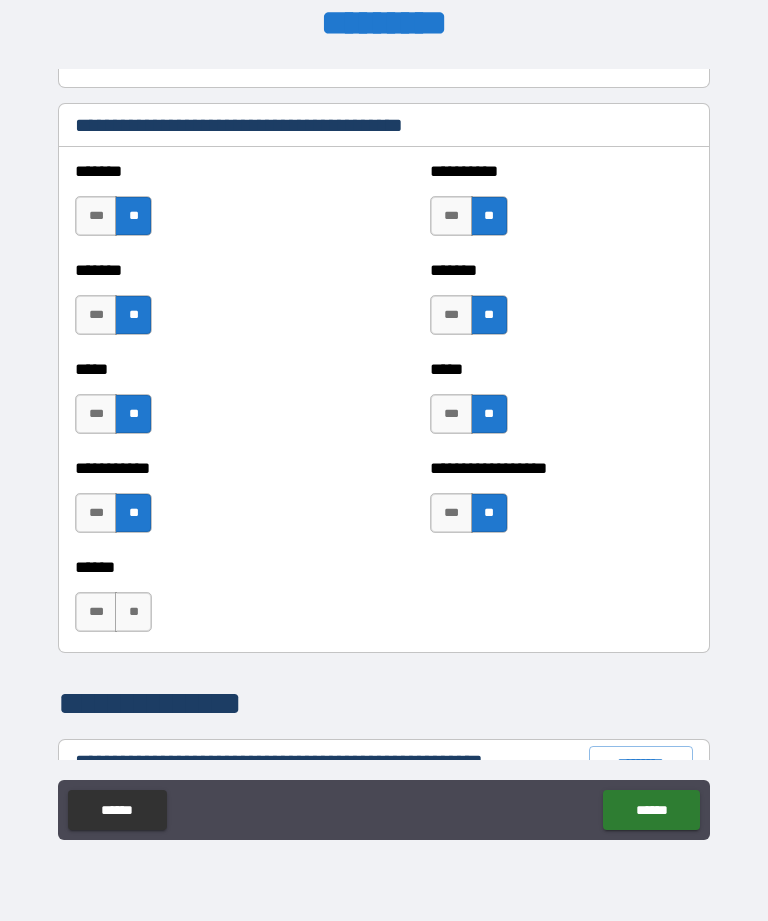 scroll, scrollTop: 1755, scrollLeft: 0, axis: vertical 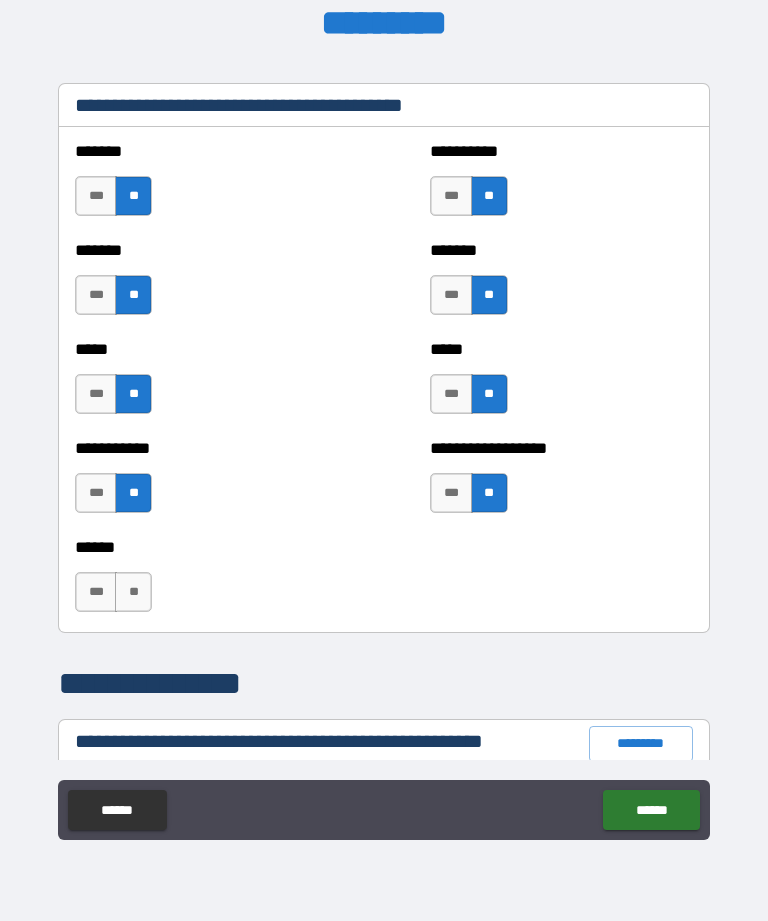 click on "***" at bounding box center [96, 592] 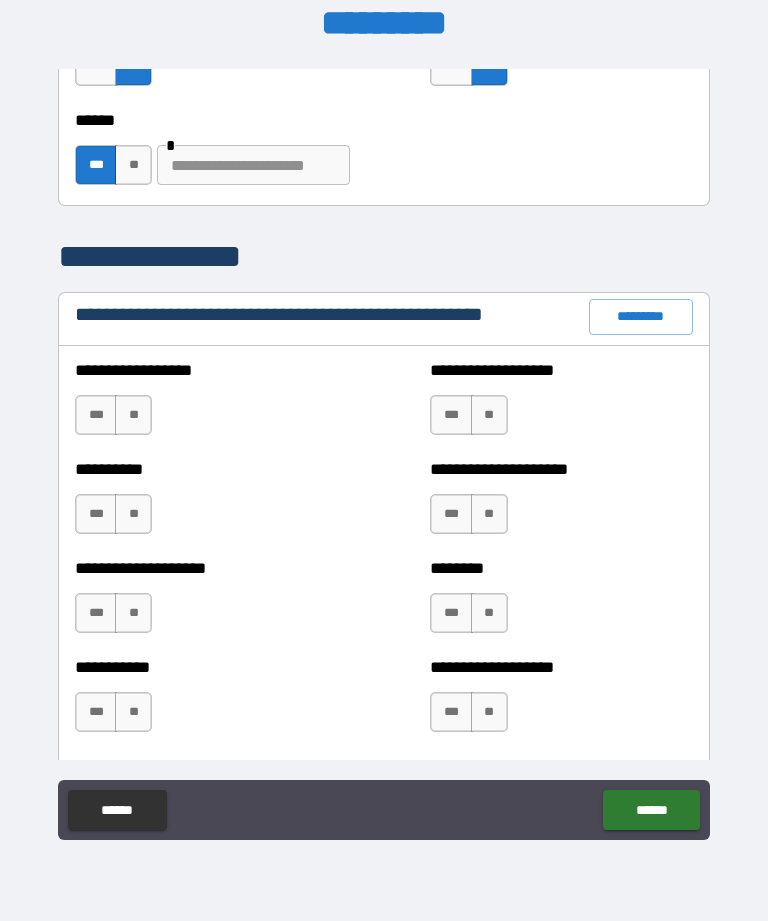 scroll, scrollTop: 2183, scrollLeft: 0, axis: vertical 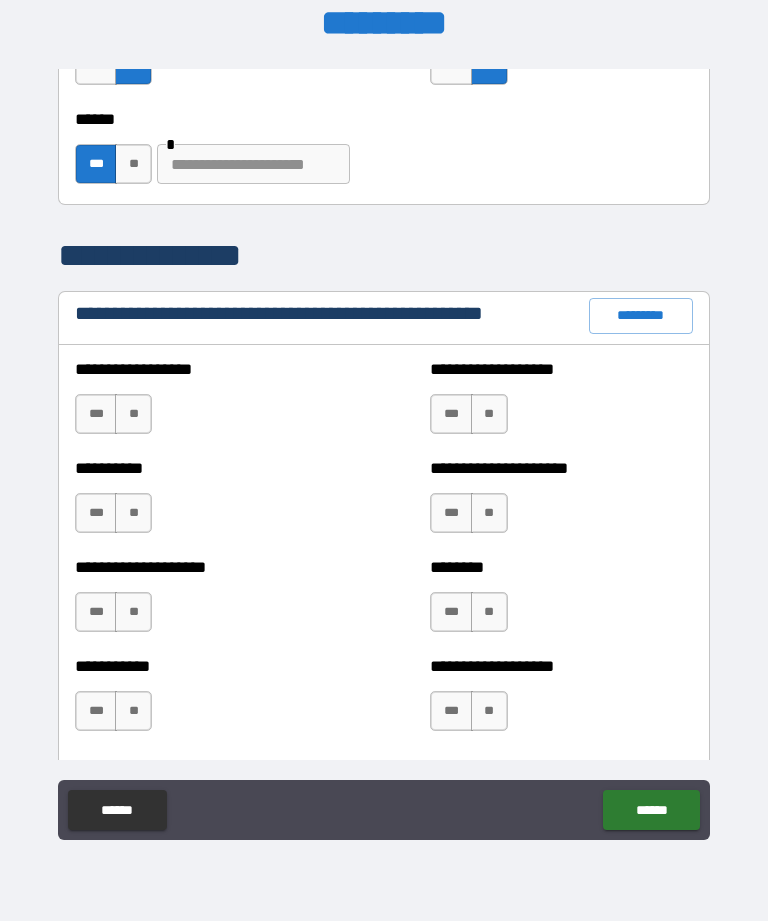 click on "**" at bounding box center [133, 414] 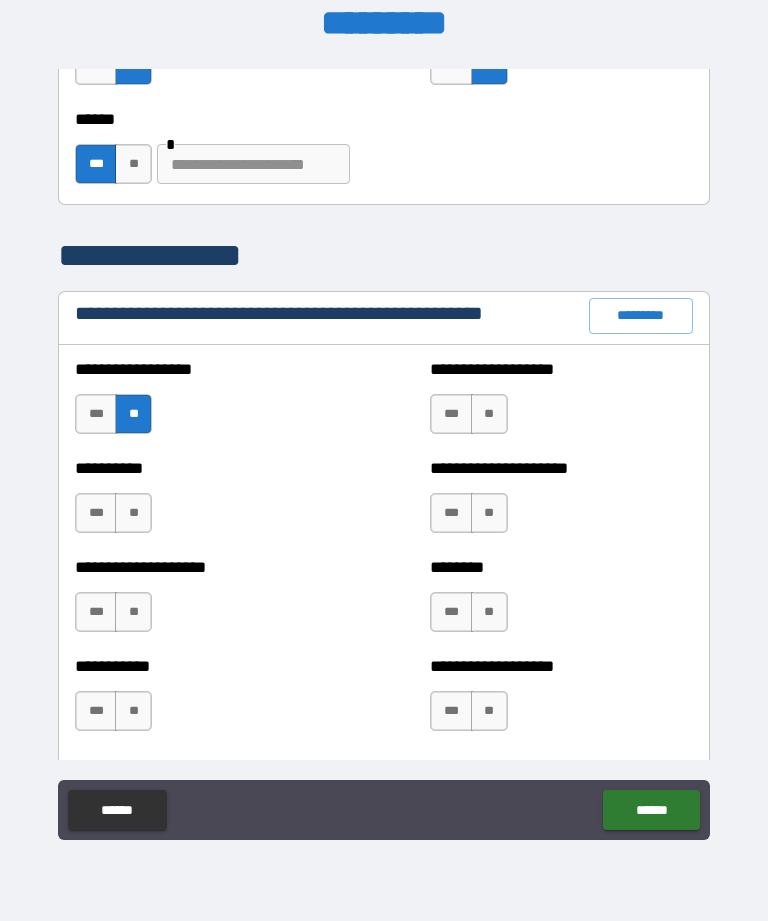click on "**" at bounding box center [489, 414] 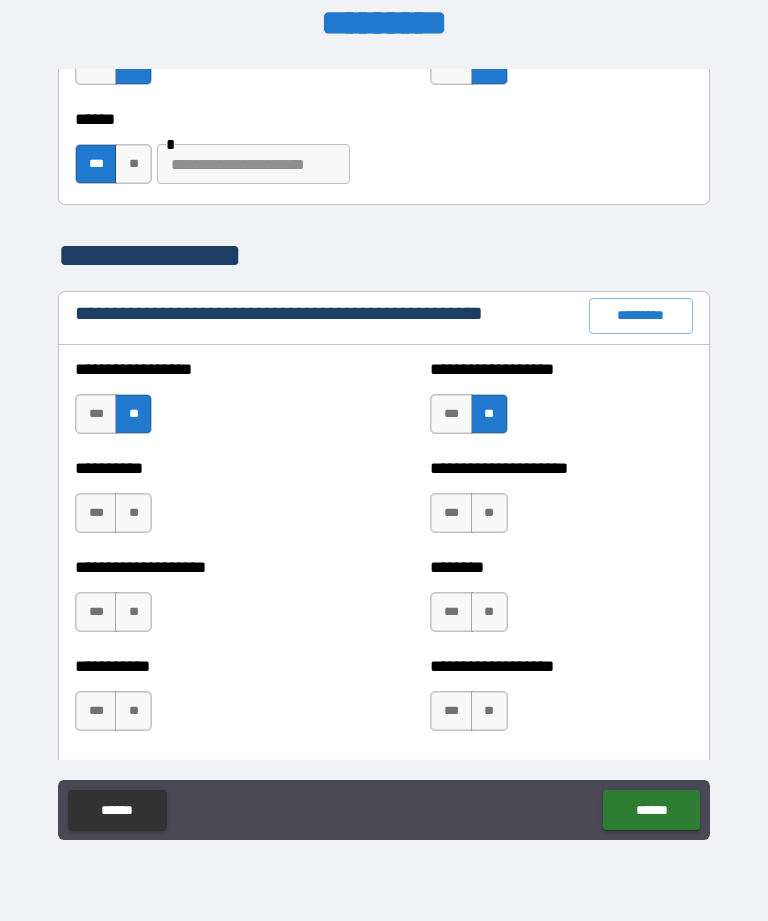 click on "**" at bounding box center [133, 513] 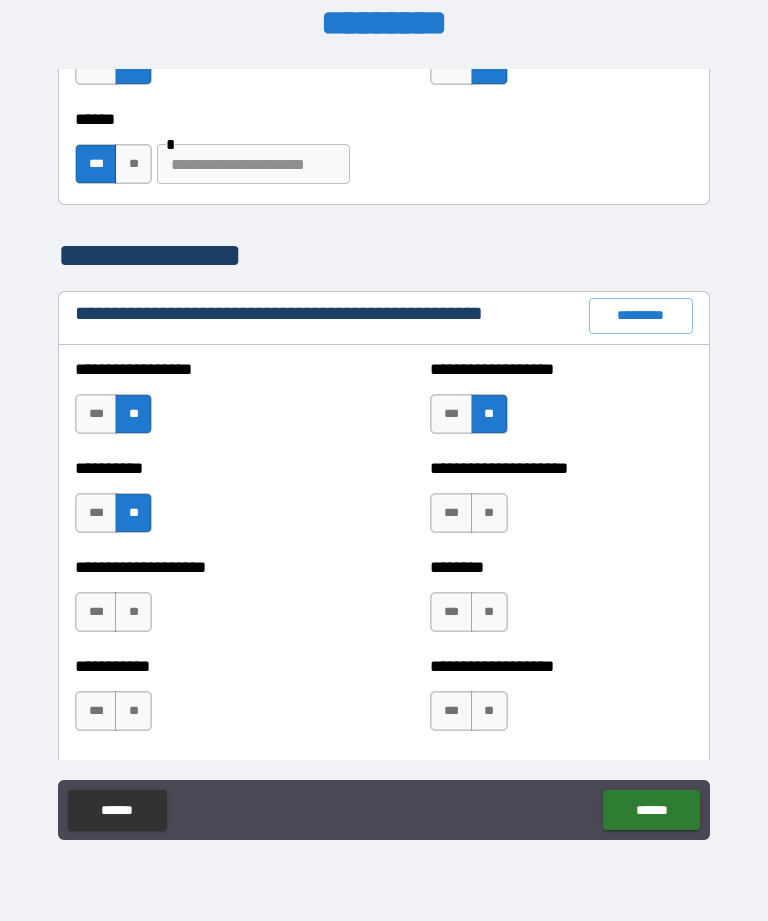 click on "***" at bounding box center (451, 513) 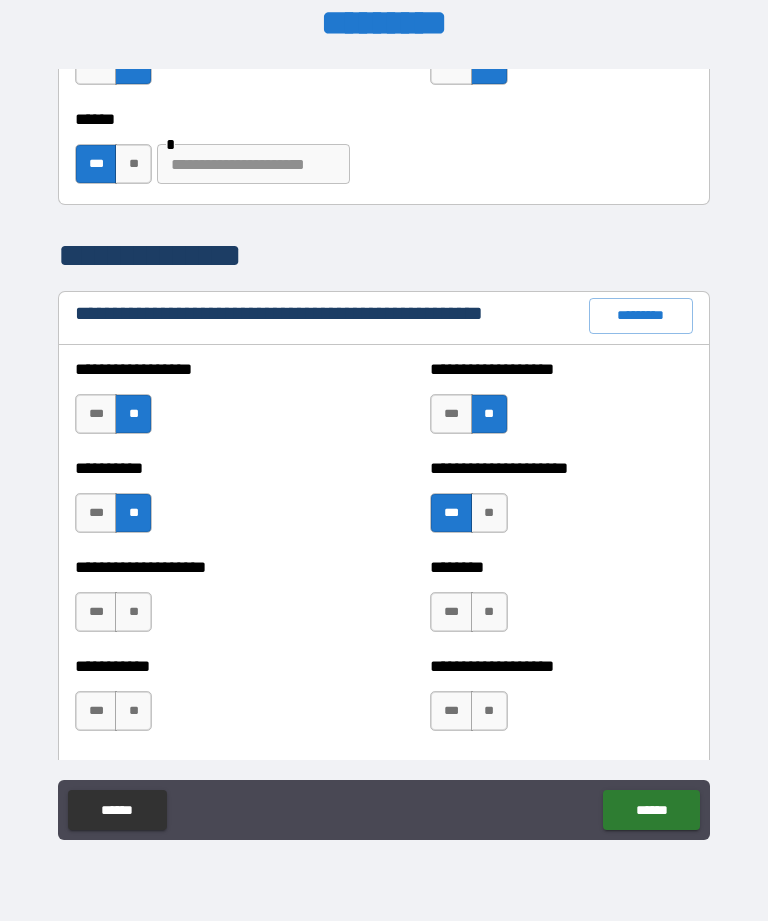 click on "**" at bounding box center [133, 612] 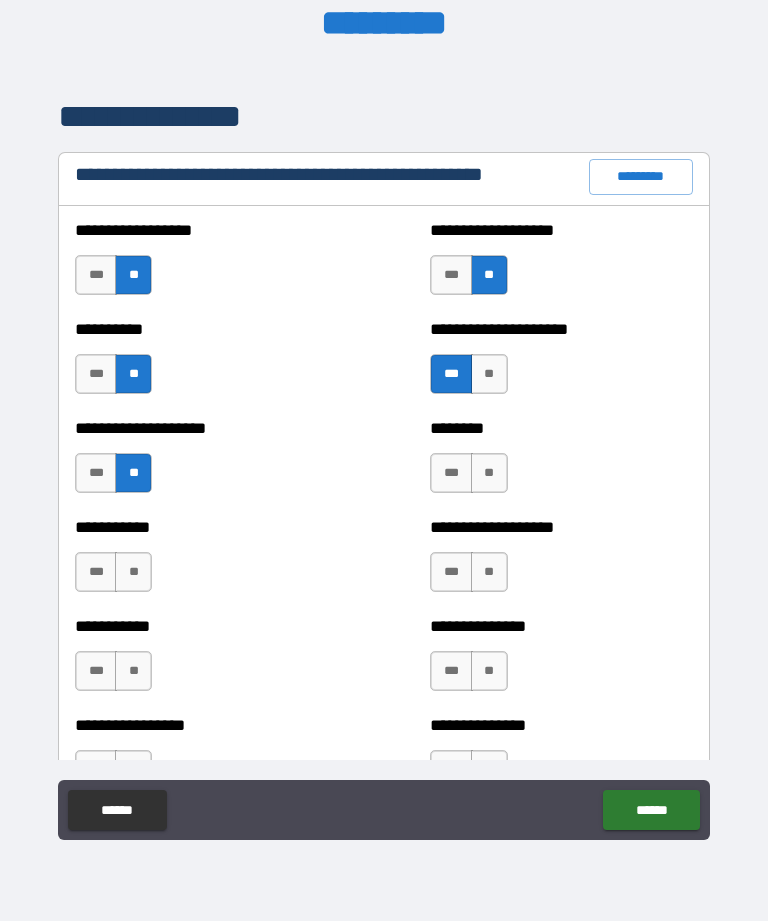 scroll, scrollTop: 2321, scrollLeft: 0, axis: vertical 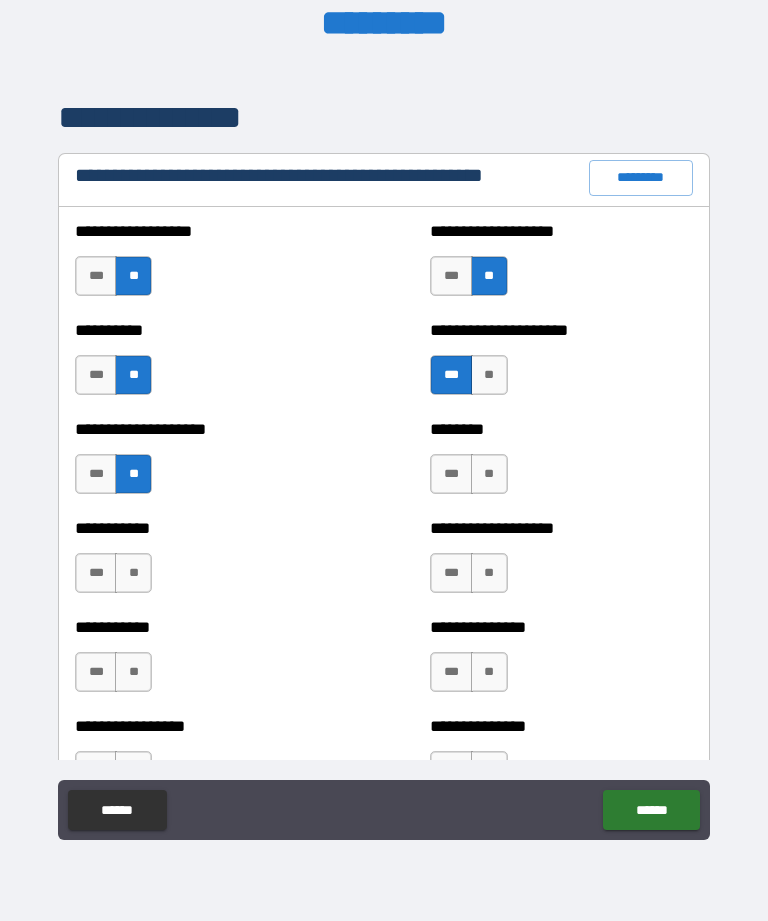 click on "**" at bounding box center [489, 474] 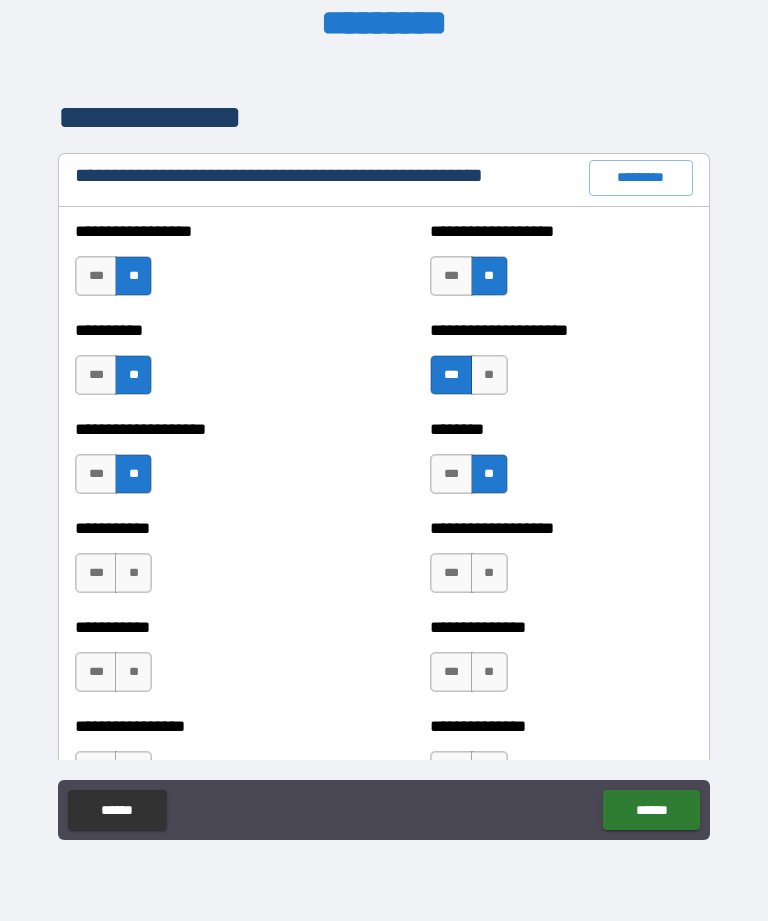click on "**" at bounding box center [489, 573] 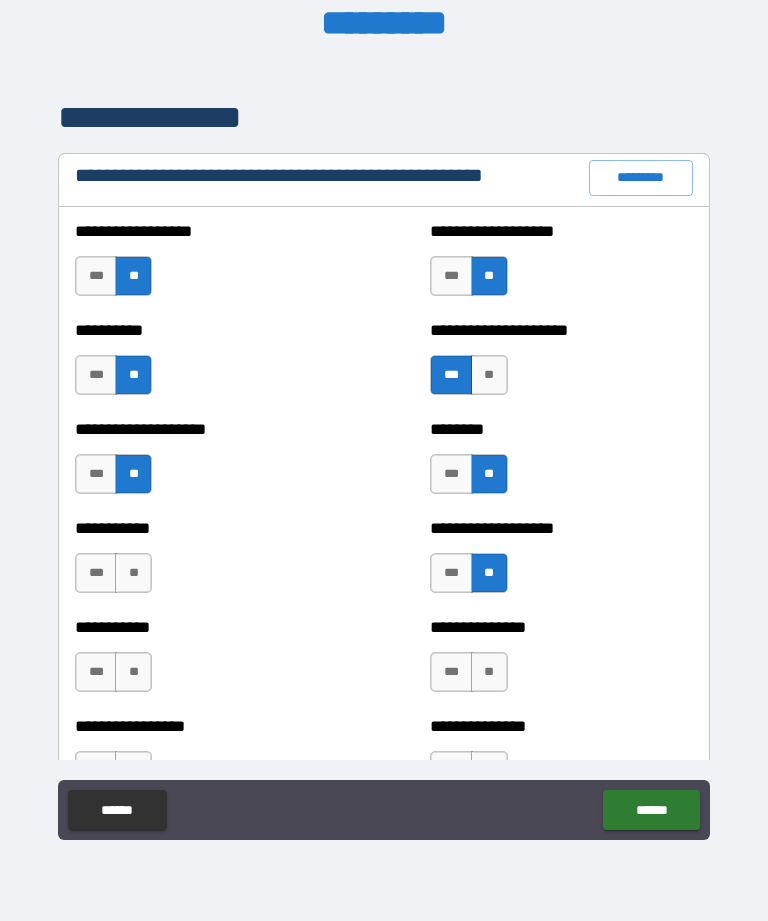 click on "**" at bounding box center (133, 573) 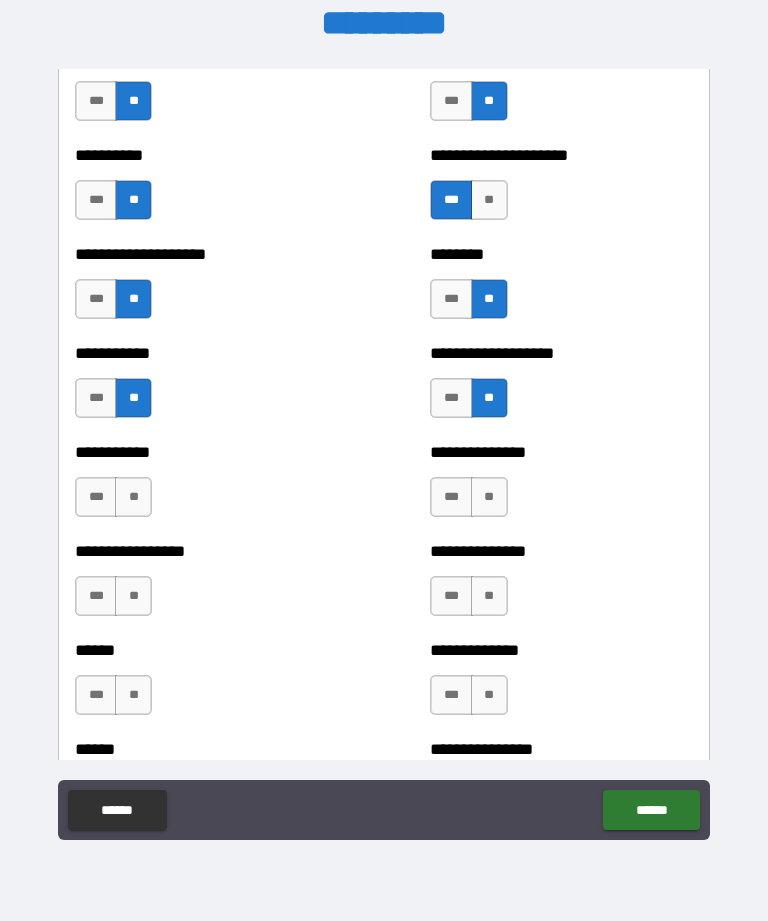 scroll, scrollTop: 2497, scrollLeft: 0, axis: vertical 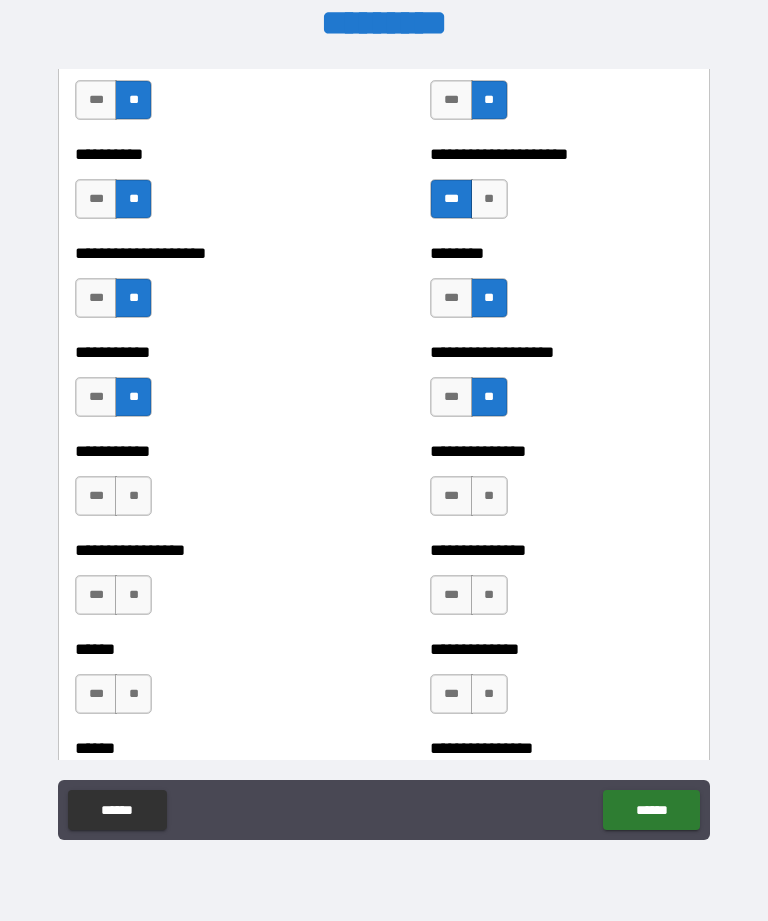 click on "**" at bounding box center [133, 496] 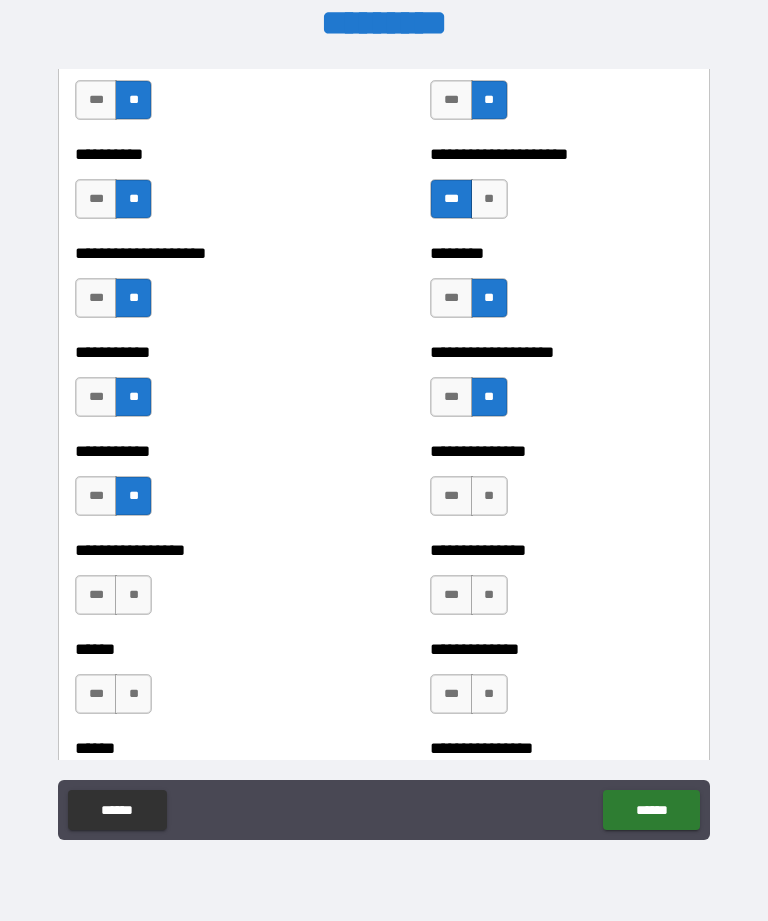 click on "**" at bounding box center (489, 496) 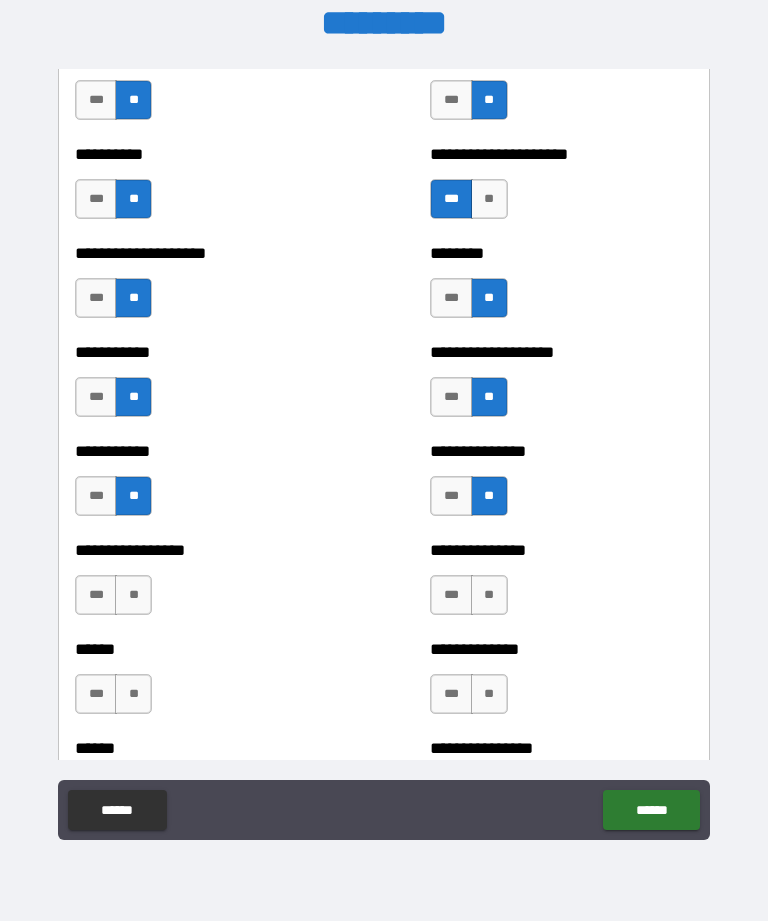 click on "**" at bounding box center (489, 595) 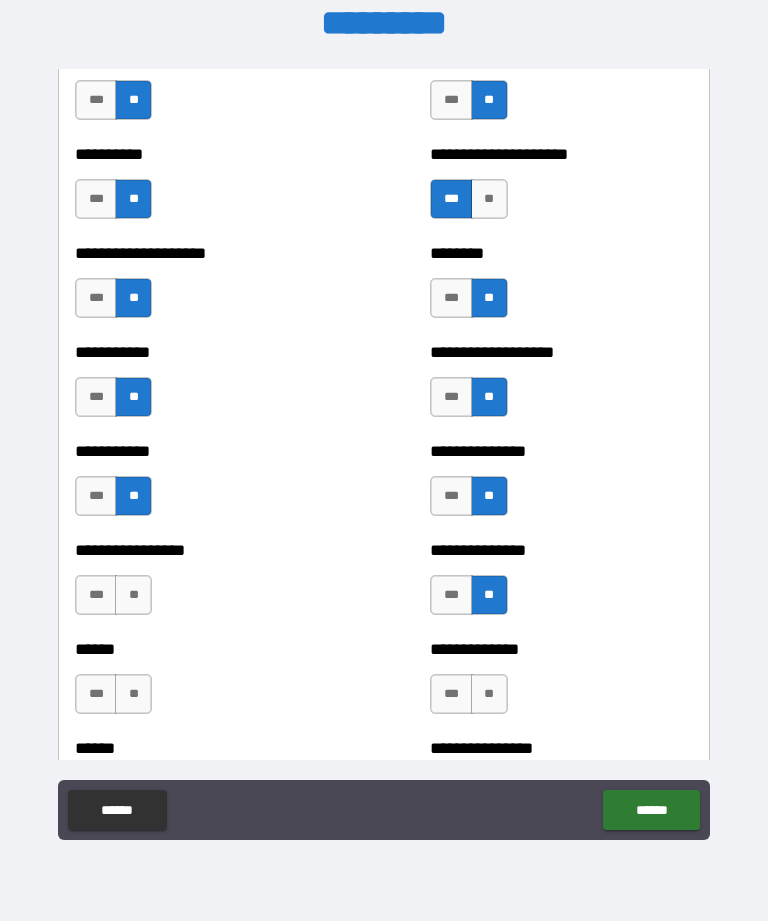 click on "**" at bounding box center [133, 595] 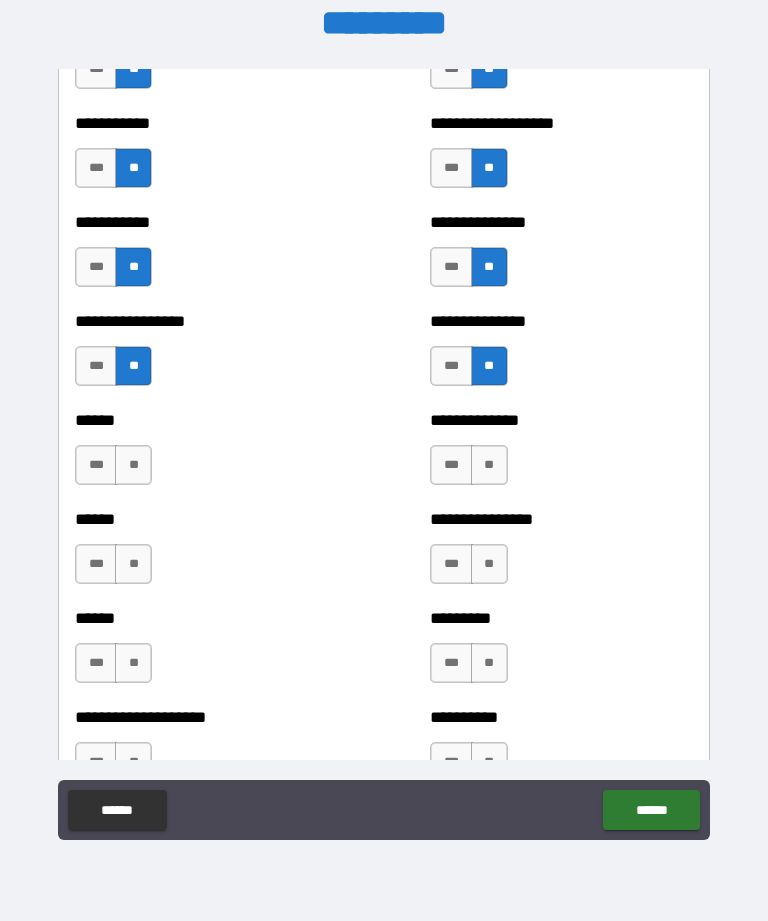 scroll, scrollTop: 2748, scrollLeft: 0, axis: vertical 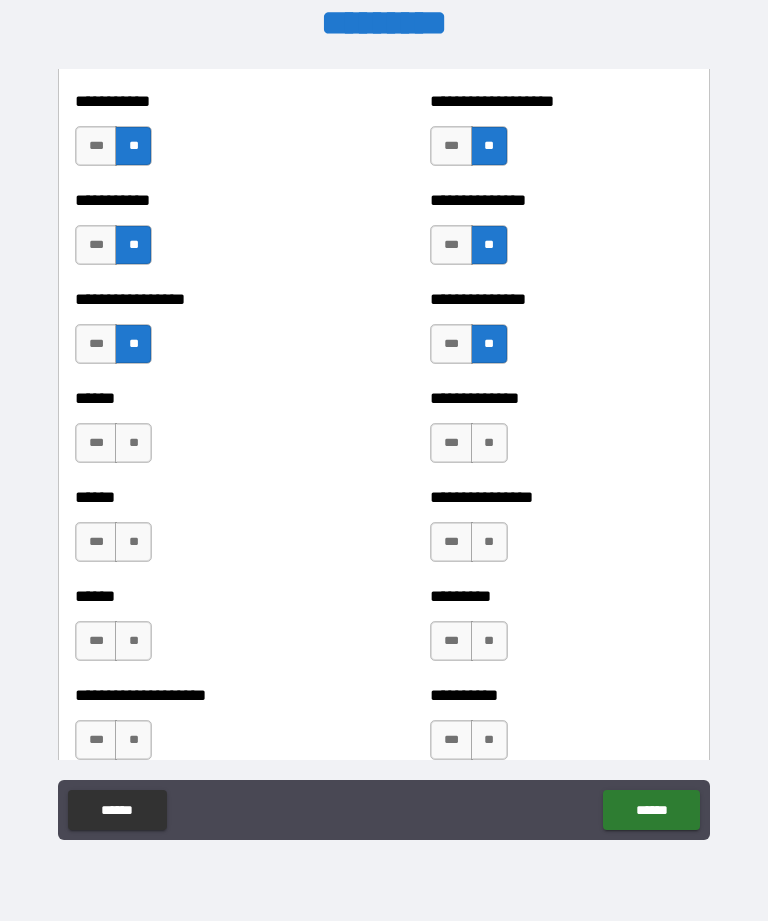 click on "**" at bounding box center [133, 443] 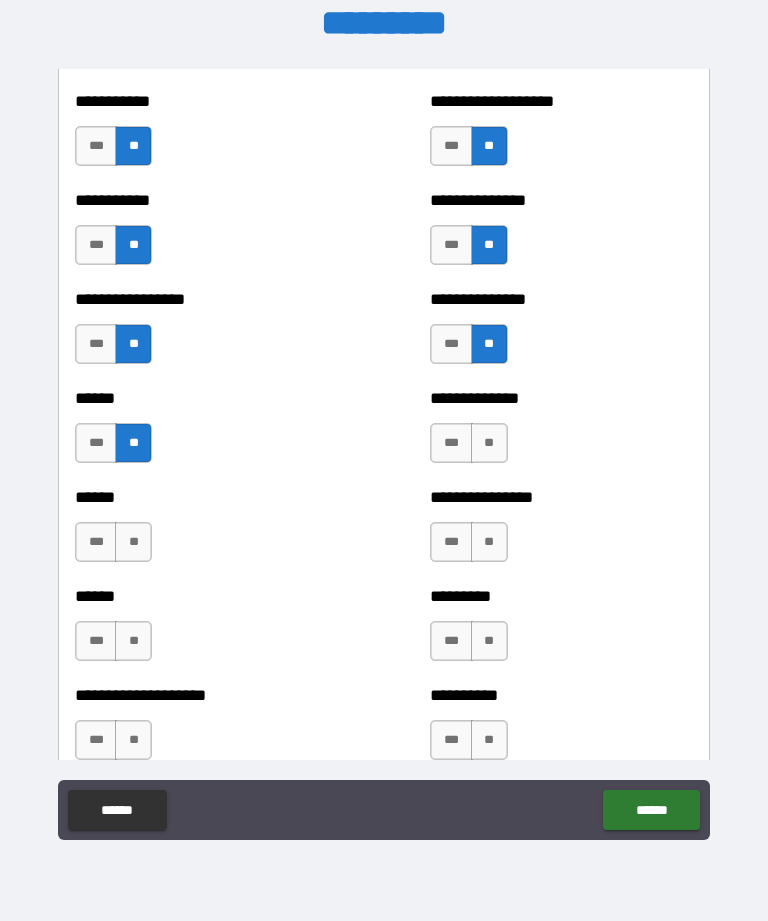 click on "**" at bounding box center (489, 443) 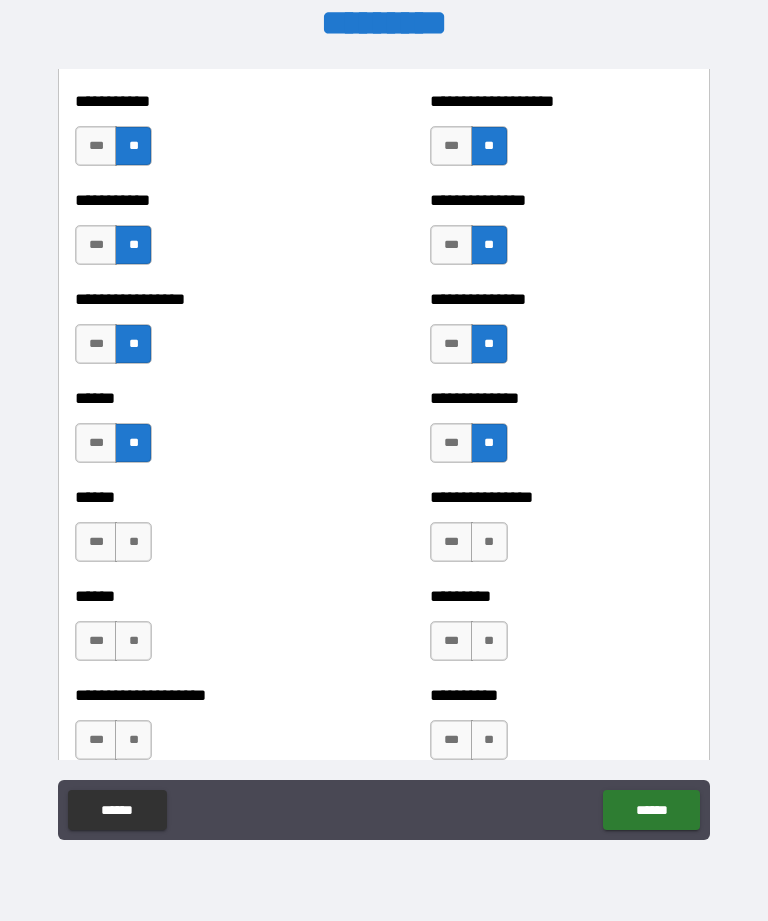 click on "**" at bounding box center (489, 542) 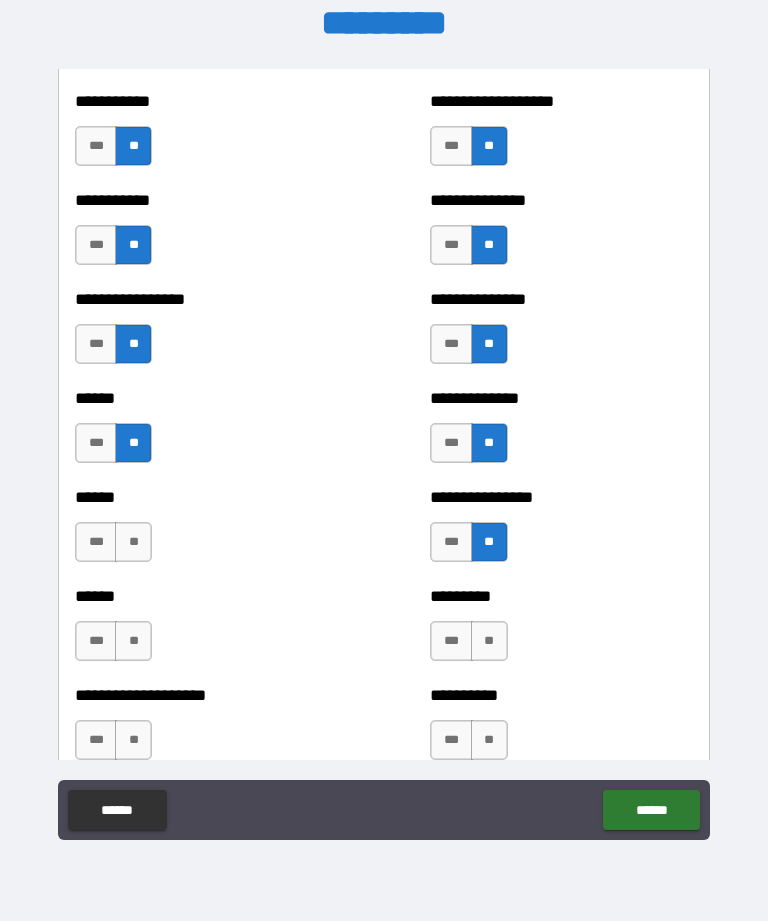 click on "**" at bounding box center [133, 542] 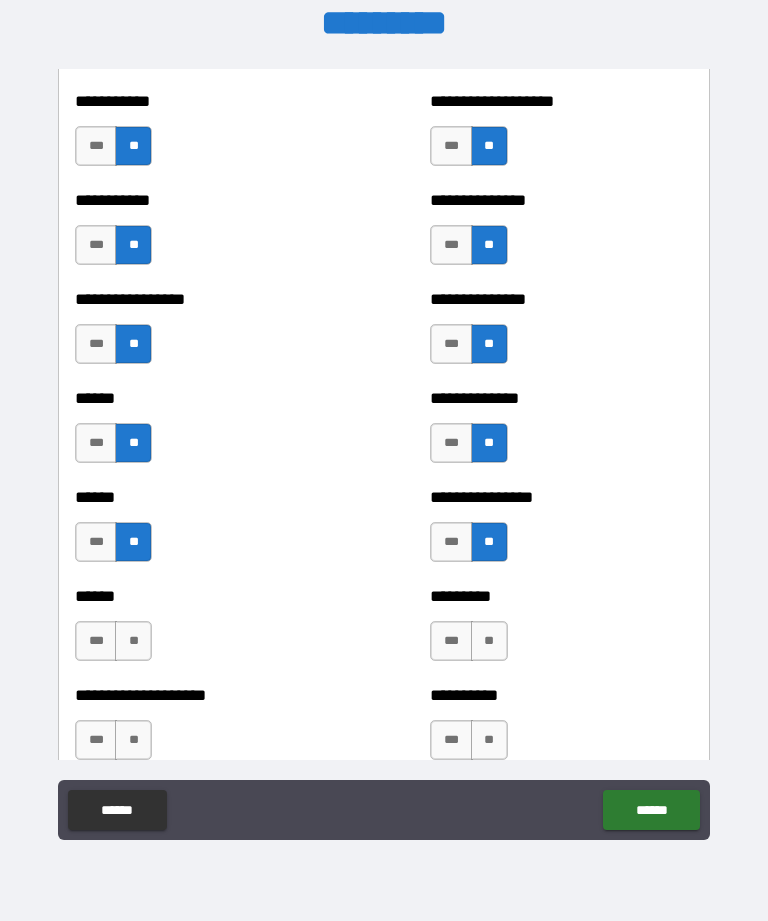 click on "**" at bounding box center (133, 641) 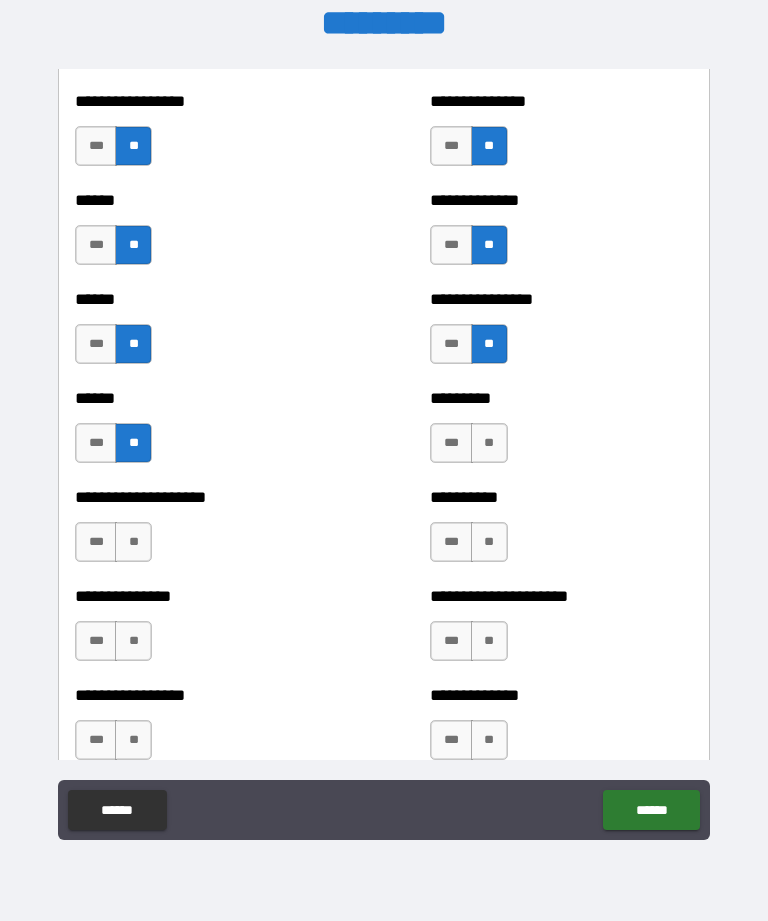 scroll, scrollTop: 2962, scrollLeft: 0, axis: vertical 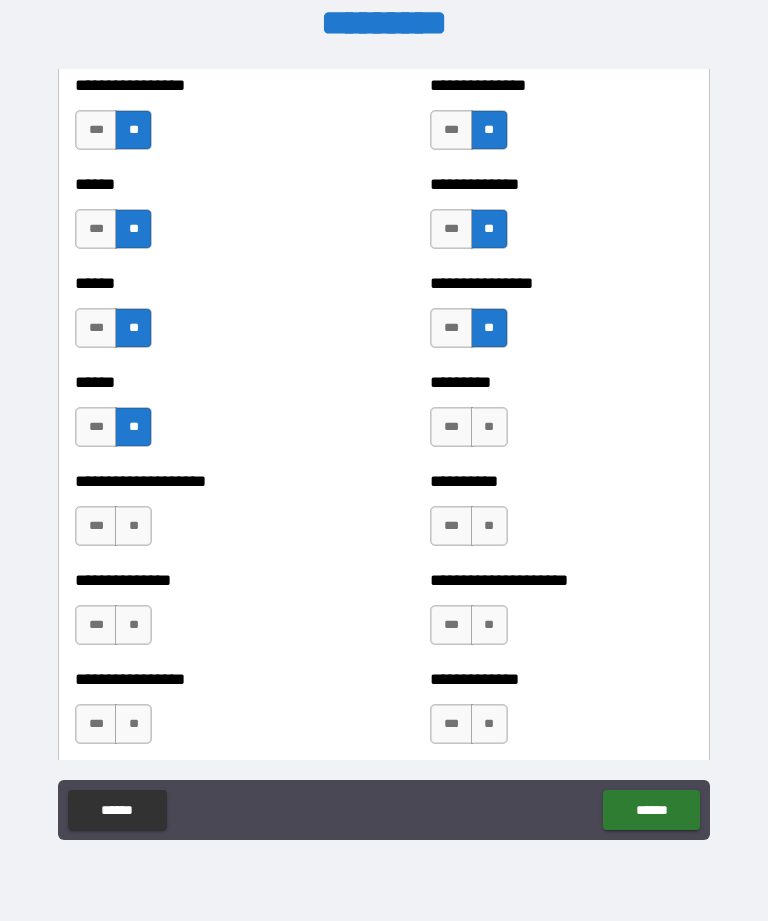 click on "**" at bounding box center (489, 427) 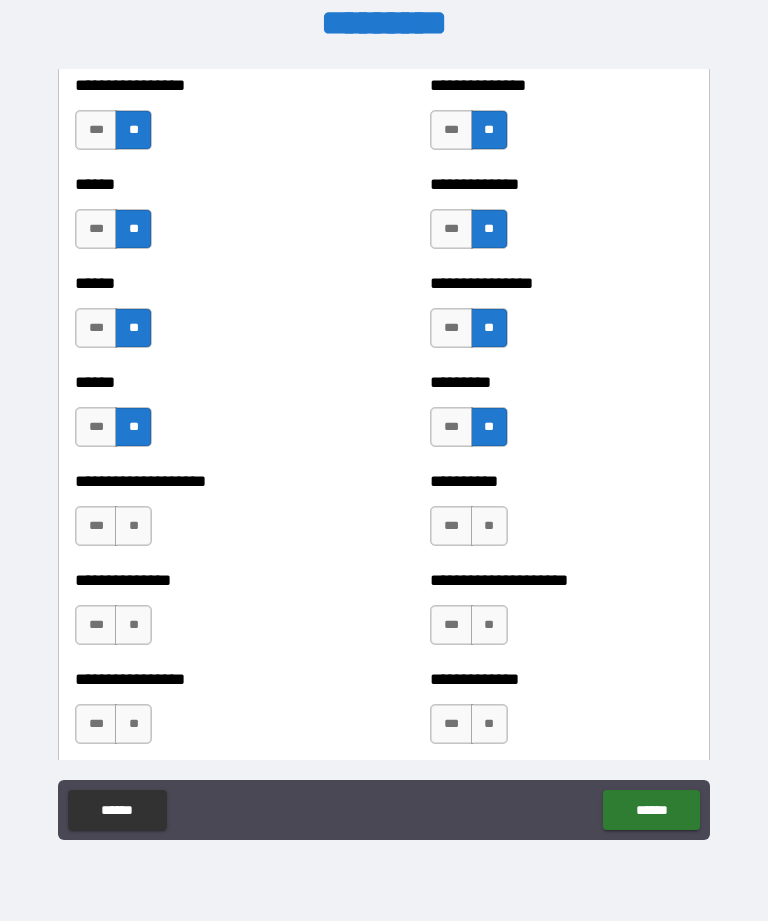 click on "***" at bounding box center (96, 526) 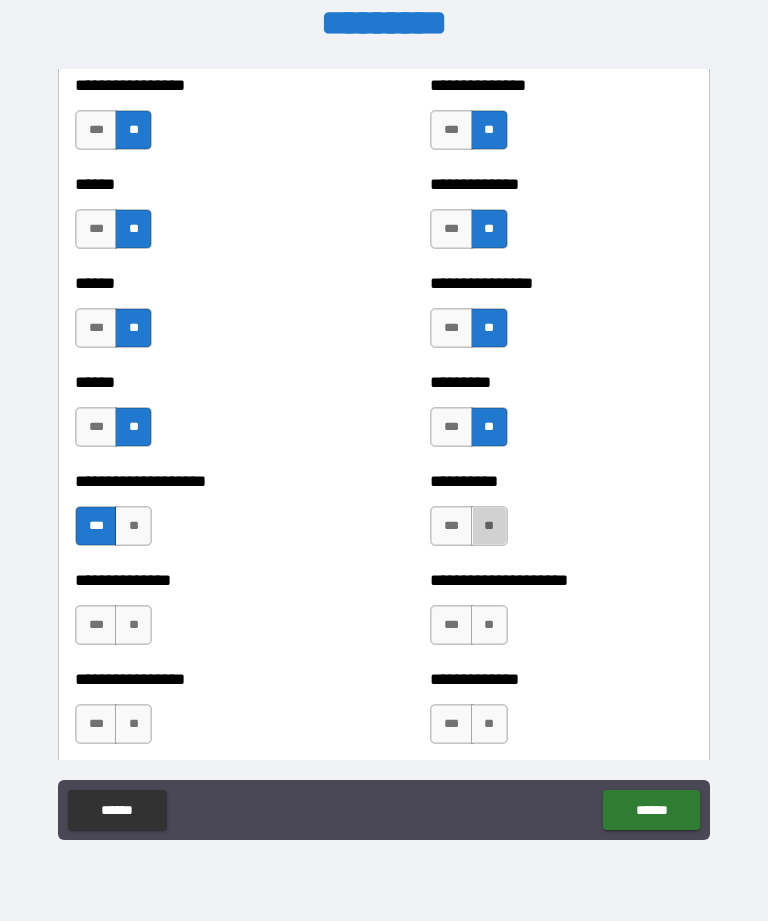 click on "**" at bounding box center (489, 526) 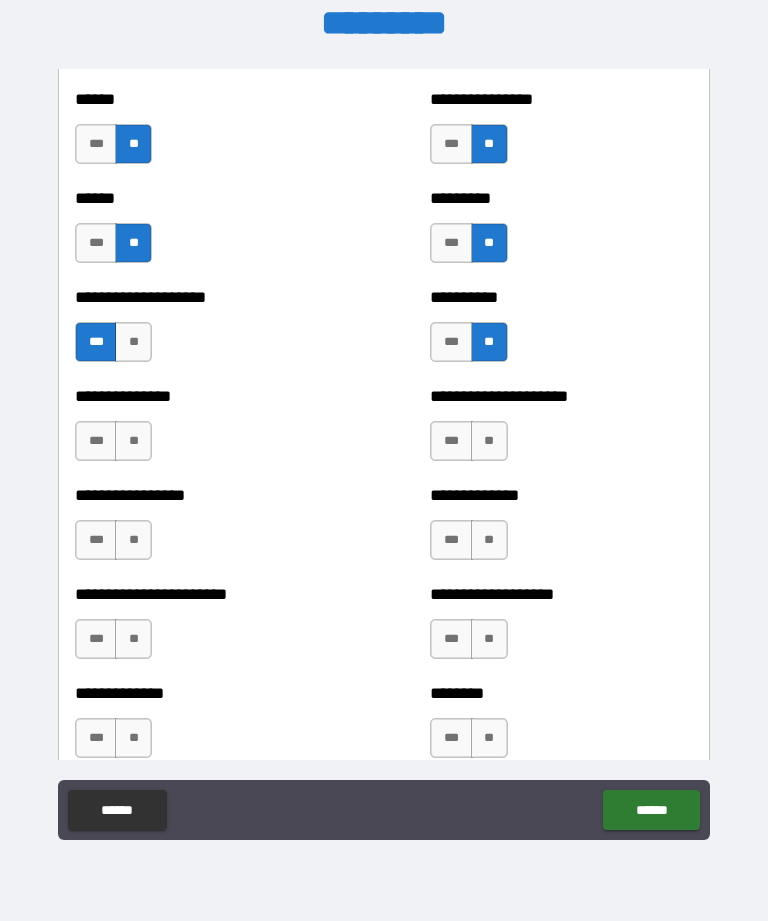 scroll, scrollTop: 3150, scrollLeft: 0, axis: vertical 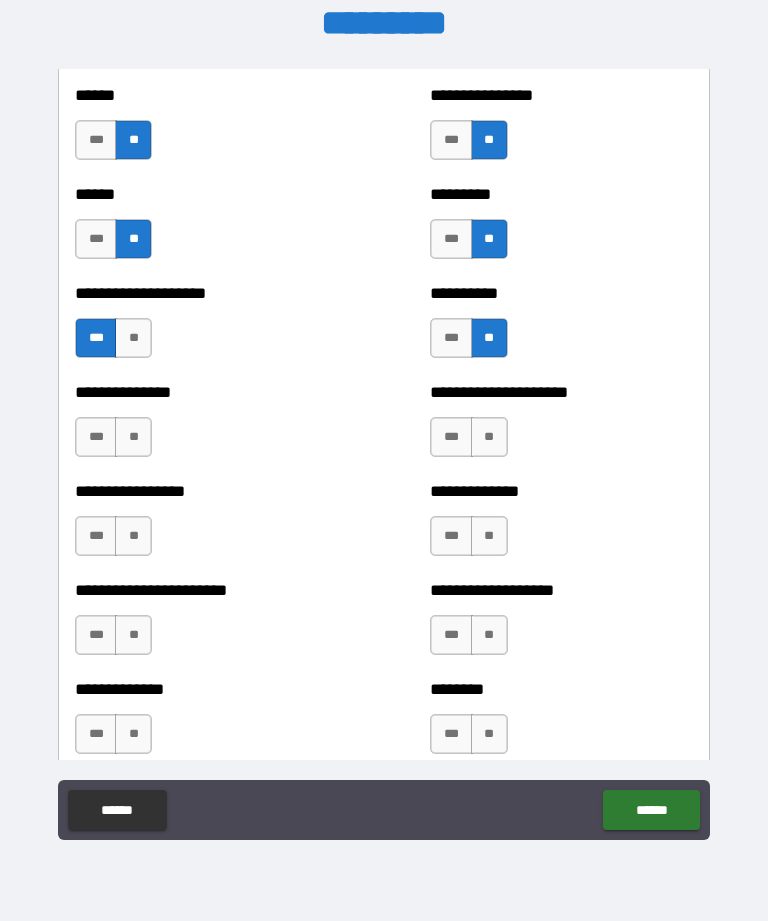 click on "***" at bounding box center (96, 437) 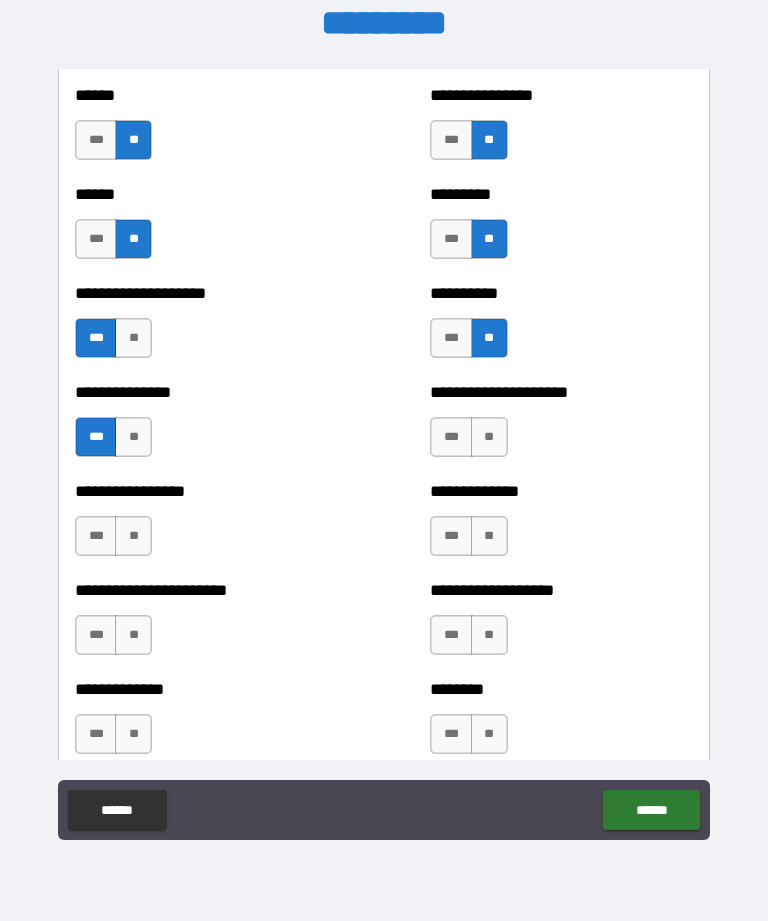click on "**" at bounding box center (489, 437) 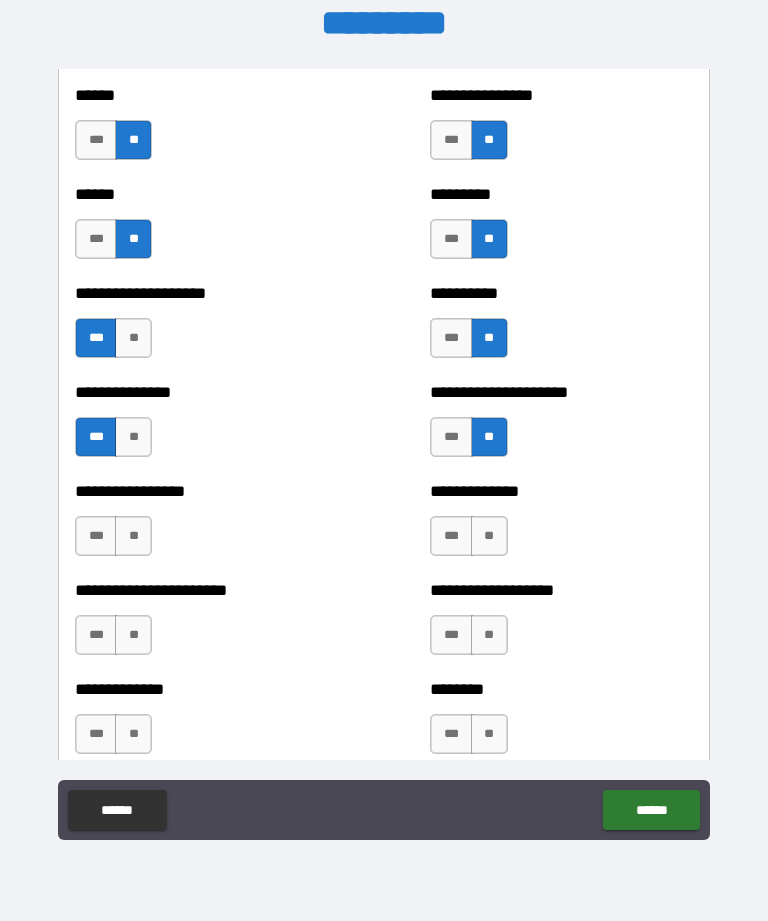 click on "***" at bounding box center (96, 536) 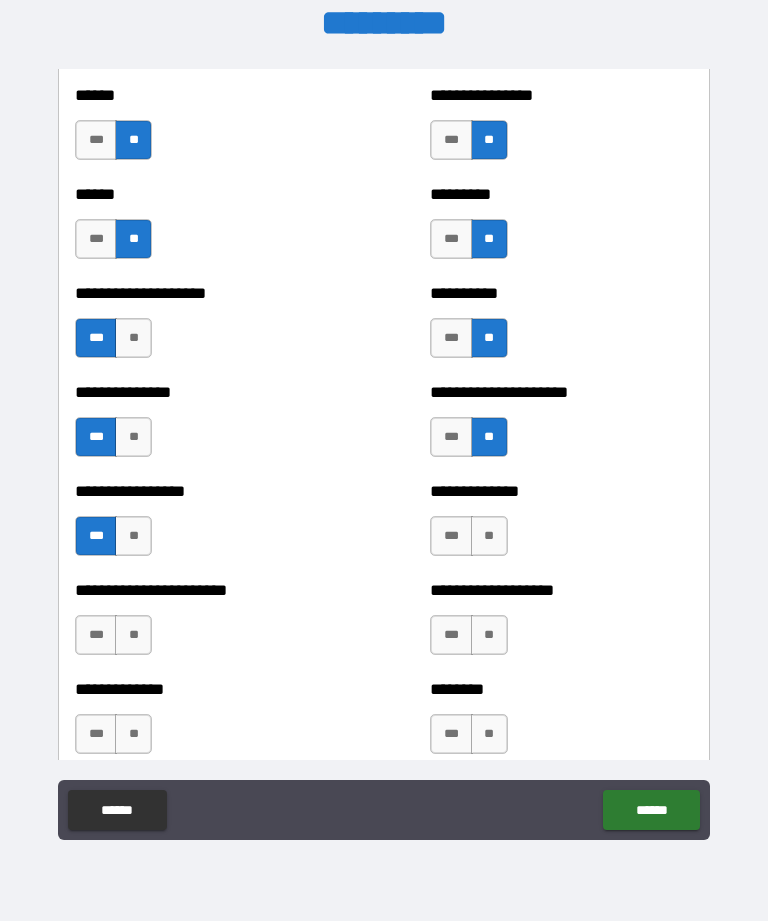 click on "**" at bounding box center (489, 536) 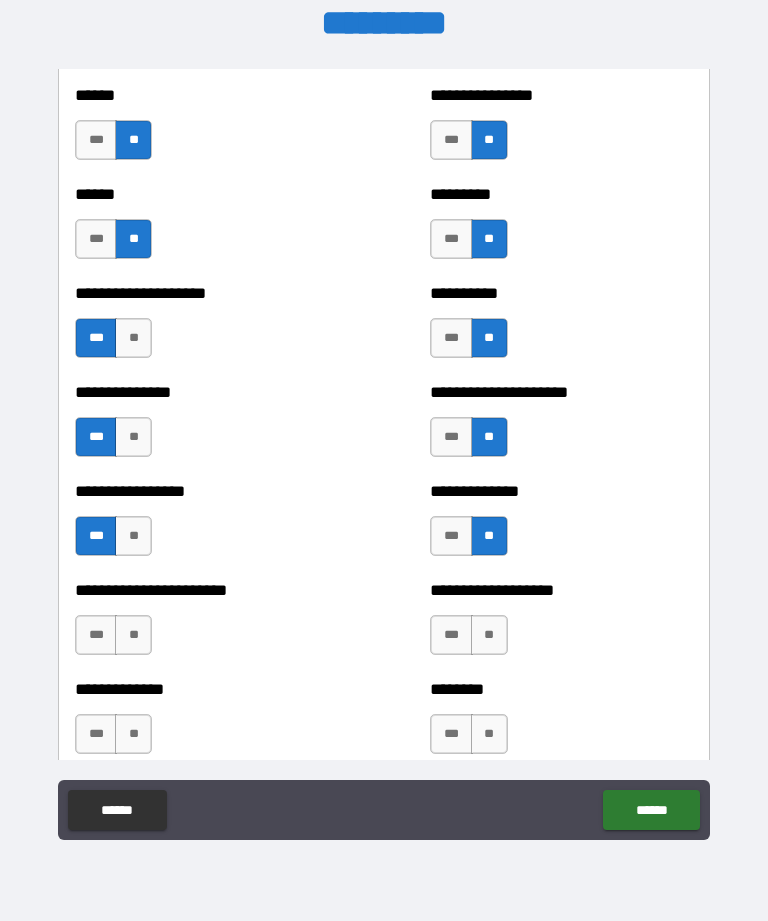 click on "**" at bounding box center (133, 635) 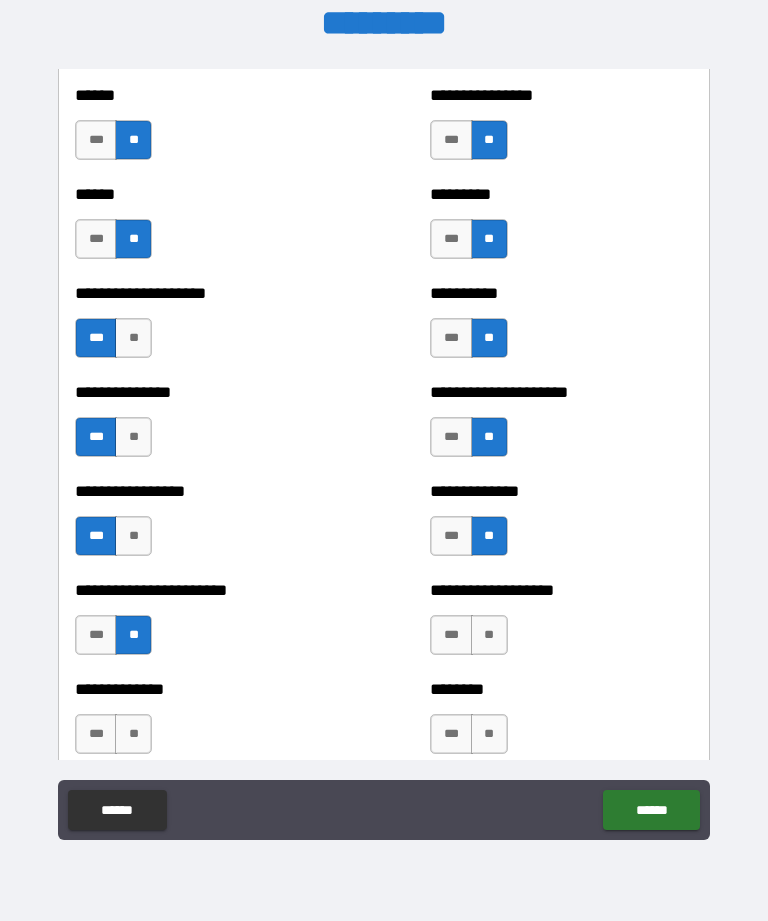 click on "**" at bounding box center [489, 635] 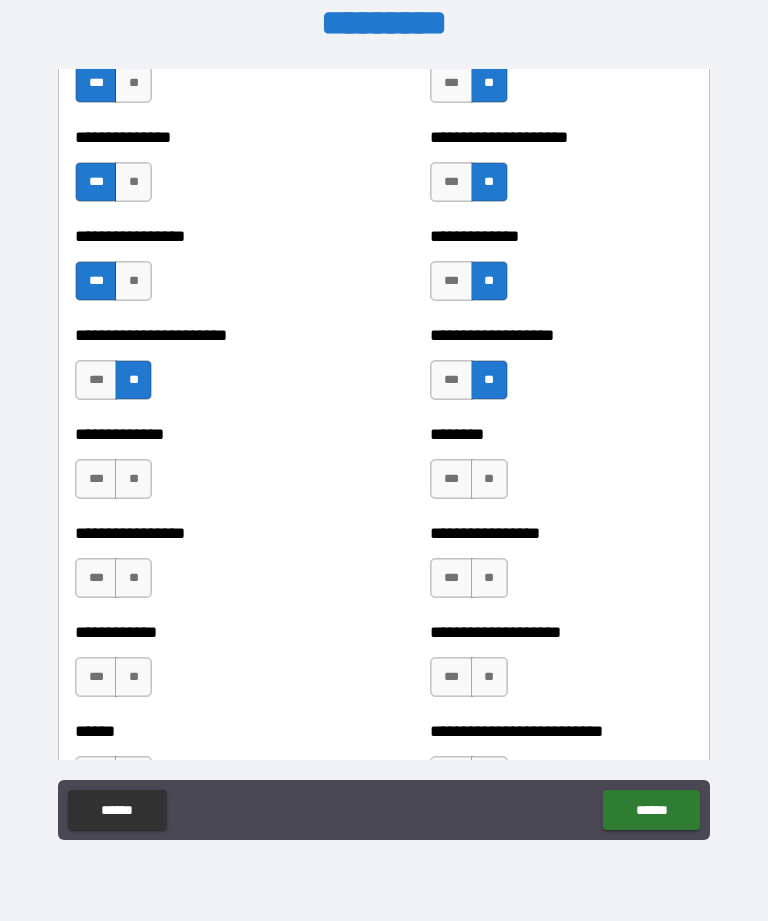 scroll, scrollTop: 3406, scrollLeft: 0, axis: vertical 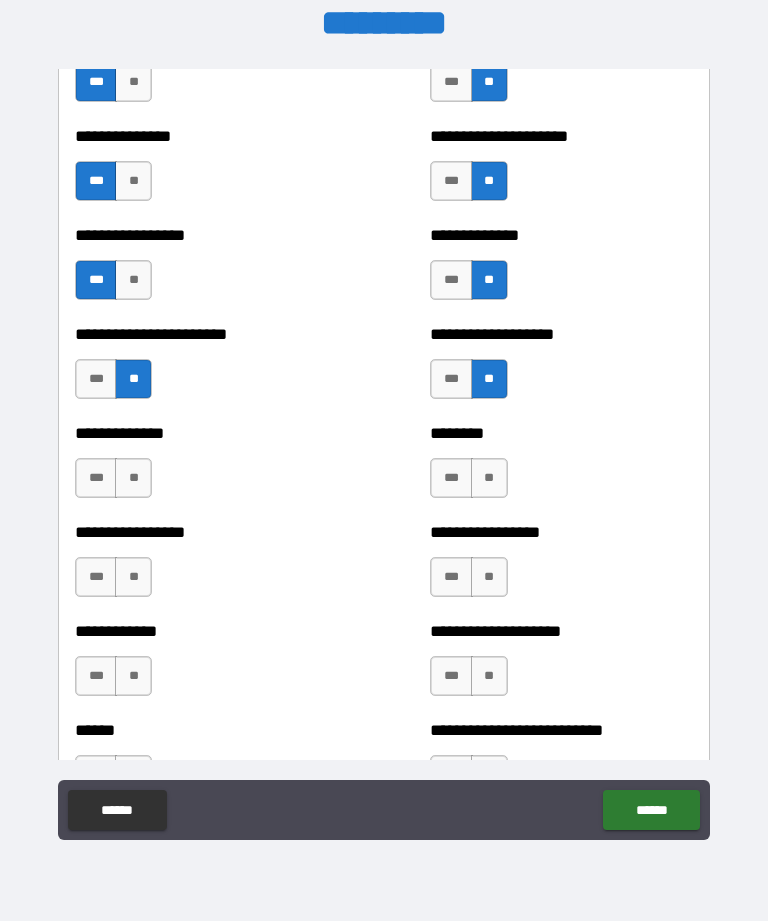 click on "***" at bounding box center (96, 478) 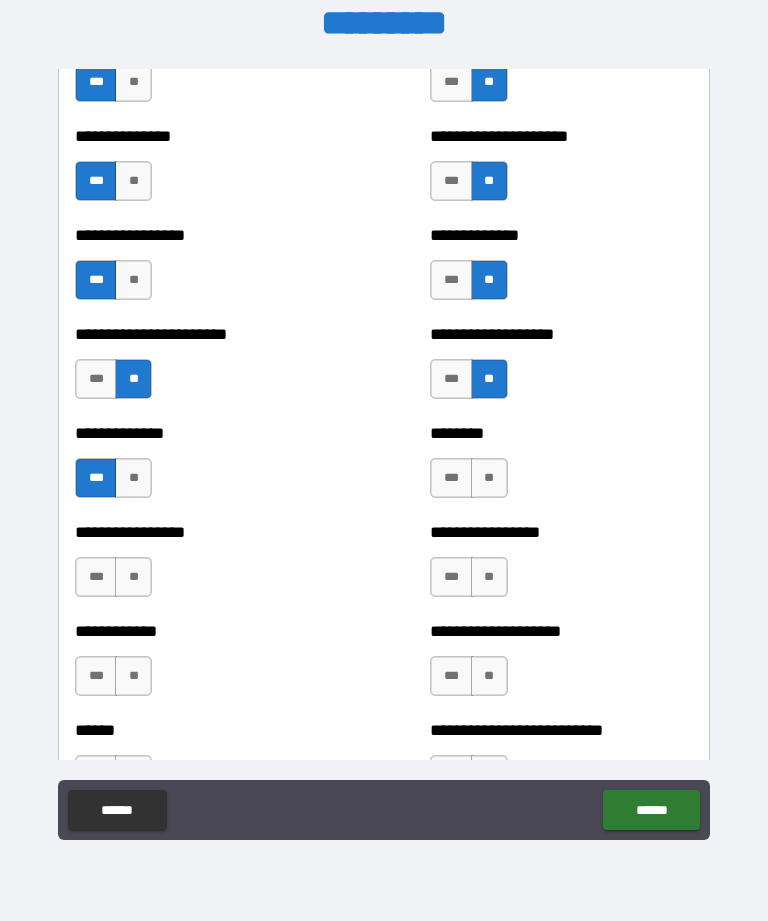 click on "***" at bounding box center (451, 478) 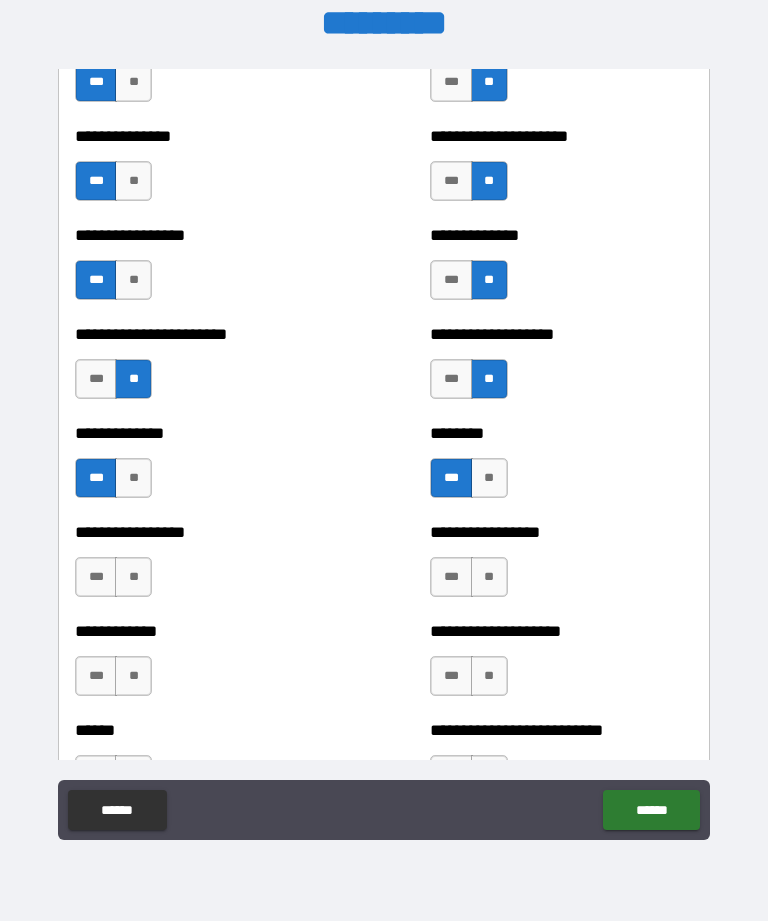click on "**" at bounding box center [489, 577] 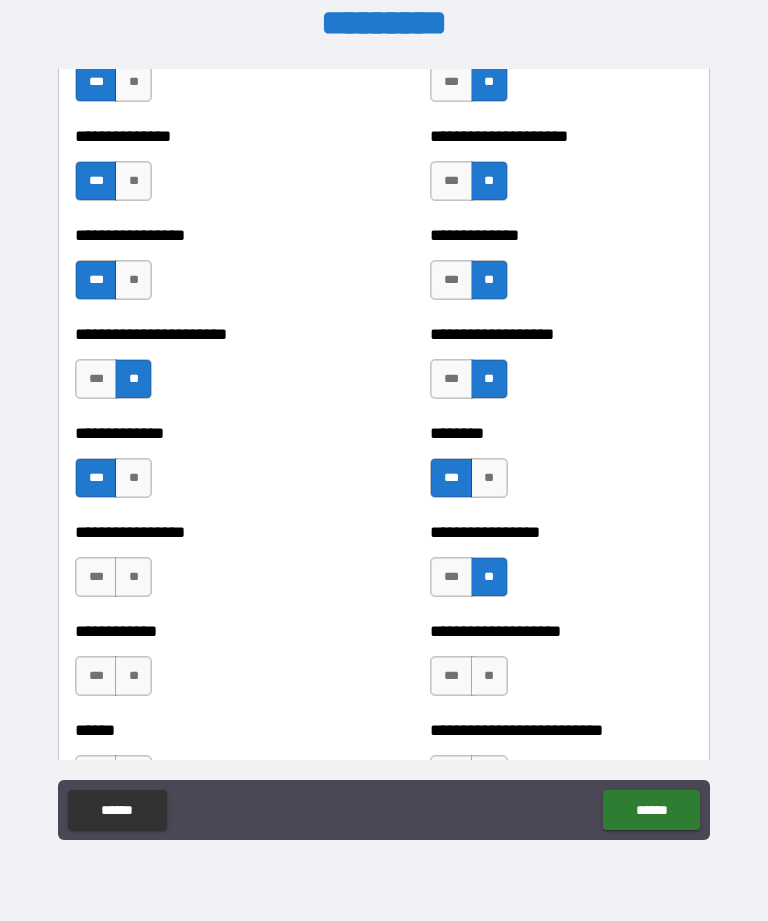 click on "**" at bounding box center (133, 577) 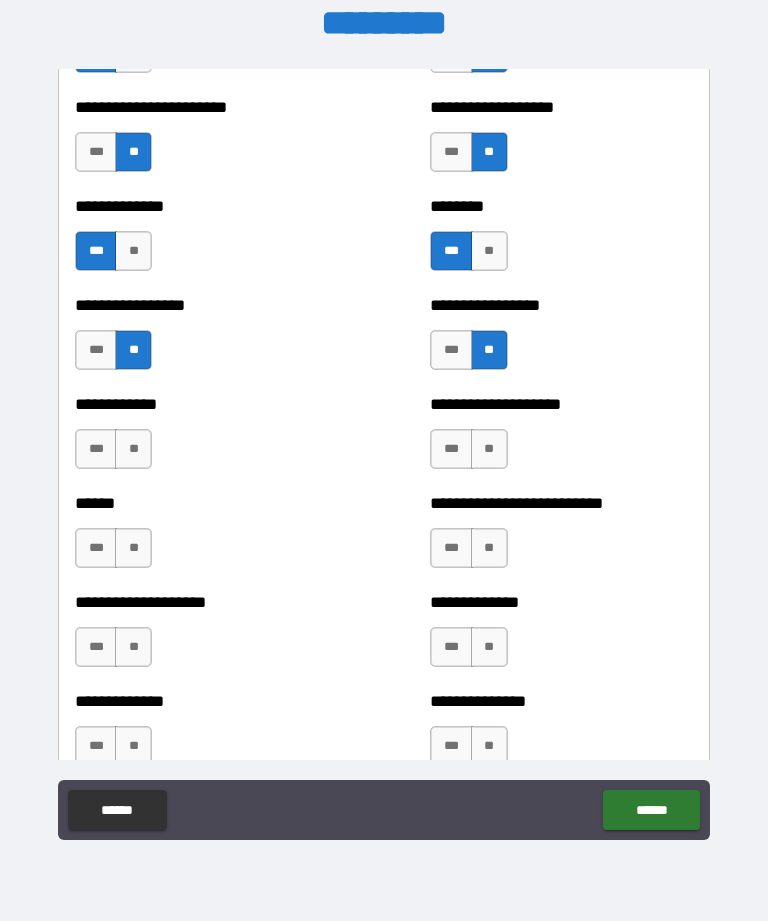 scroll, scrollTop: 3632, scrollLeft: 0, axis: vertical 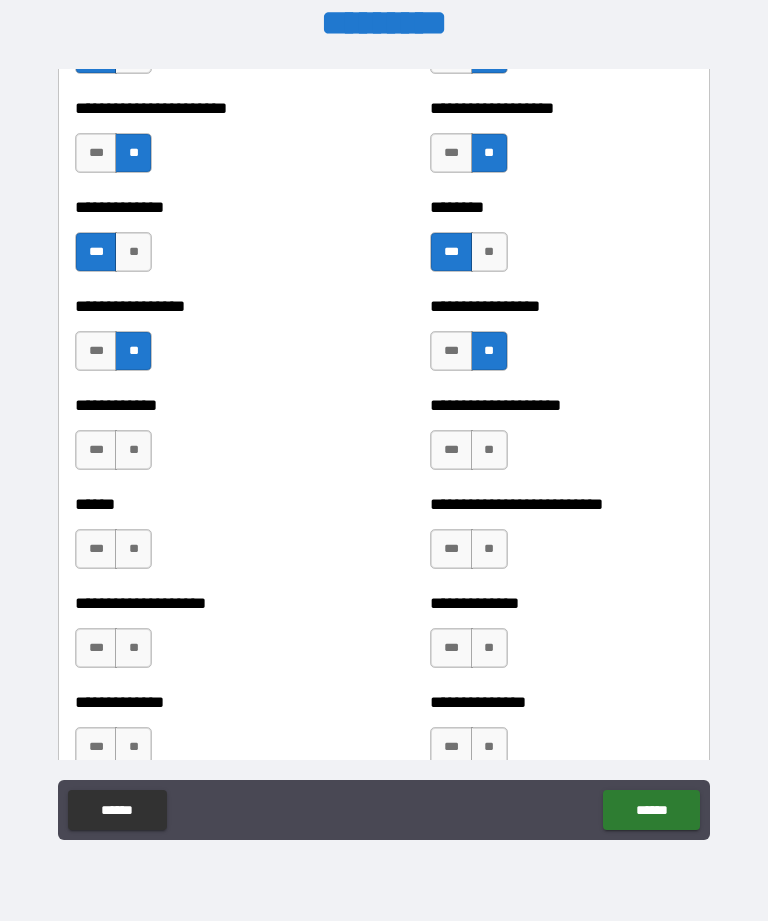 click on "**" at bounding box center (489, 450) 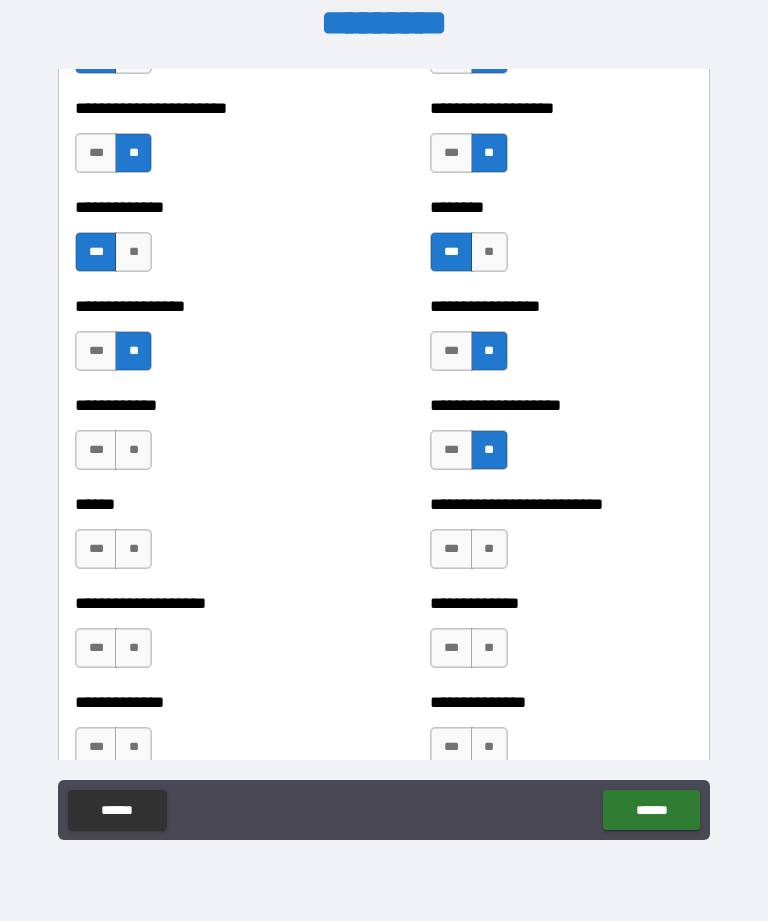click on "**" at bounding box center [489, 549] 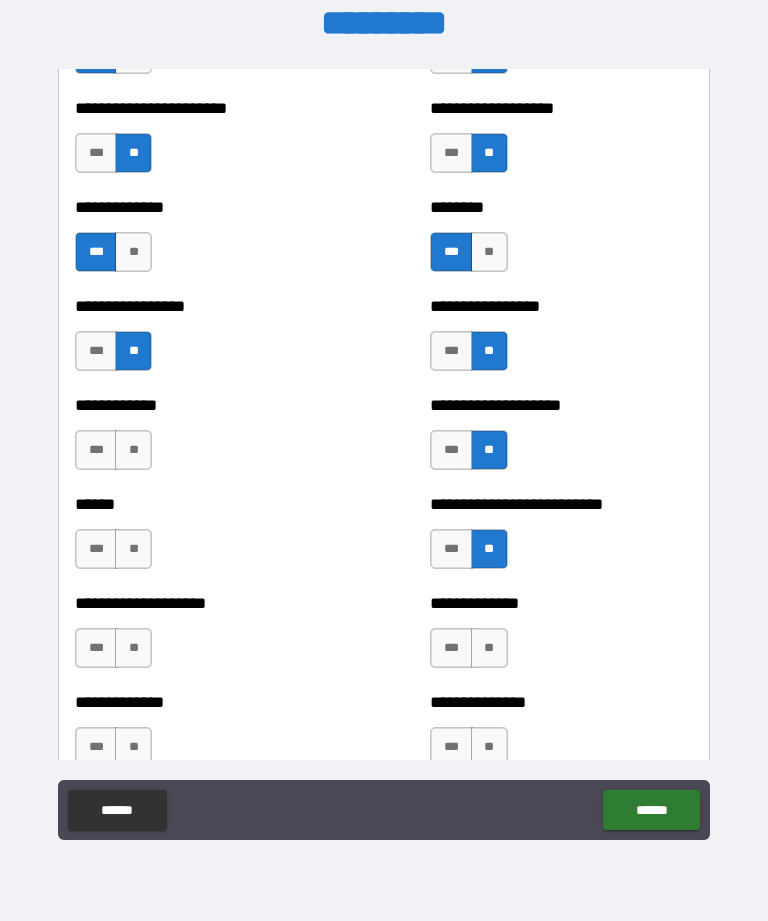 click on "***" at bounding box center (96, 549) 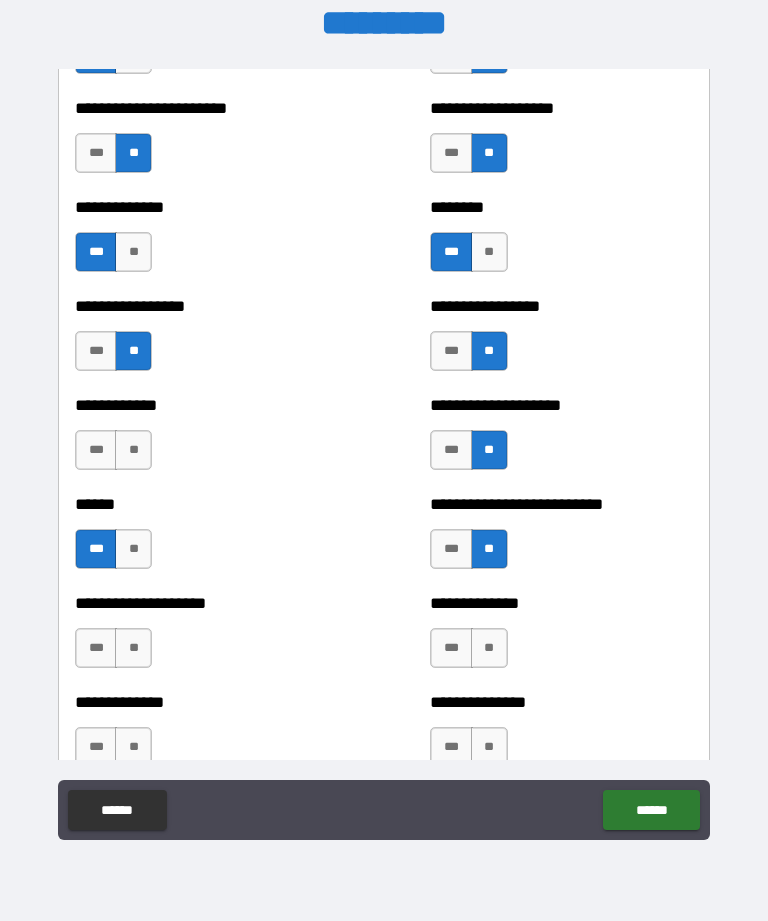 click on "***" at bounding box center (96, 648) 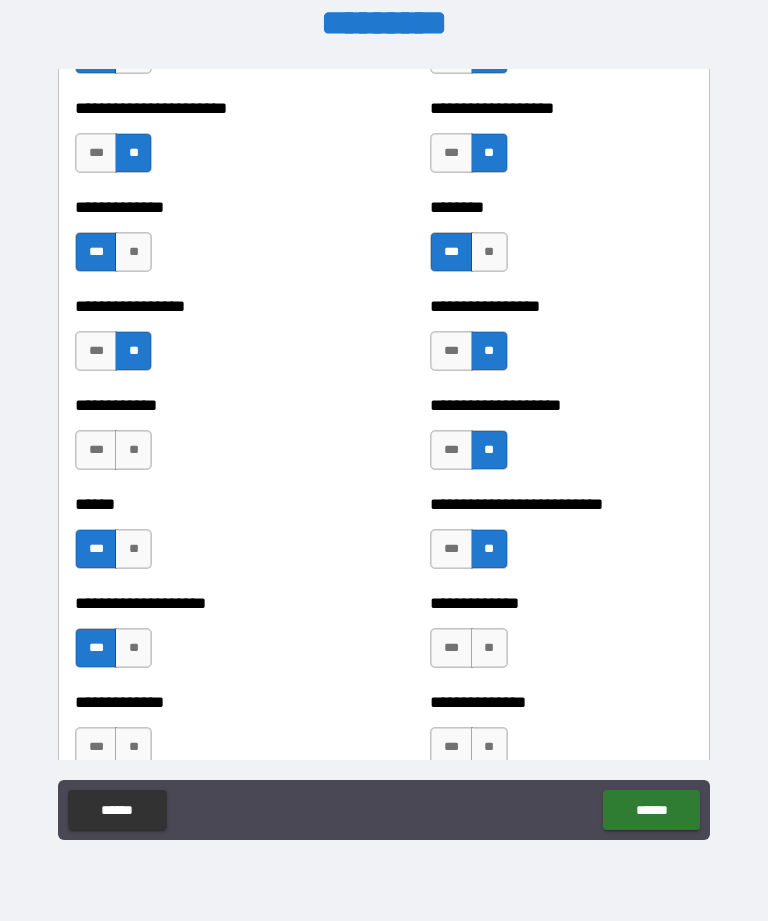 click on "**" at bounding box center [133, 450] 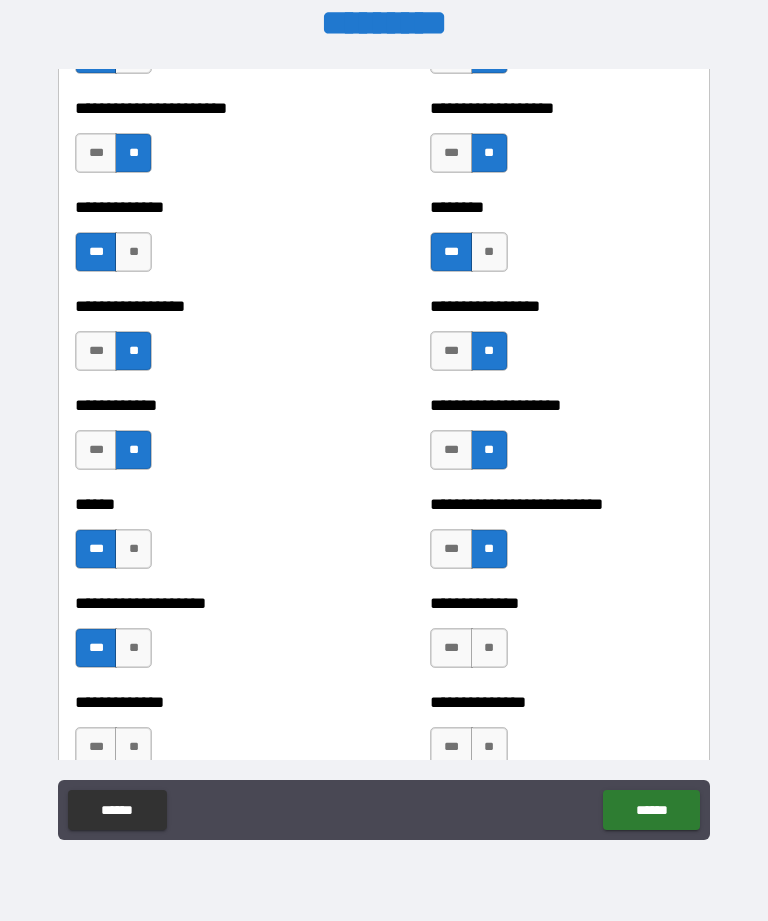 click on "**" at bounding box center [489, 648] 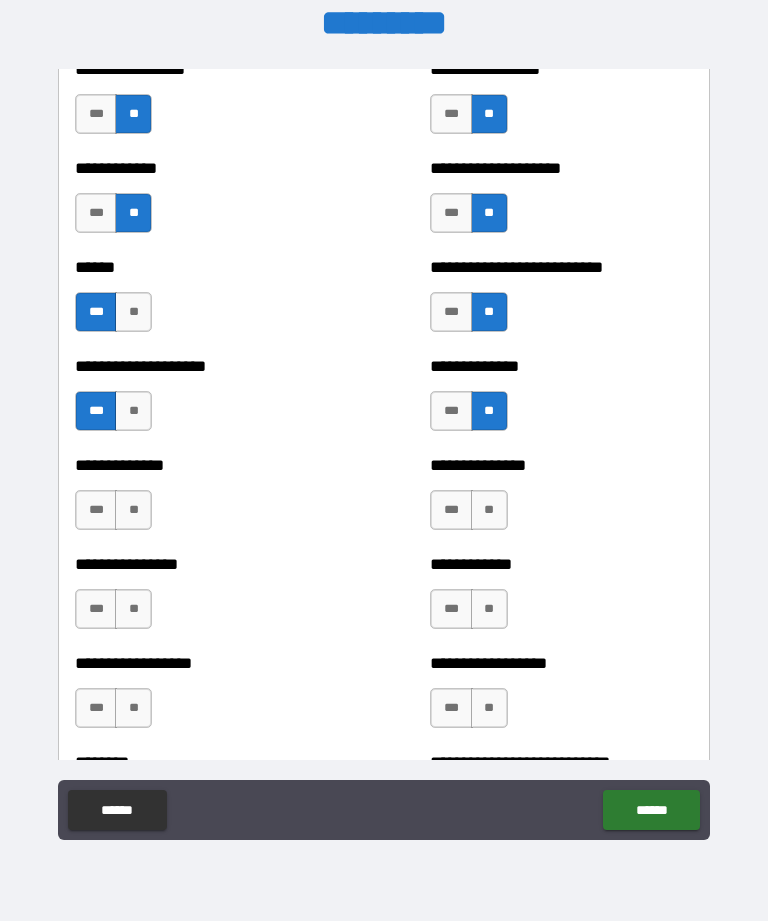 scroll, scrollTop: 3879, scrollLeft: 0, axis: vertical 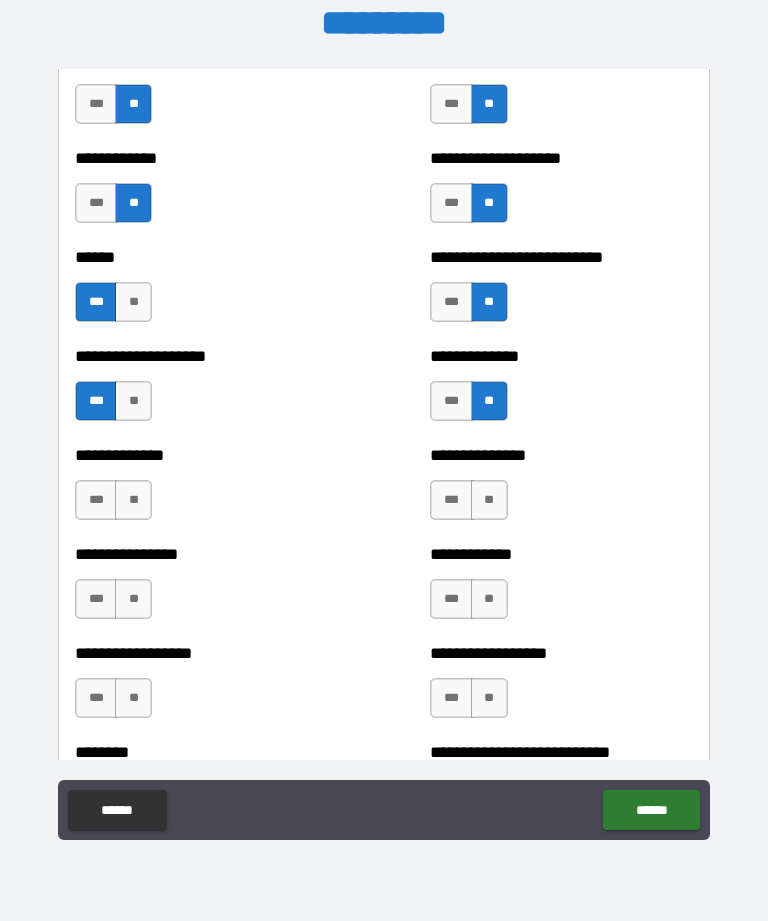 click on "**" at bounding box center [489, 500] 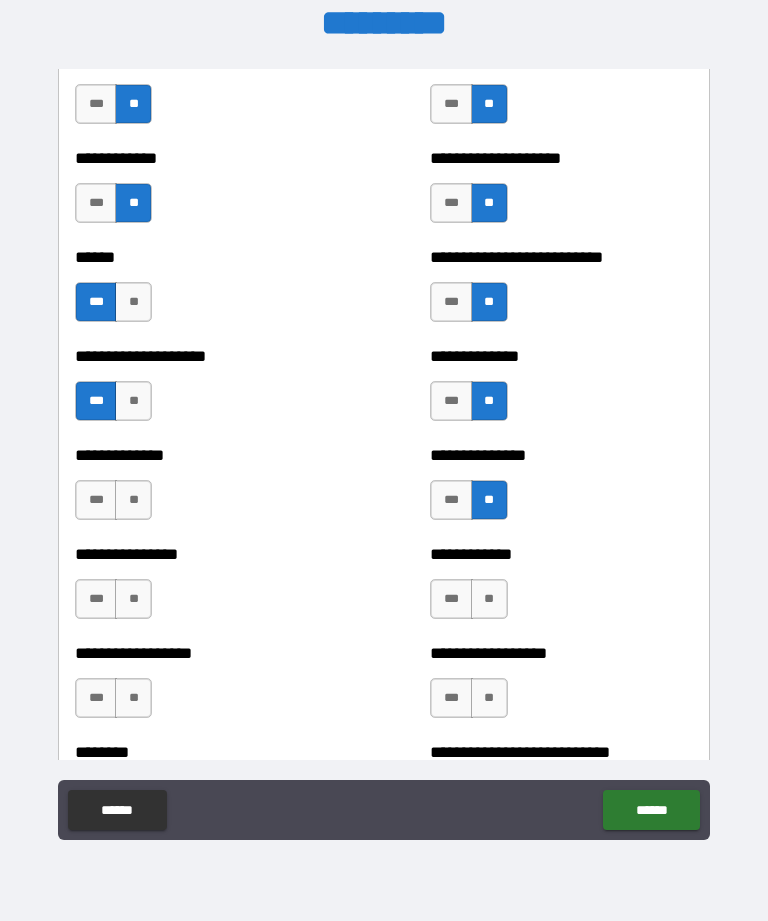 click on "**" at bounding box center (133, 500) 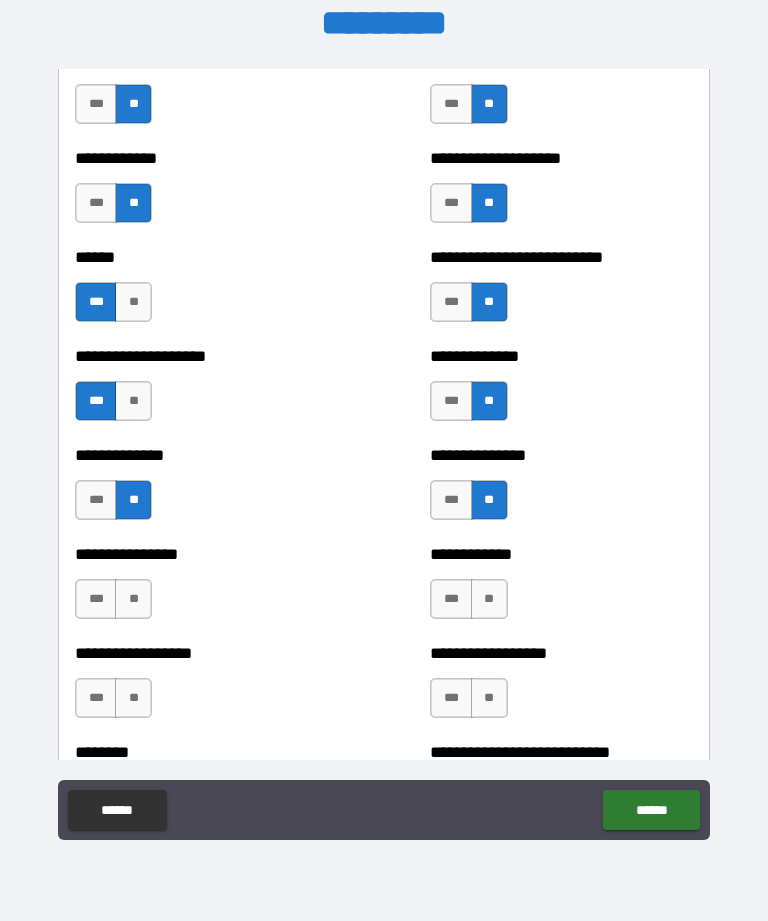 click on "**" at bounding box center [133, 599] 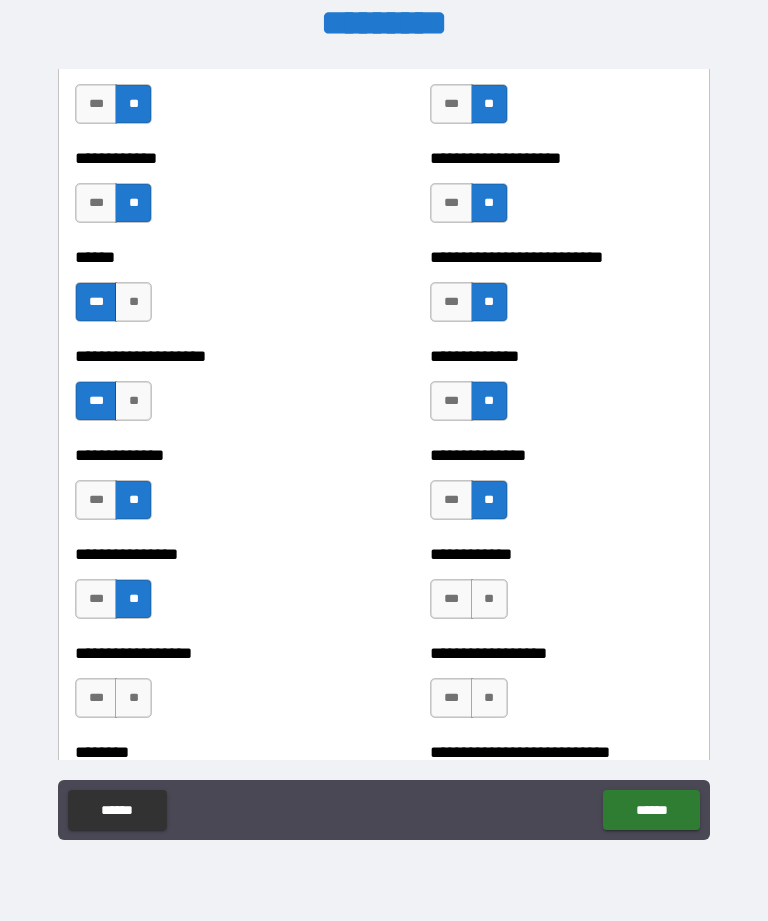 click on "**" at bounding box center (489, 599) 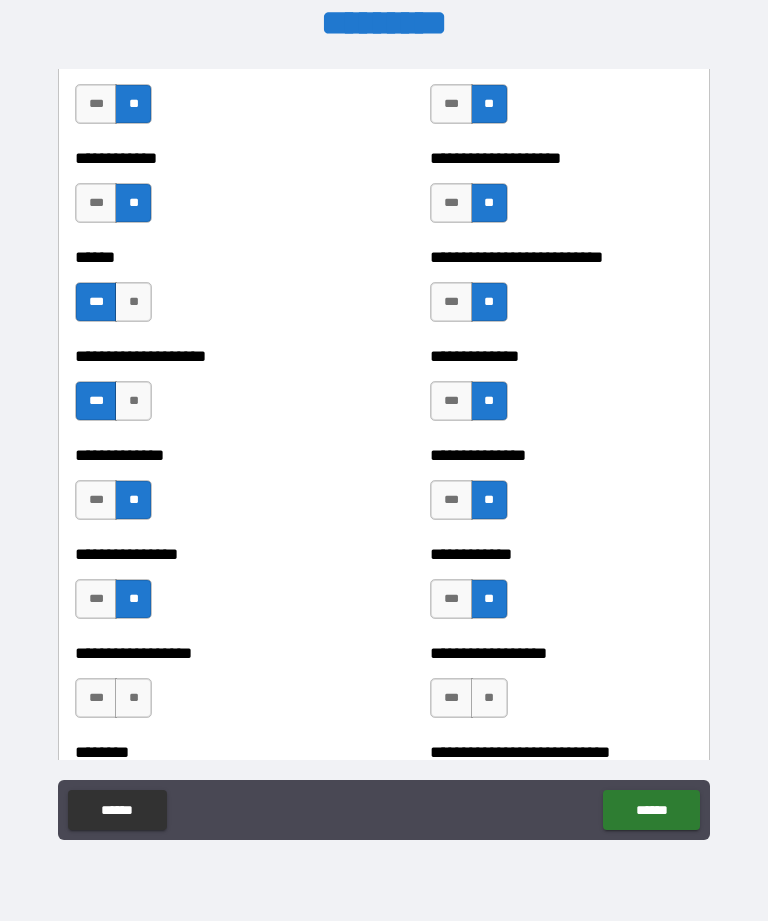 click on "**" at bounding box center (489, 698) 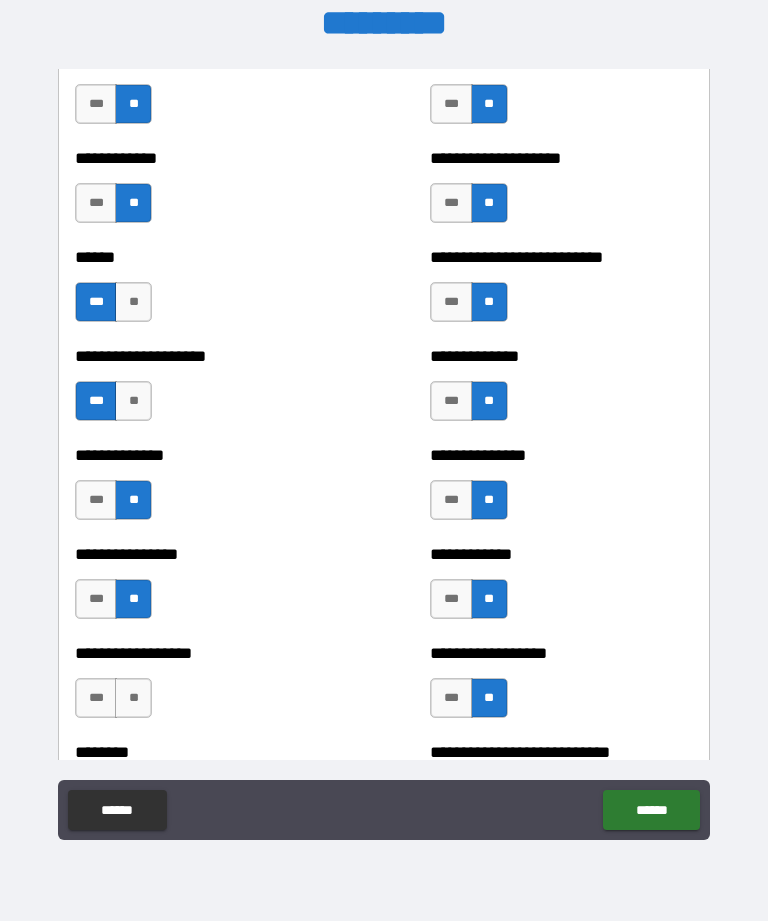click on "**" at bounding box center (133, 698) 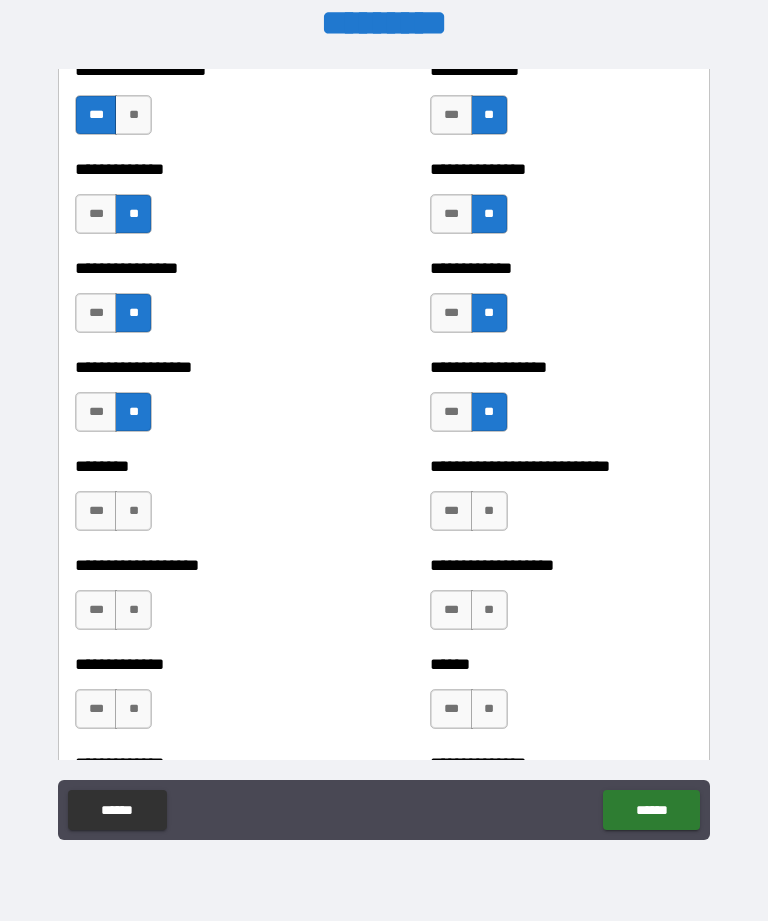 scroll, scrollTop: 4171, scrollLeft: 0, axis: vertical 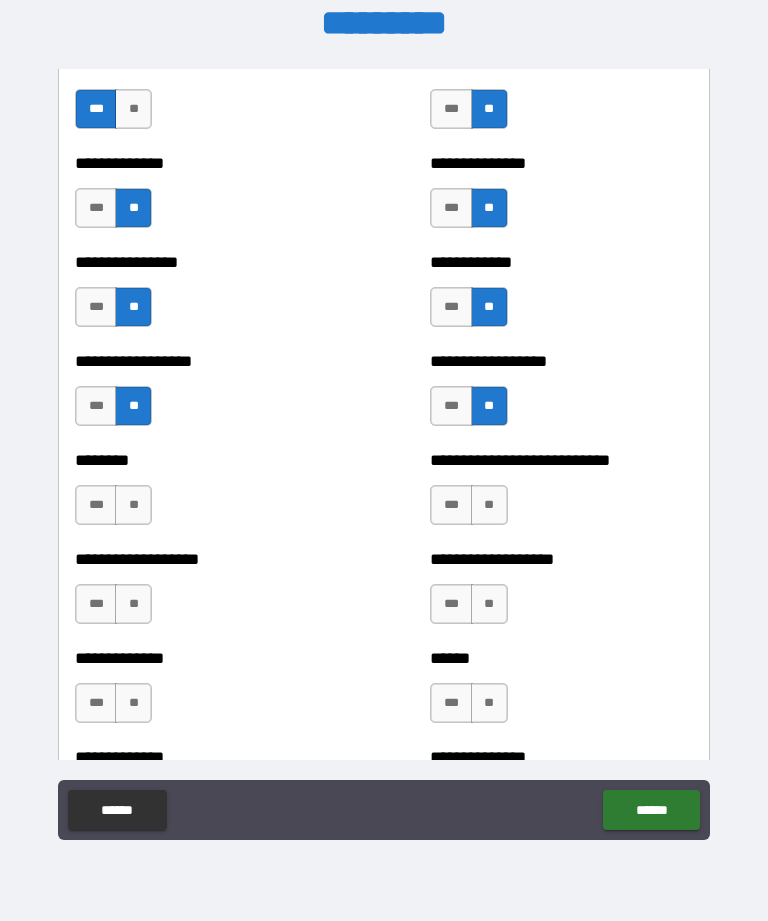 click on "**" at bounding box center (133, 505) 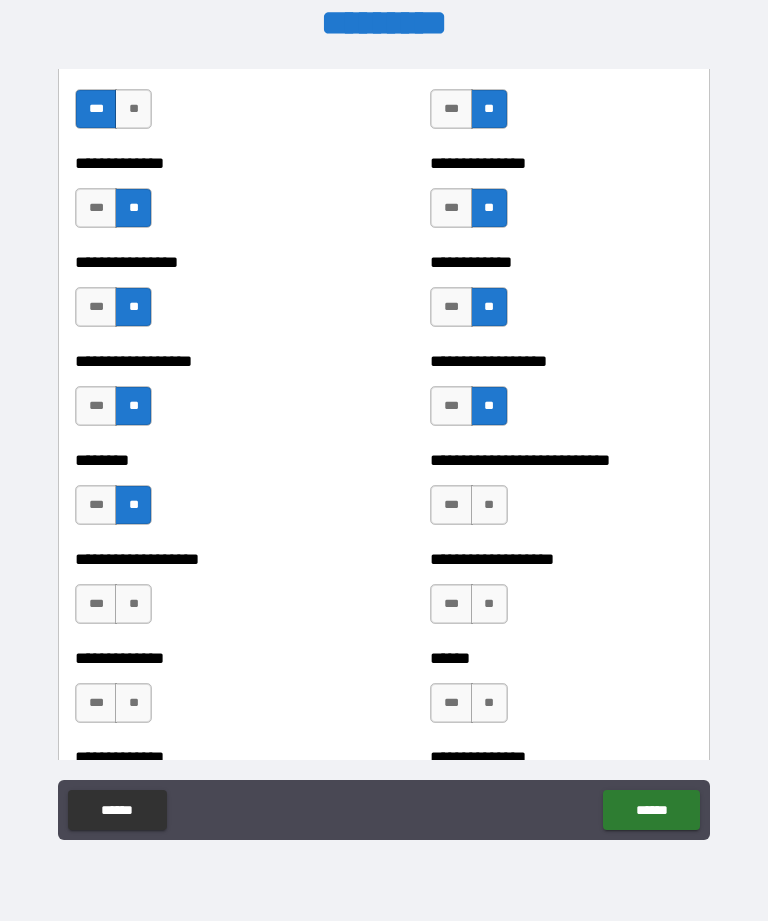 click on "**" at bounding box center [489, 505] 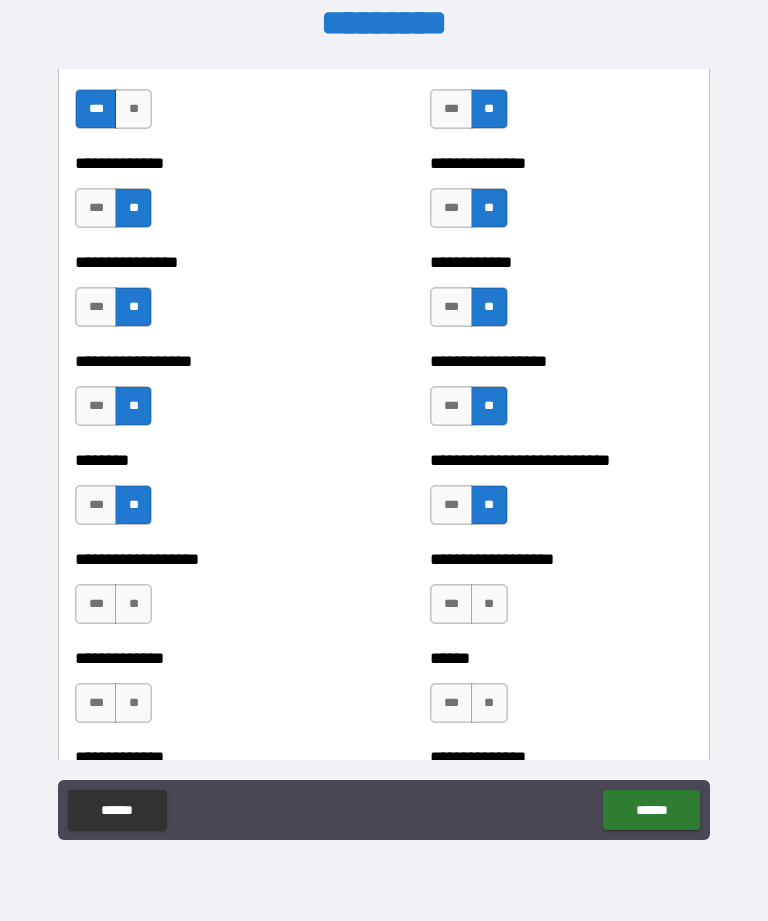 click on "***" at bounding box center (451, 604) 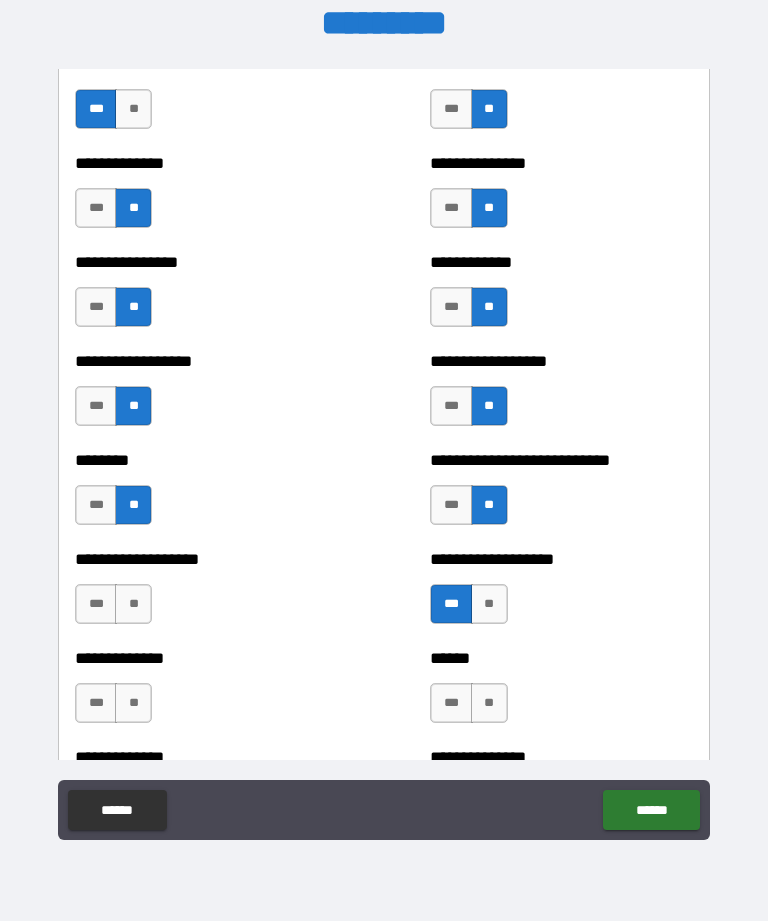 click on "**" at bounding box center (133, 604) 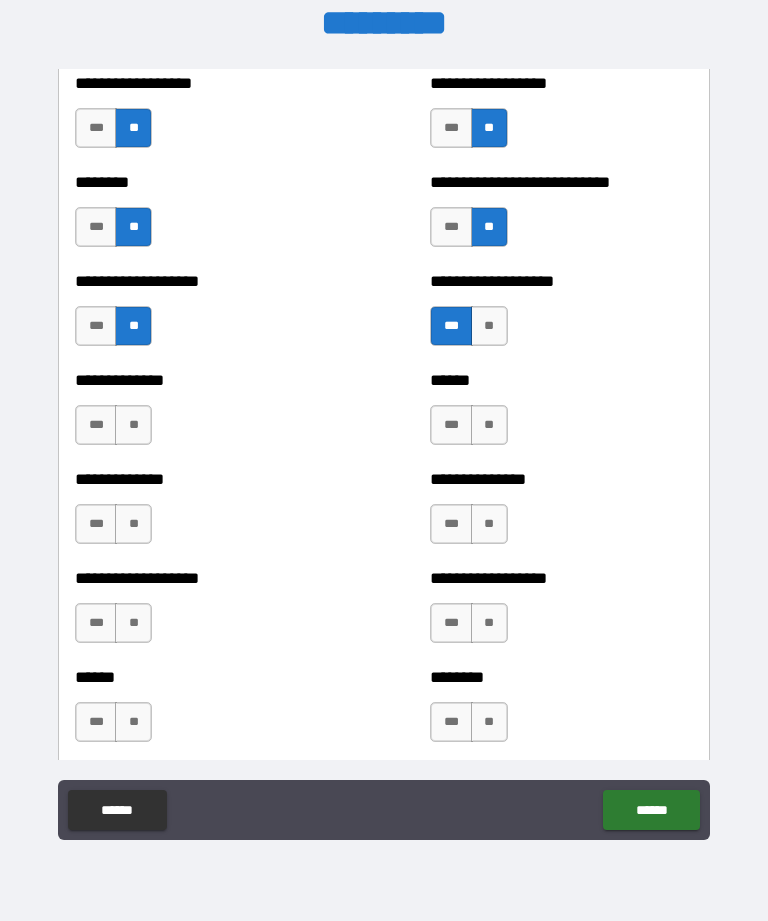 scroll, scrollTop: 4454, scrollLeft: 0, axis: vertical 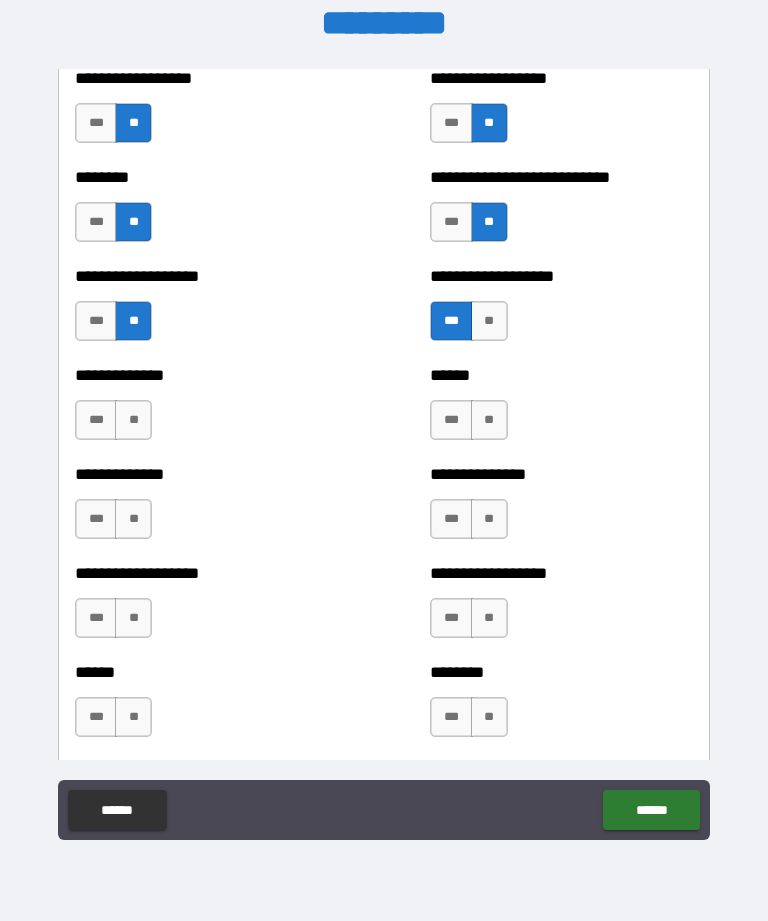 click on "**" at bounding box center [133, 420] 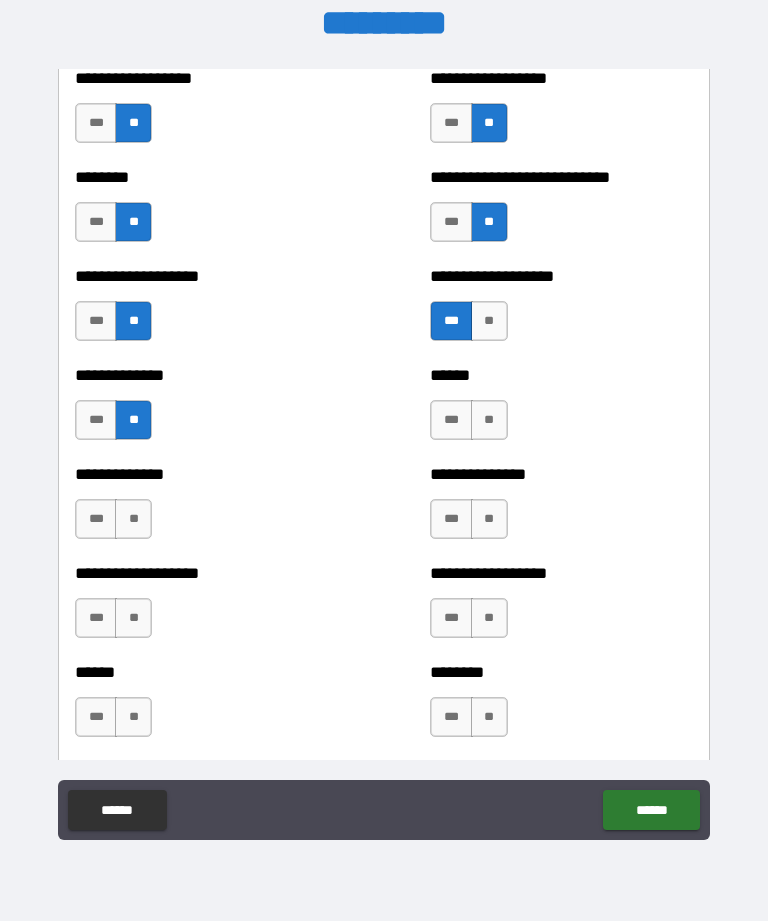 click on "**" at bounding box center (489, 420) 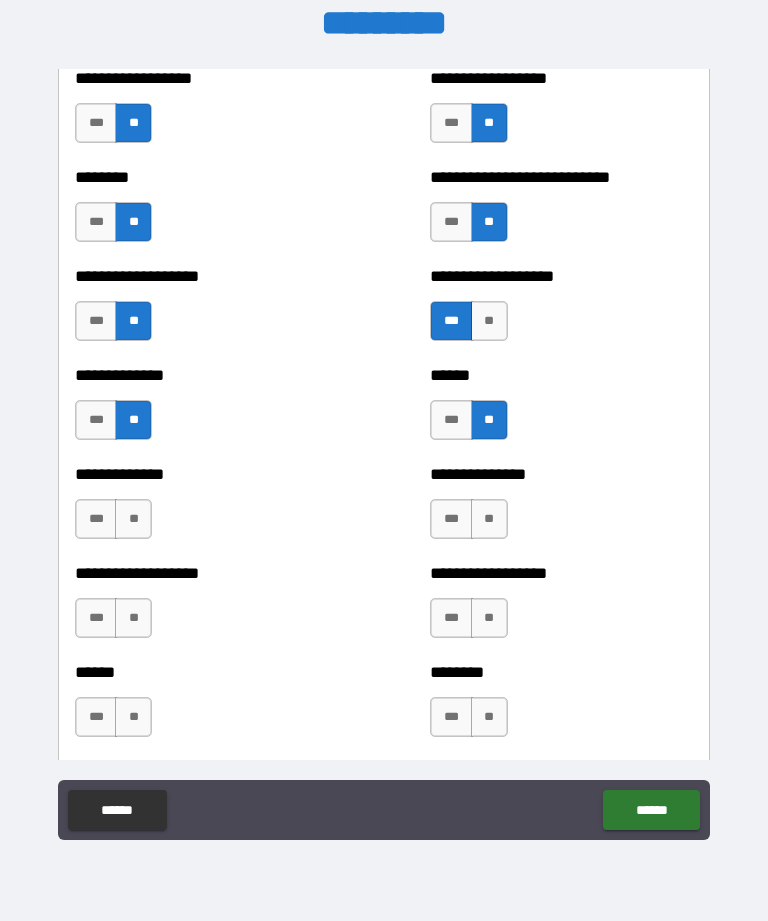 click on "**" at bounding box center [489, 519] 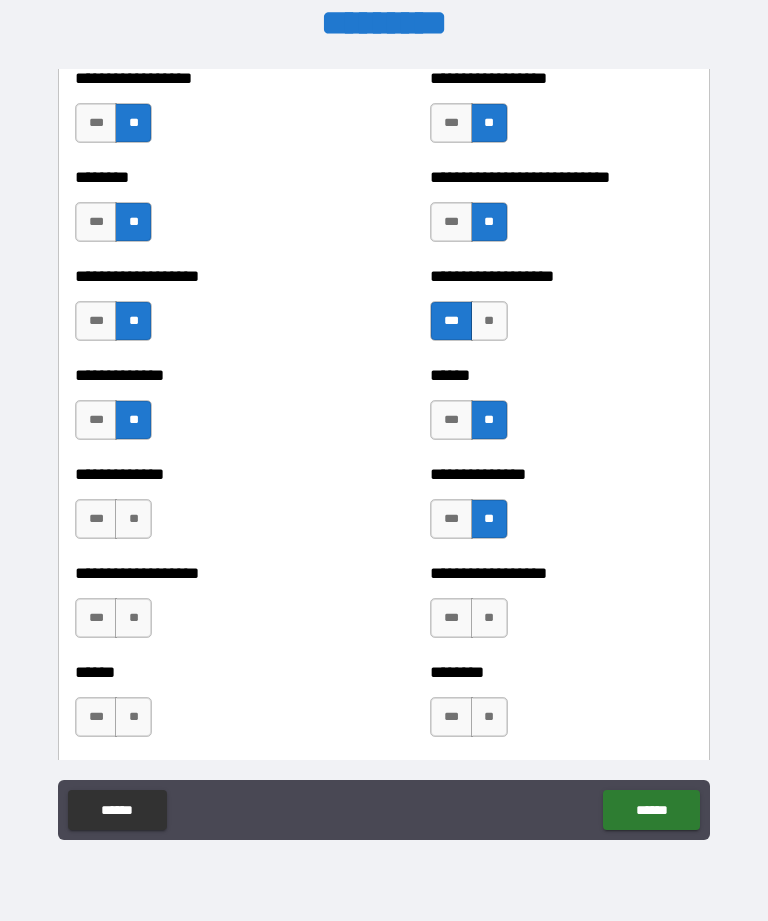 click on "**" at bounding box center [133, 519] 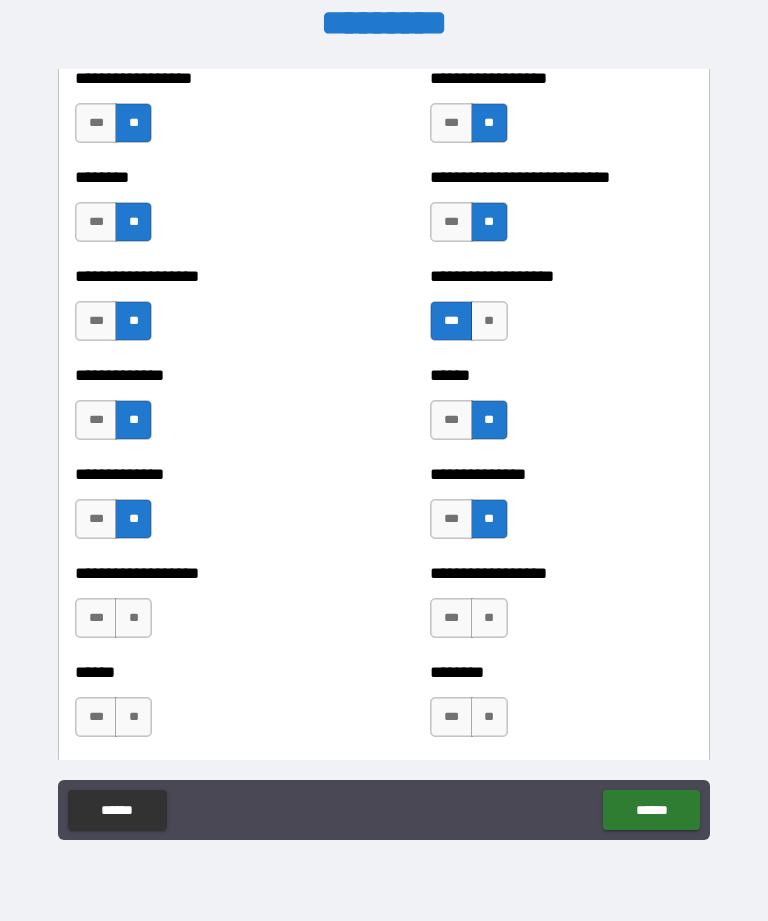 click on "**" at bounding box center (133, 618) 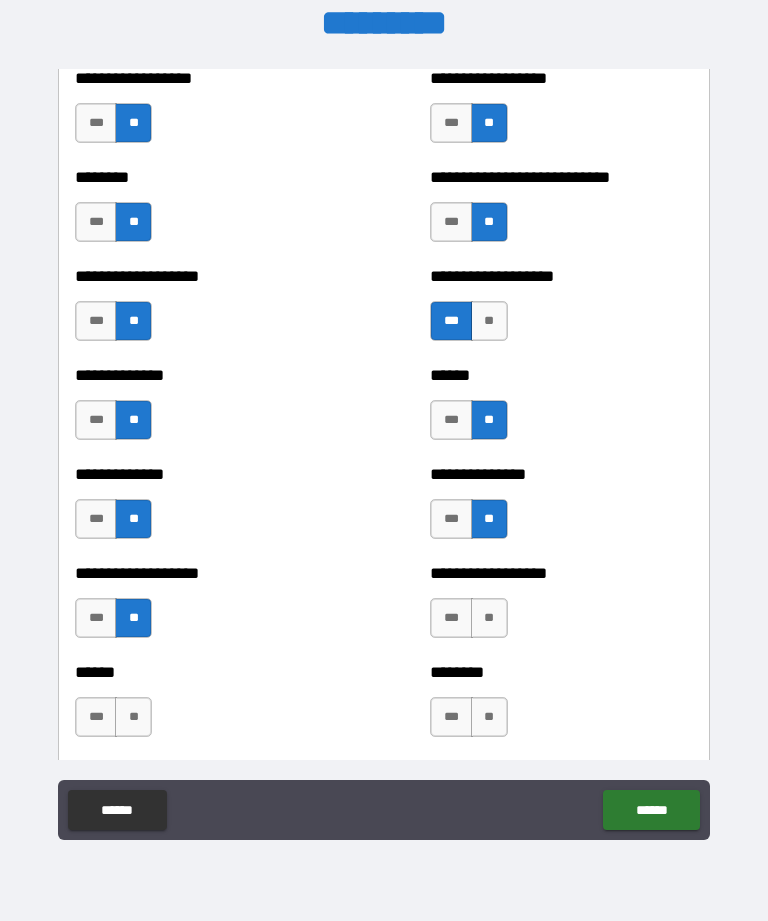 click on "**" at bounding box center (489, 618) 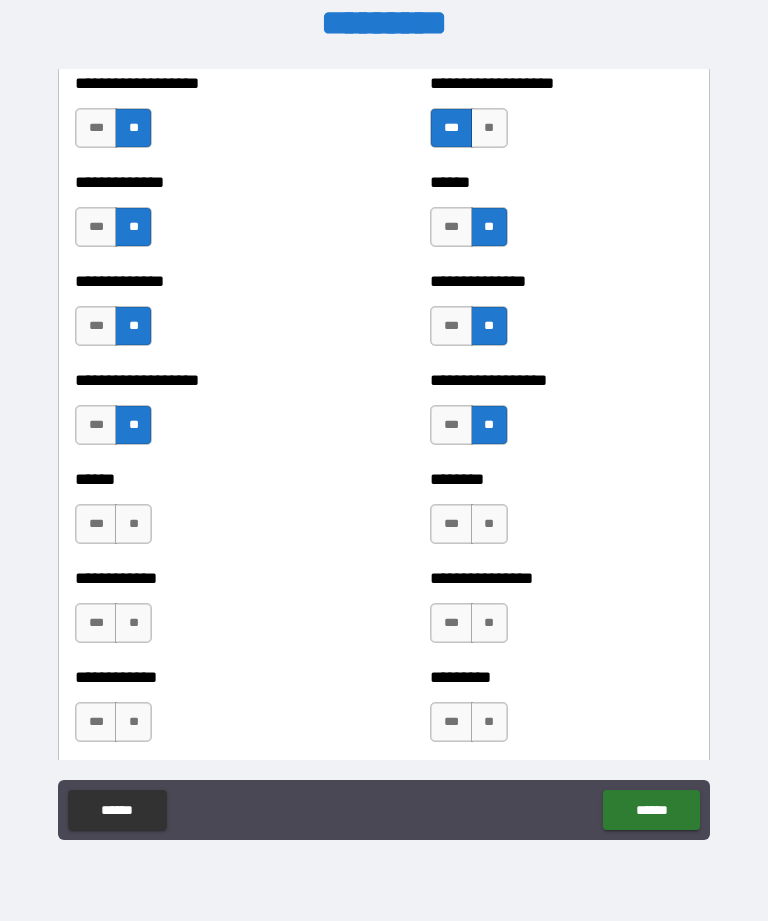 scroll, scrollTop: 4646, scrollLeft: 0, axis: vertical 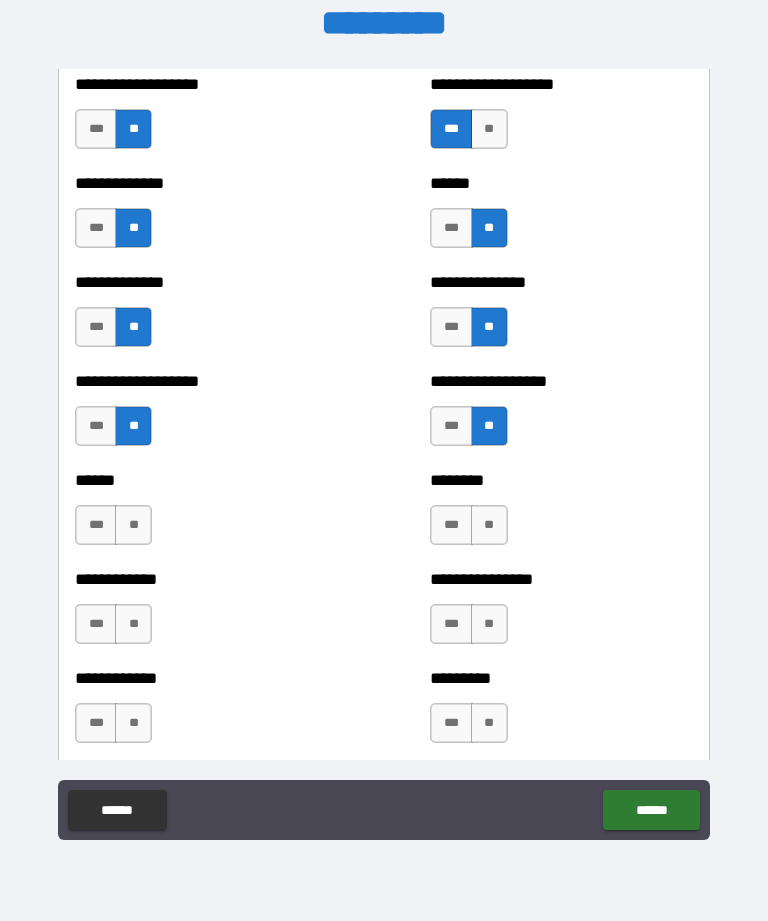 click on "***" at bounding box center [96, 525] 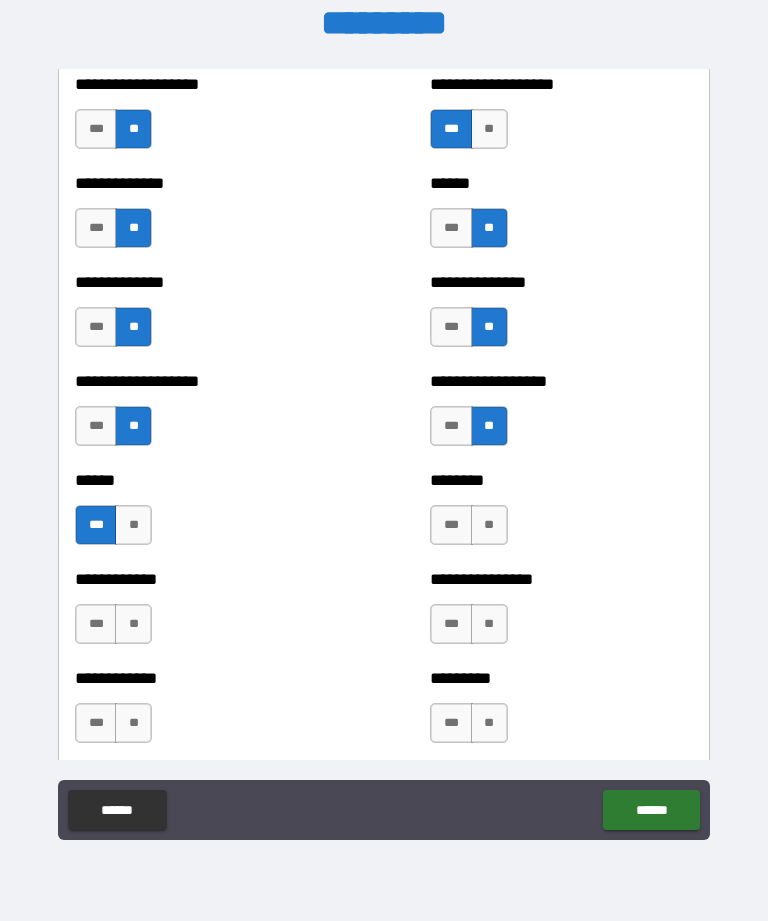 click on "***" at bounding box center (451, 525) 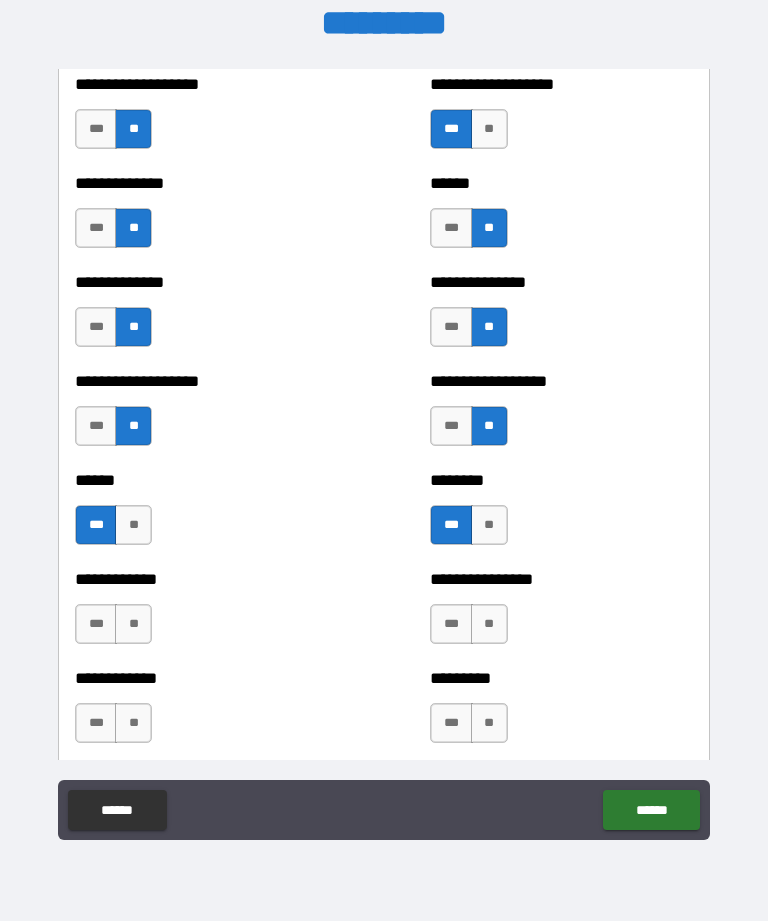 click on "**" at bounding box center [133, 624] 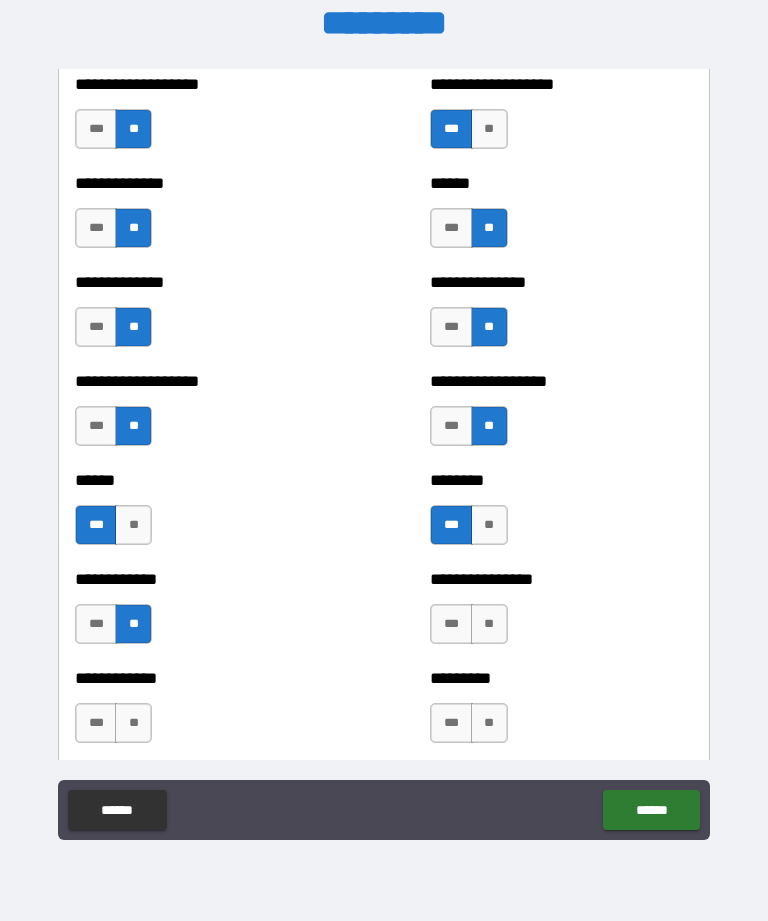 click on "***" at bounding box center (451, 624) 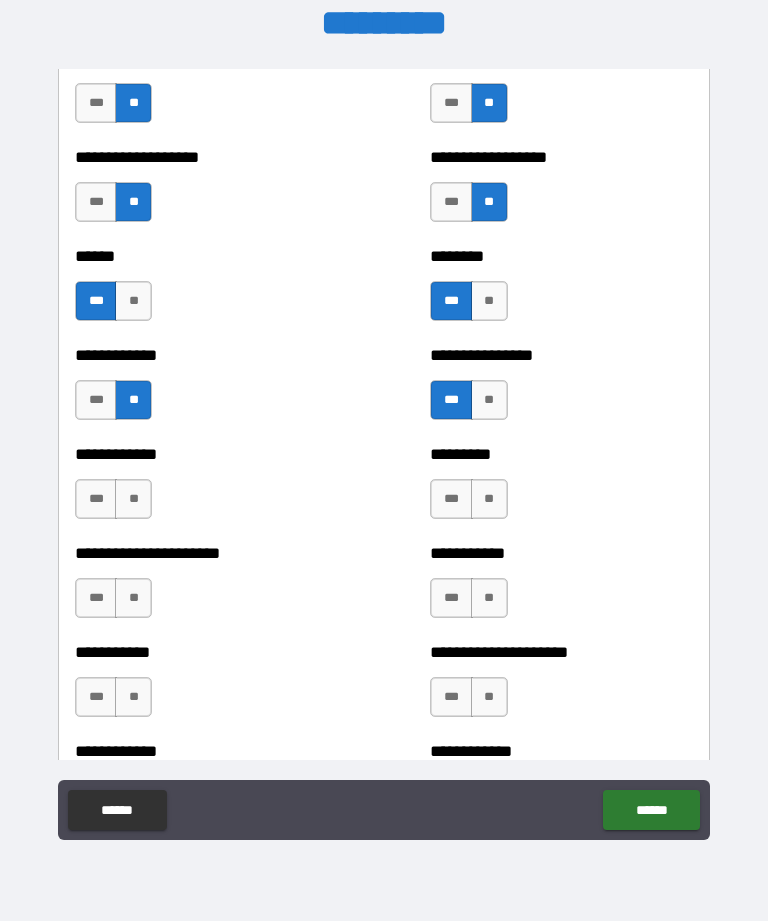 scroll, scrollTop: 4874, scrollLeft: 0, axis: vertical 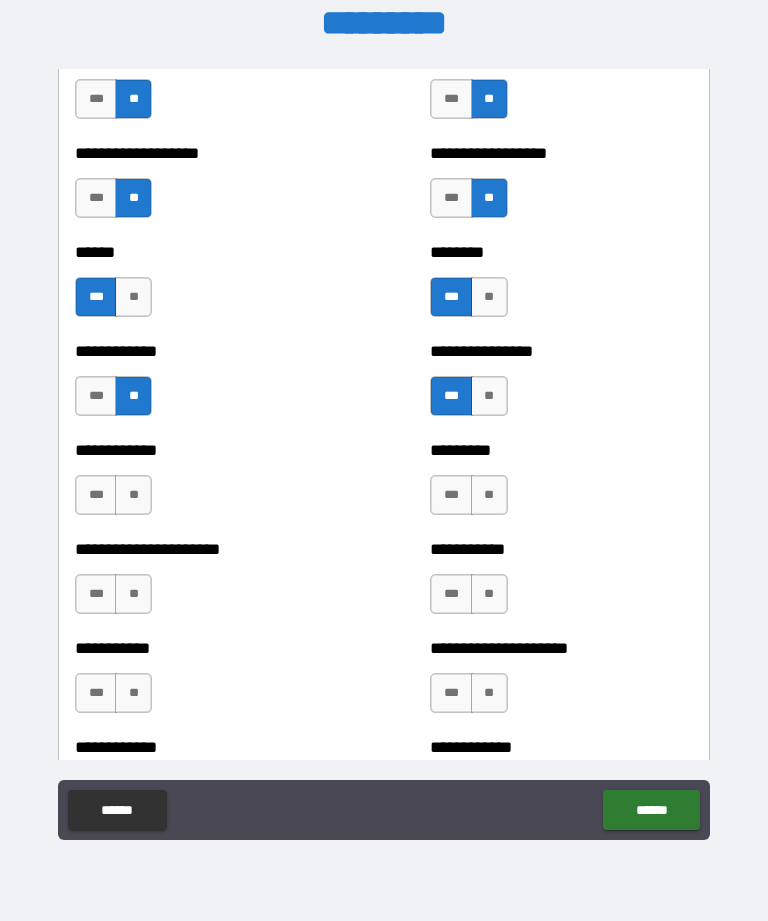 click on "**" at bounding box center (489, 495) 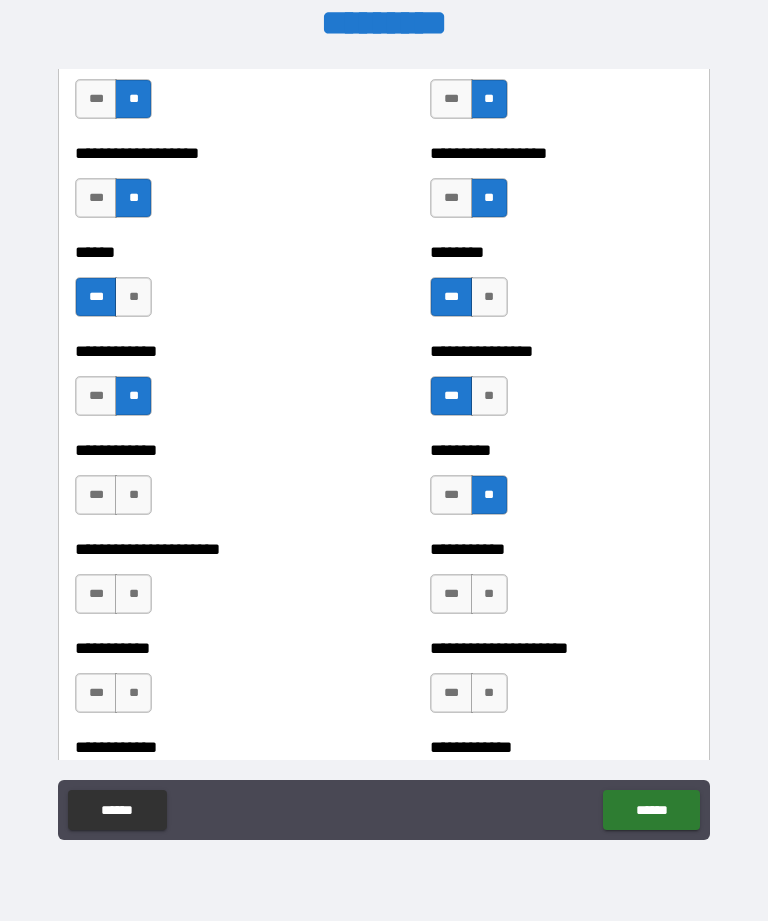 click on "**" at bounding box center (133, 495) 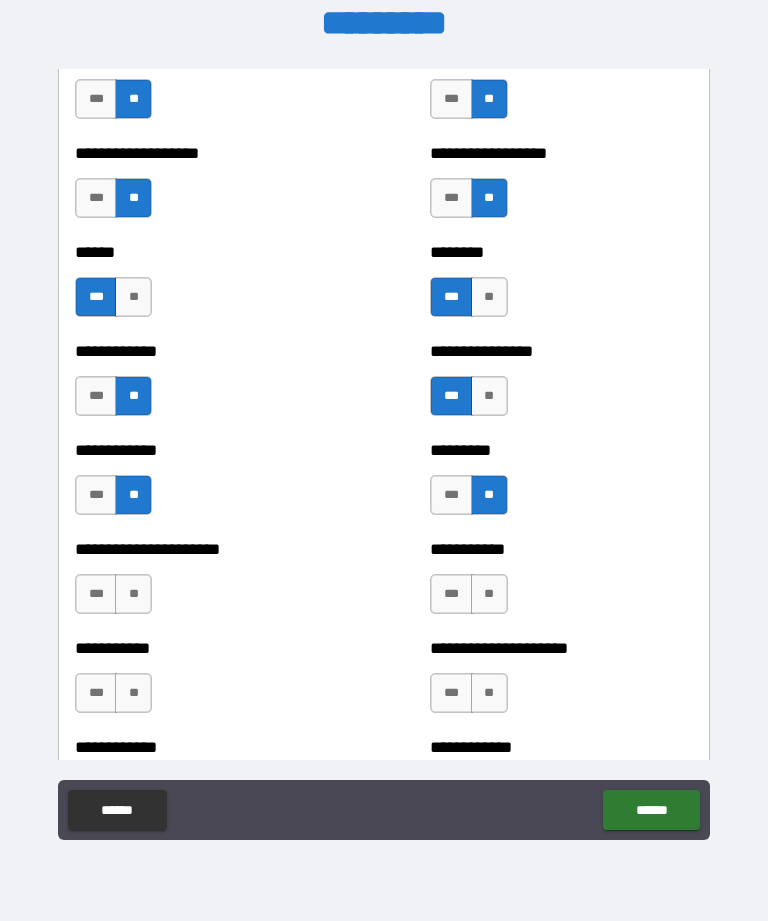 click on "**" at bounding box center (133, 594) 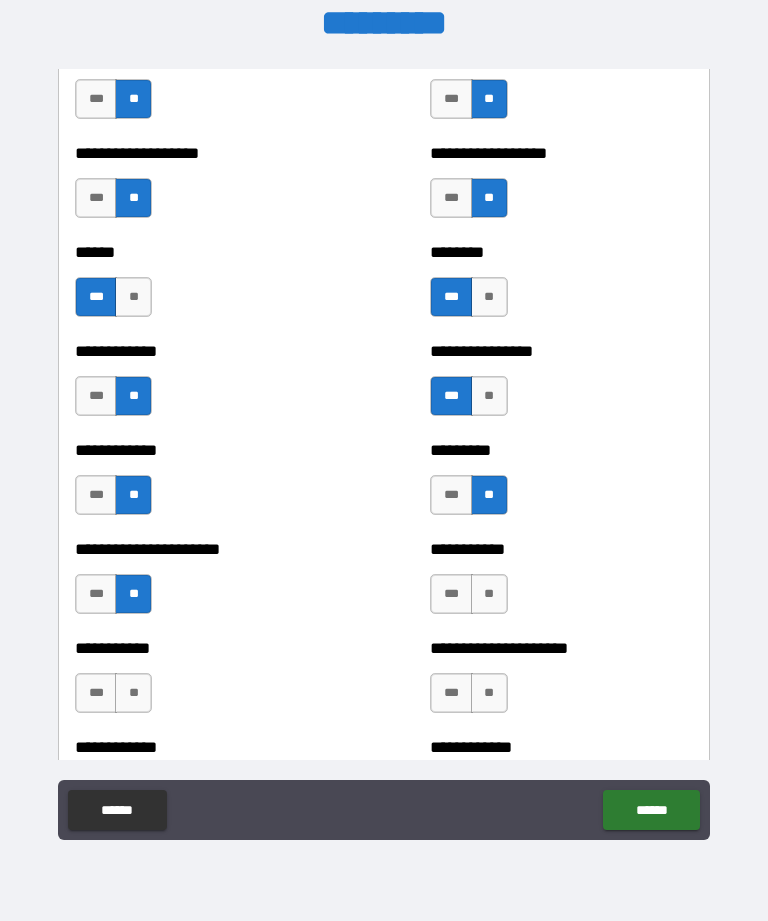 click on "**" at bounding box center (489, 594) 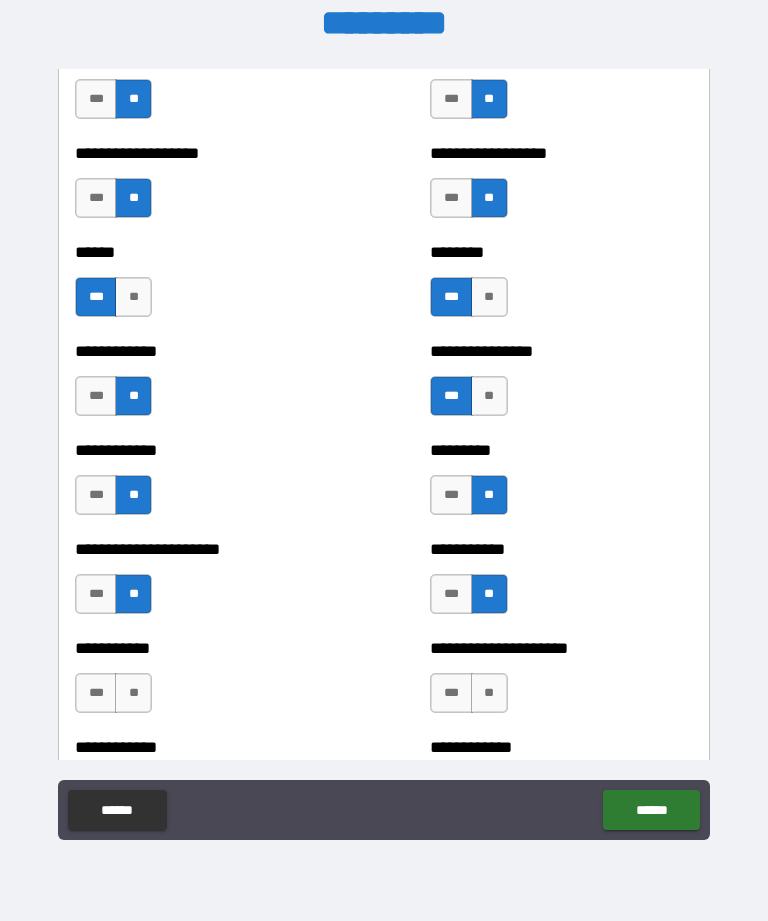 click on "***" at bounding box center [451, 594] 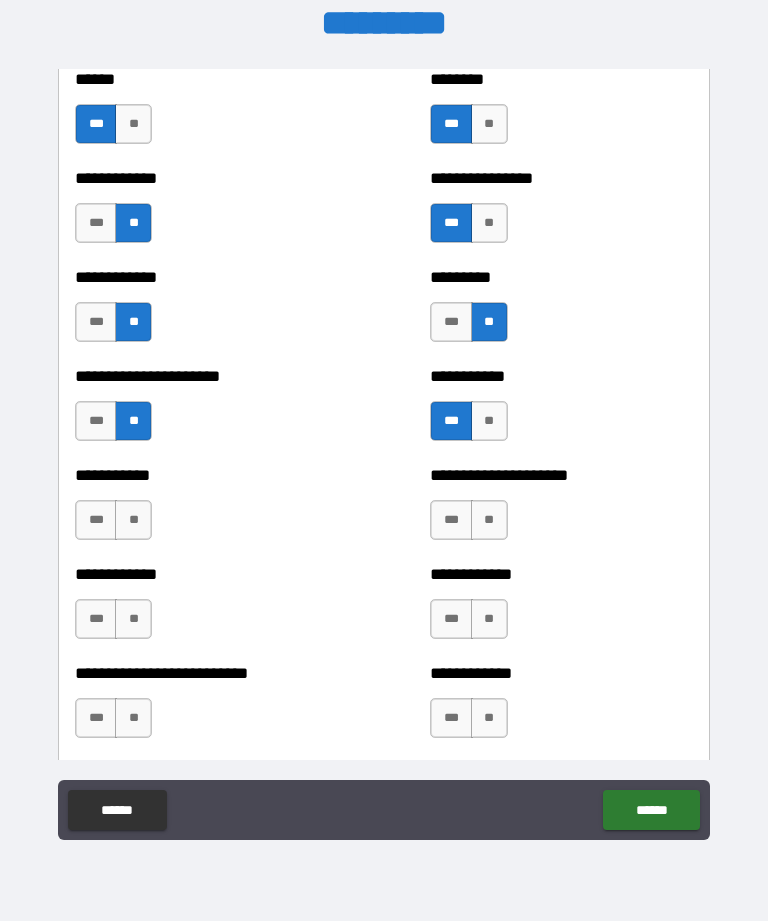 scroll, scrollTop: 5067, scrollLeft: 0, axis: vertical 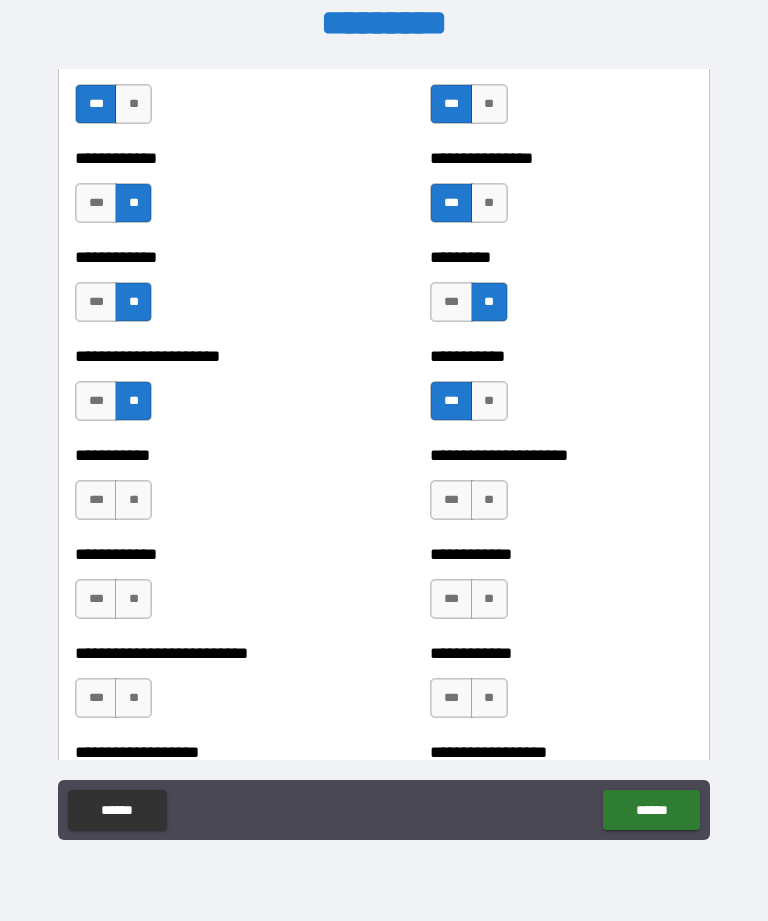 click on "**" at bounding box center [489, 500] 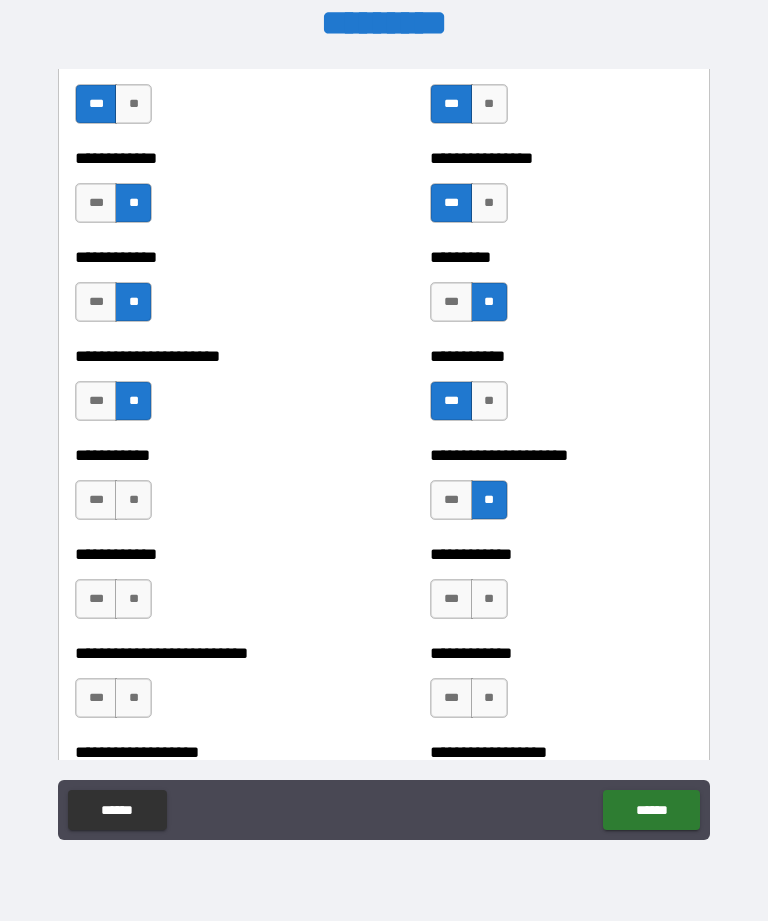 click on "**" at bounding box center (133, 500) 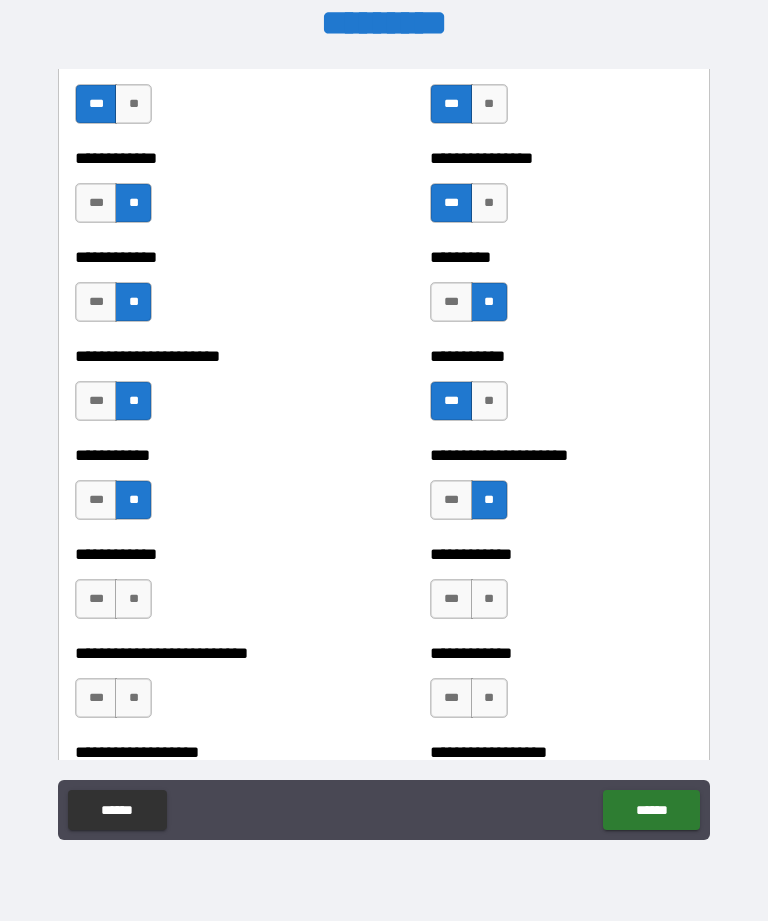 click on "**" at bounding box center [133, 599] 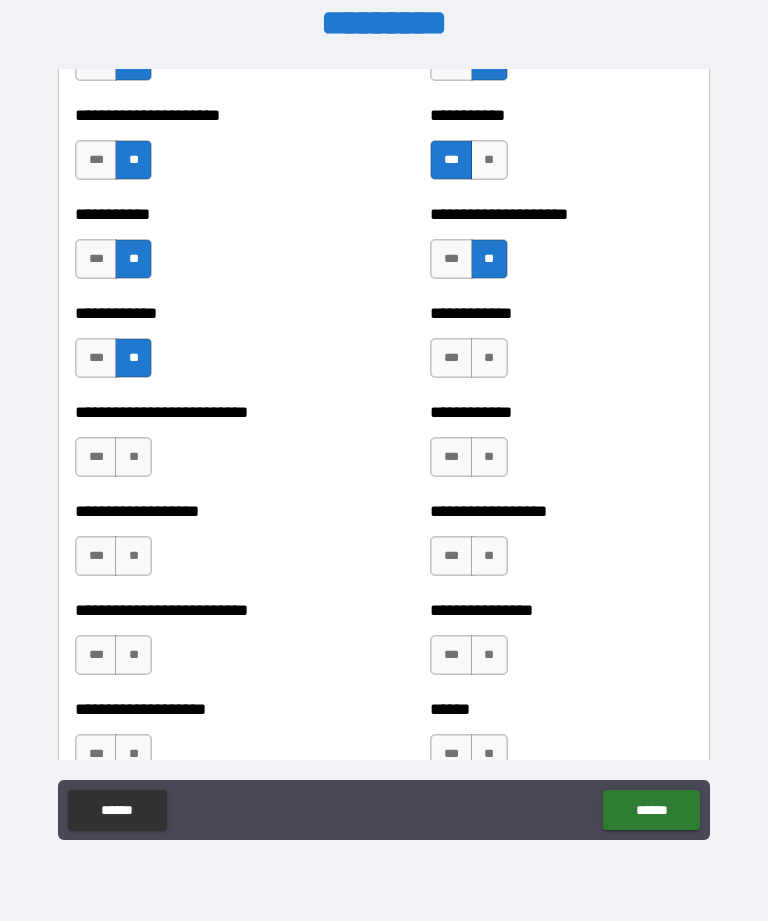 scroll, scrollTop: 5317, scrollLeft: 0, axis: vertical 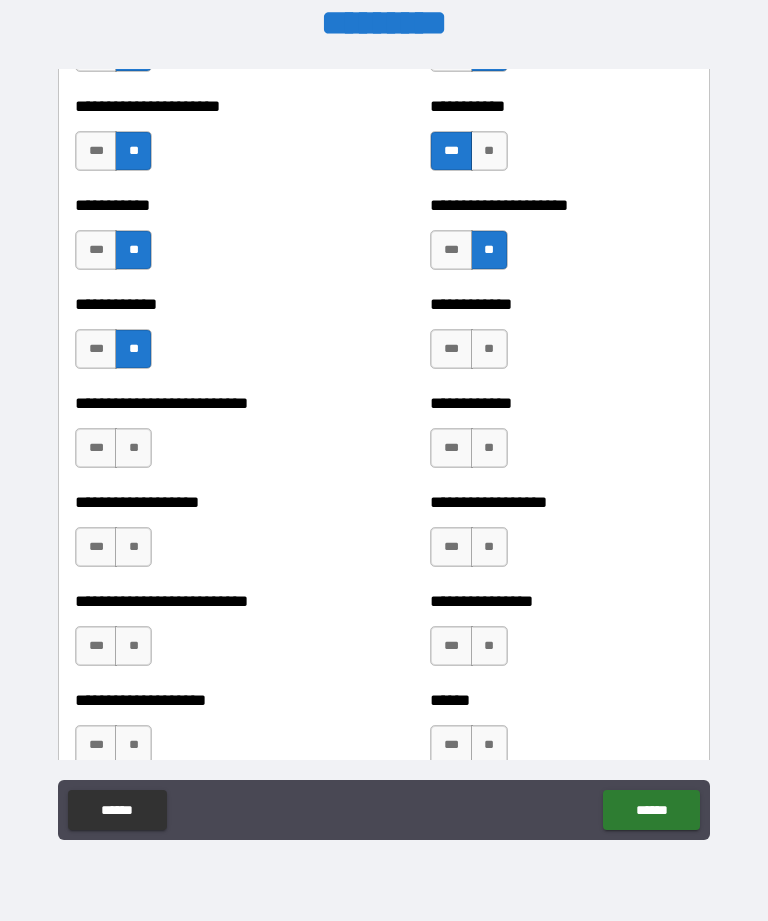 click on "**" at bounding box center [489, 349] 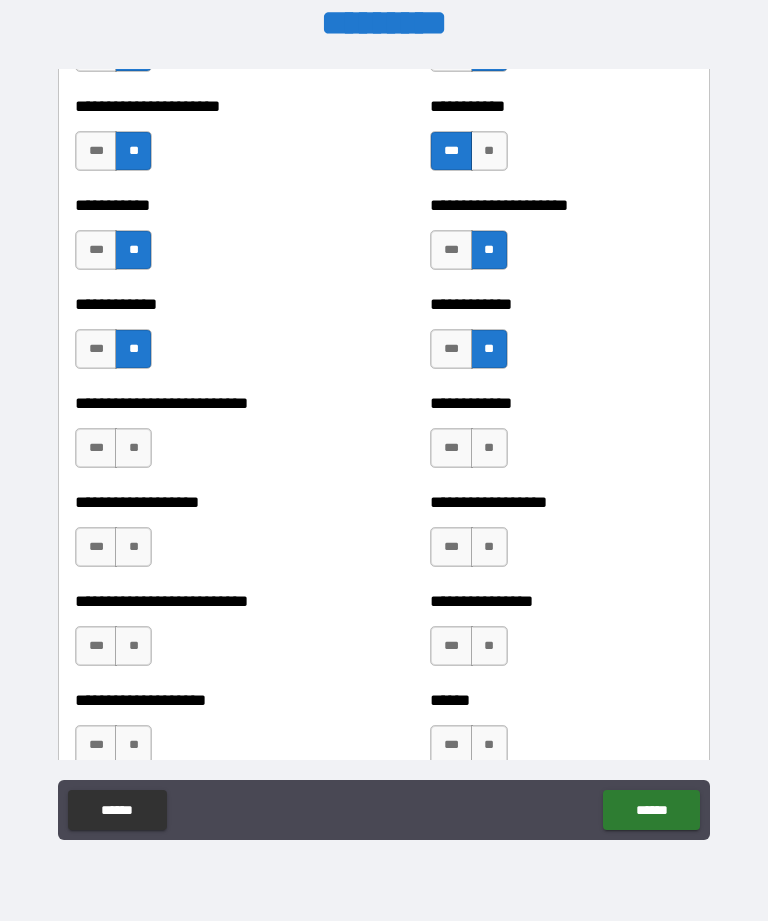 click on "**" at bounding box center [489, 448] 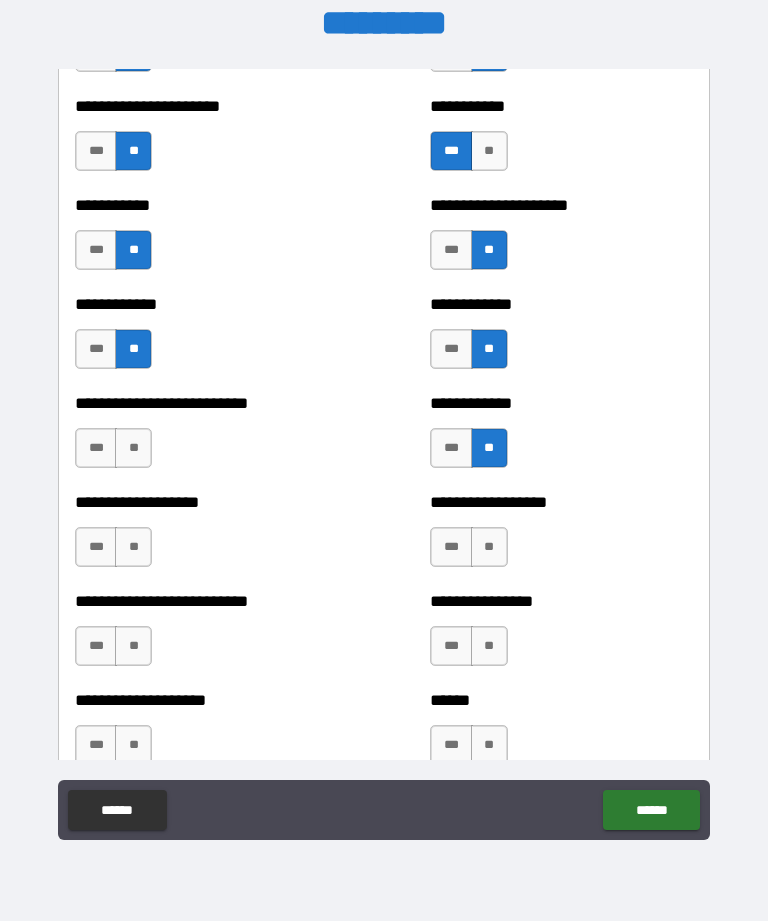 click on "**" at bounding box center [133, 448] 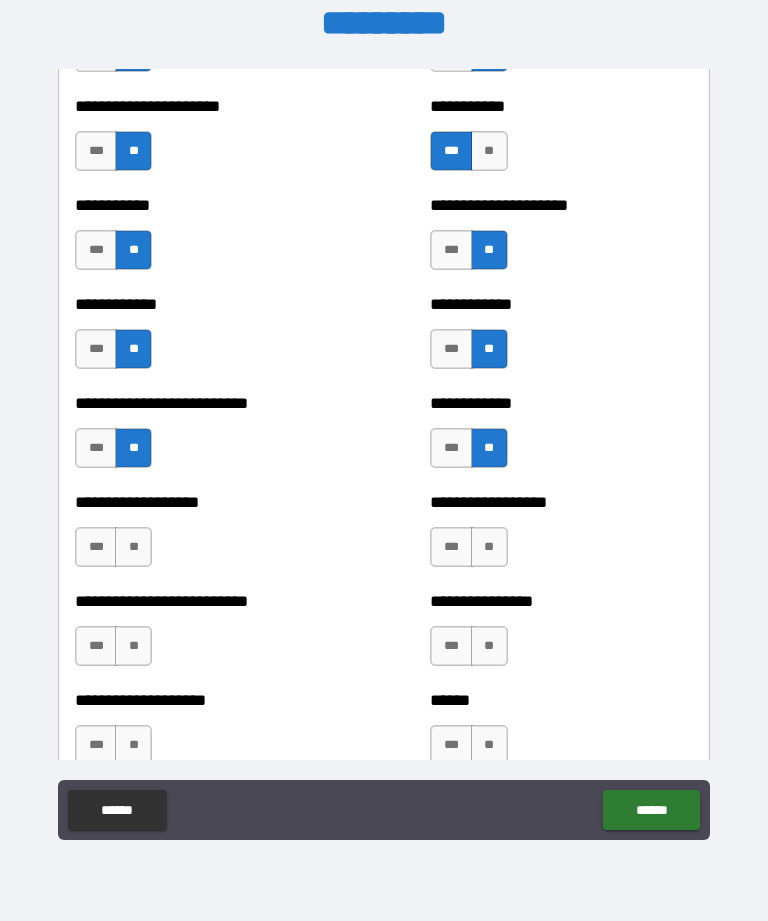click on "**" at bounding box center [133, 547] 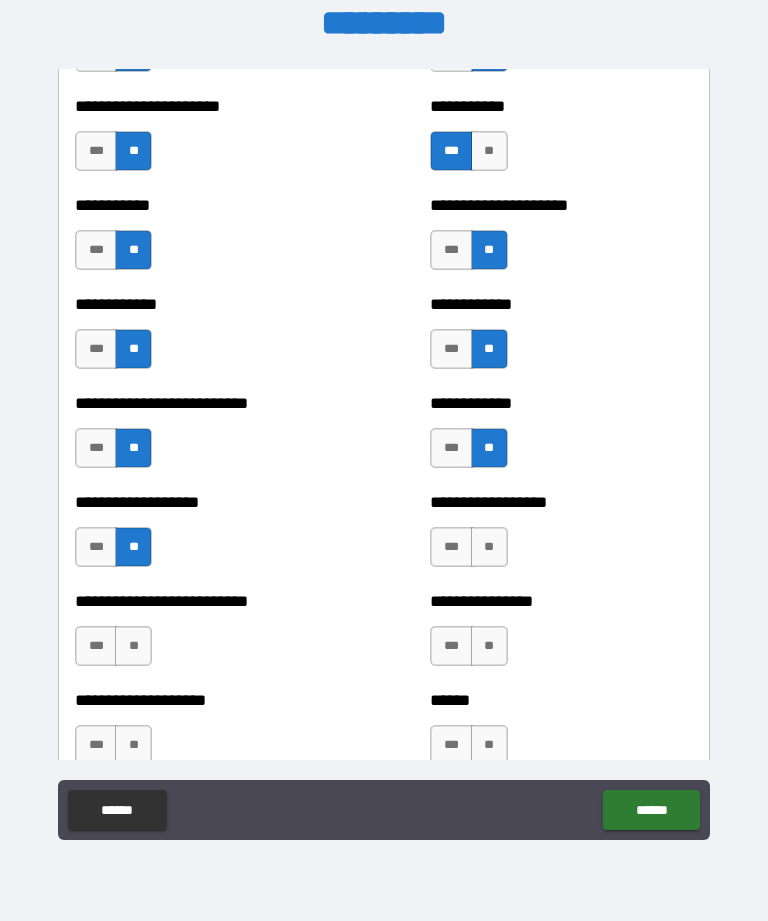 click on "**" at bounding box center [133, 646] 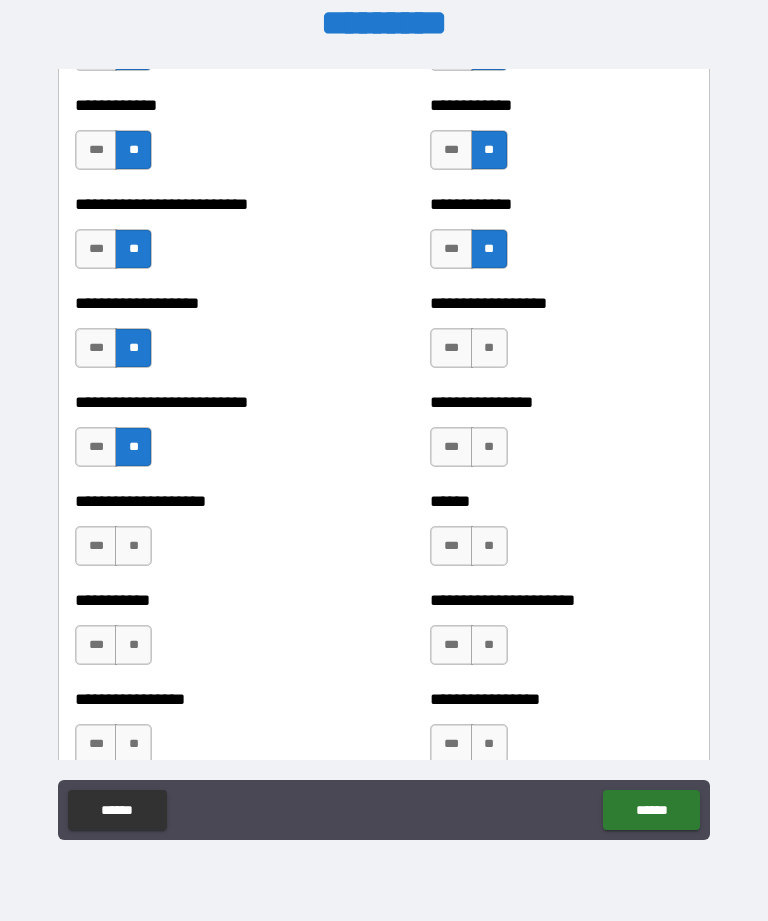 scroll, scrollTop: 5546, scrollLeft: 0, axis: vertical 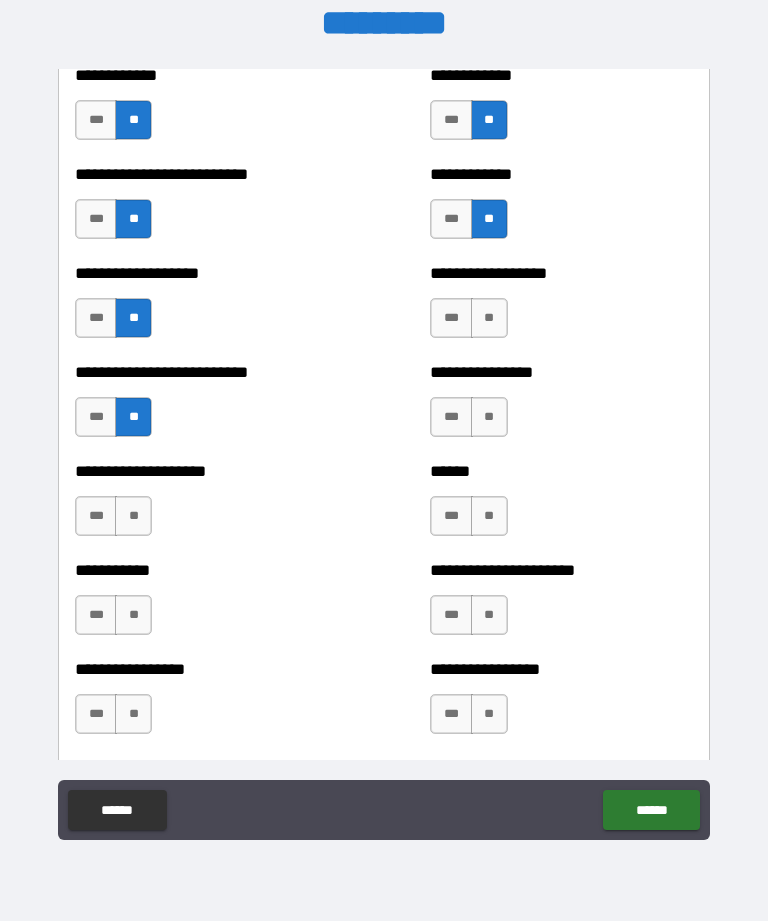 click on "***" at bounding box center (451, 318) 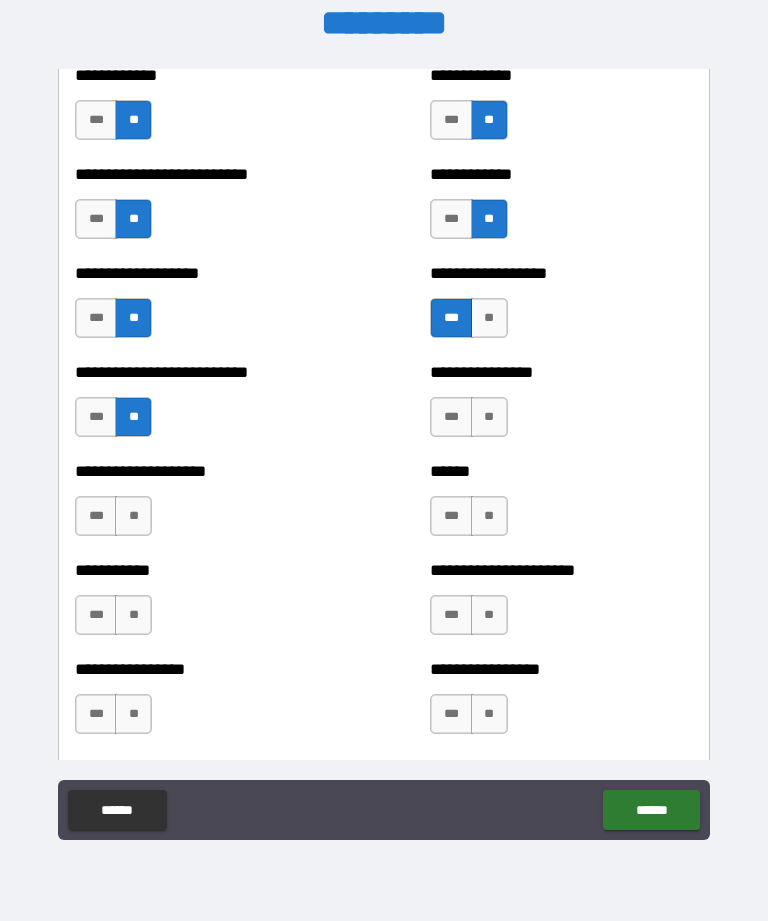 click on "**" at bounding box center [489, 417] 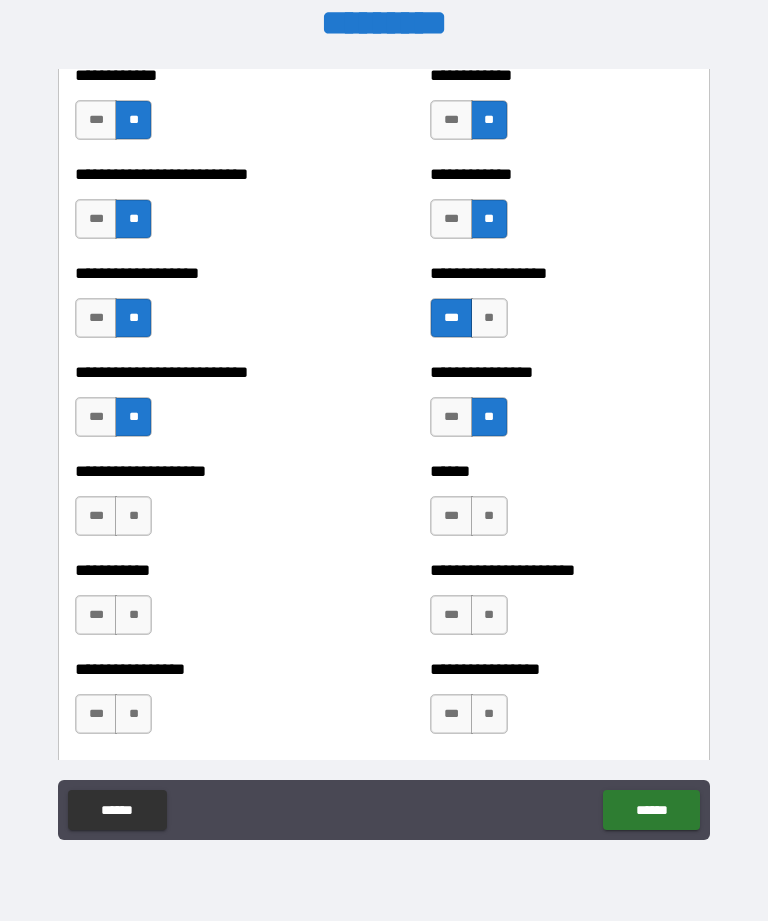 click on "**" at bounding box center [133, 516] 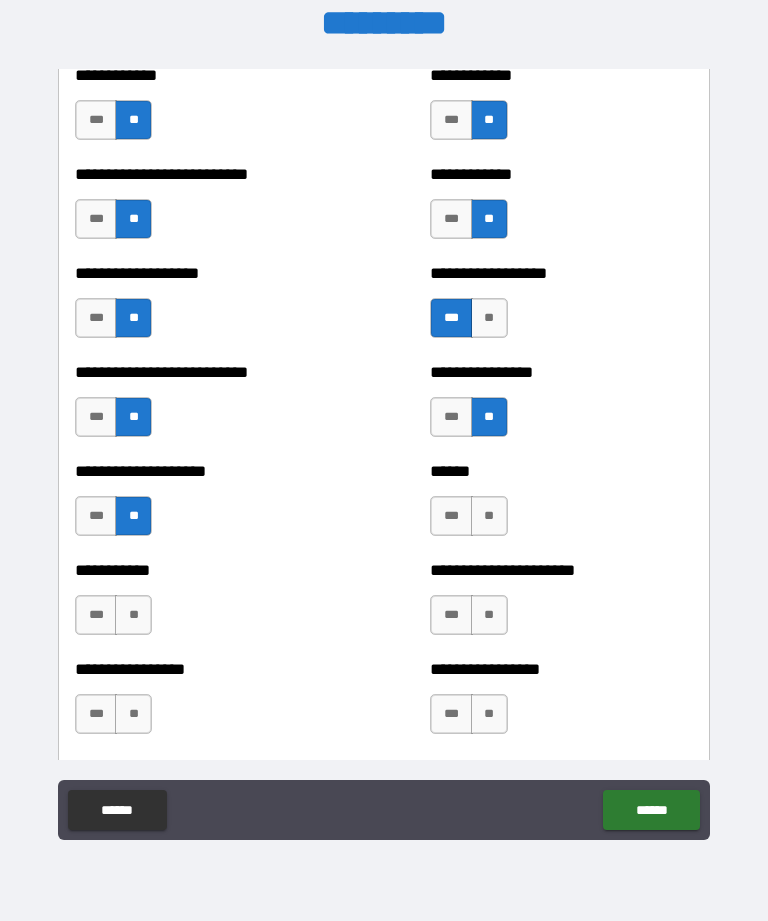 click on "**" at bounding box center (489, 516) 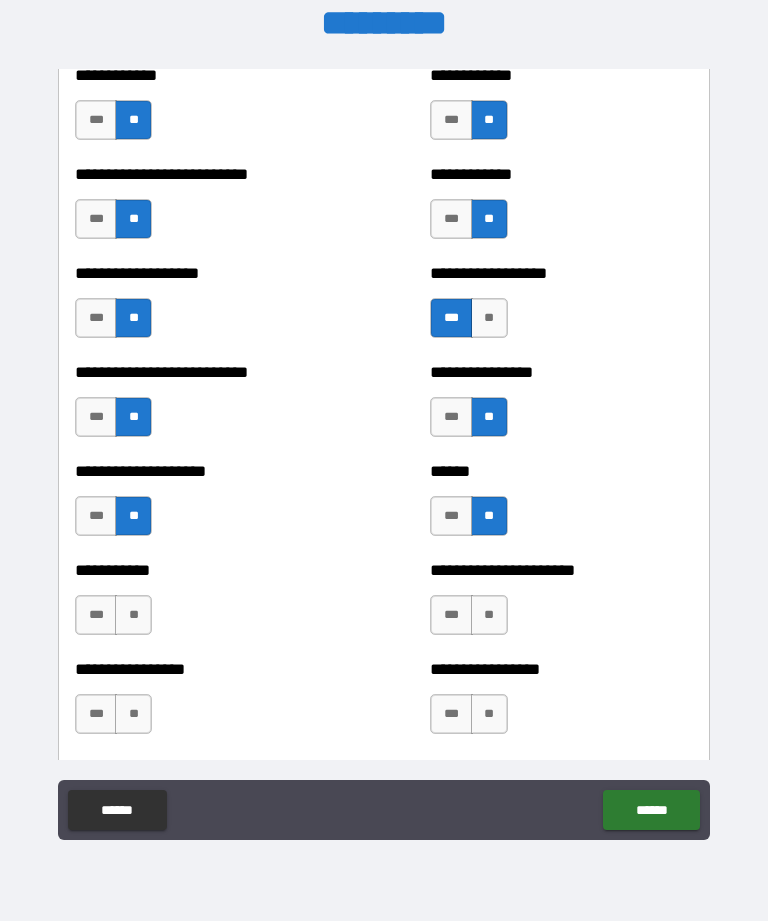 click on "***" at bounding box center [451, 615] 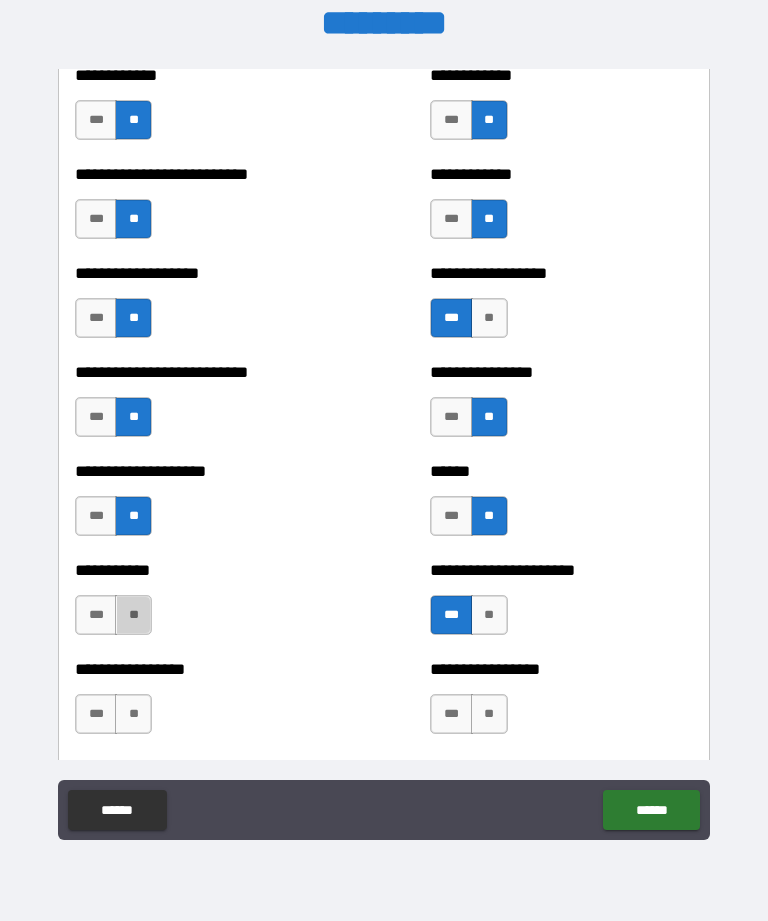 click on "**" at bounding box center (133, 615) 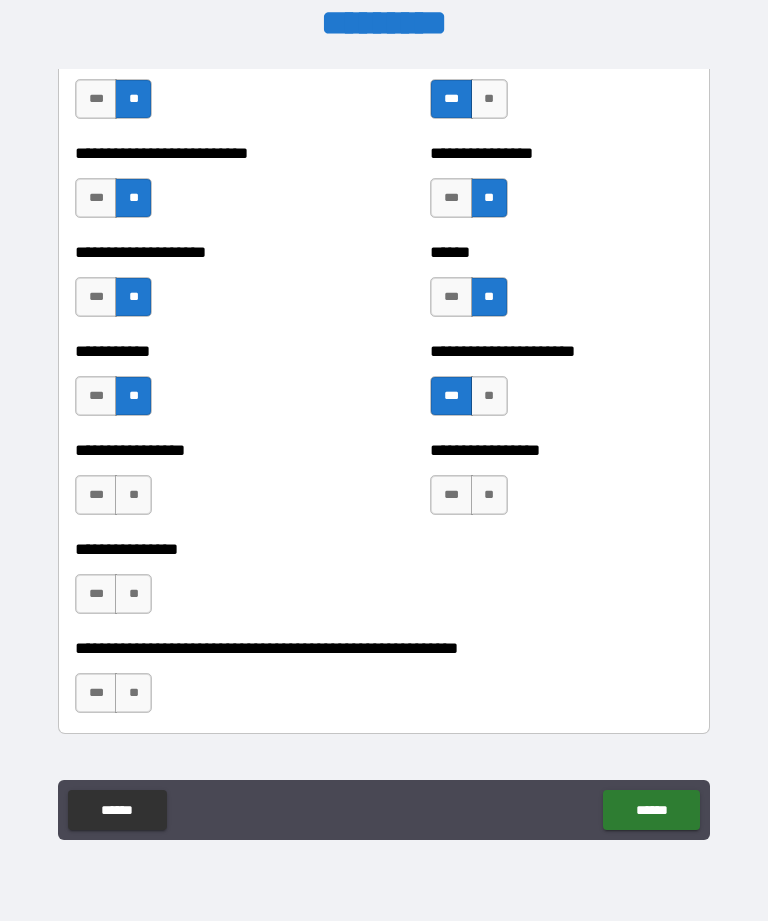 scroll, scrollTop: 5766, scrollLeft: 0, axis: vertical 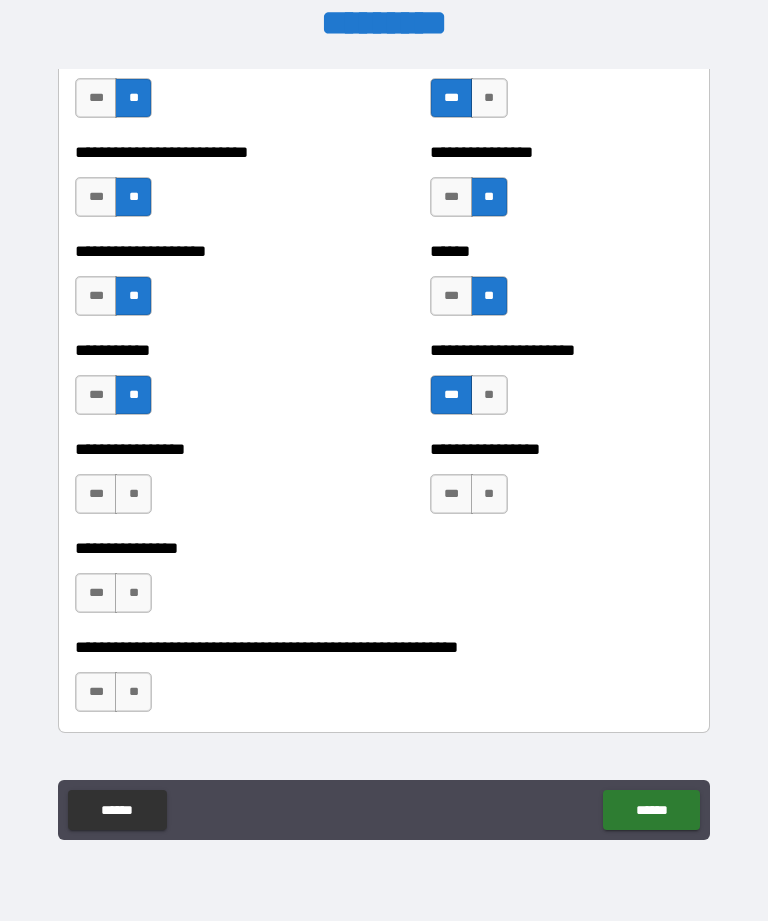 click on "**" at bounding box center (133, 494) 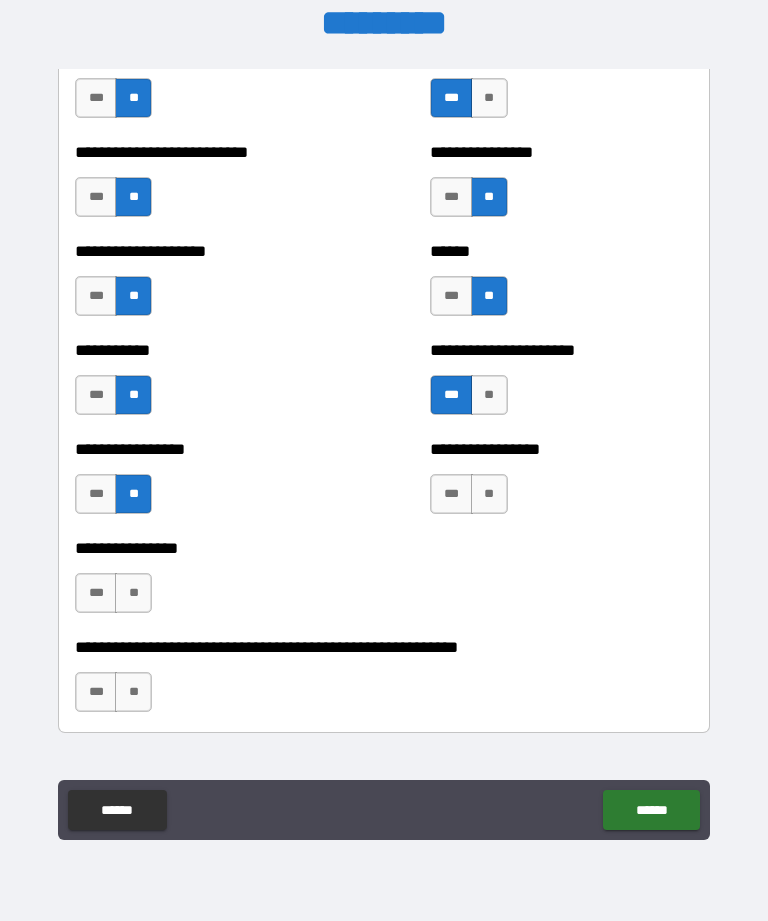 click on "**" at bounding box center [489, 494] 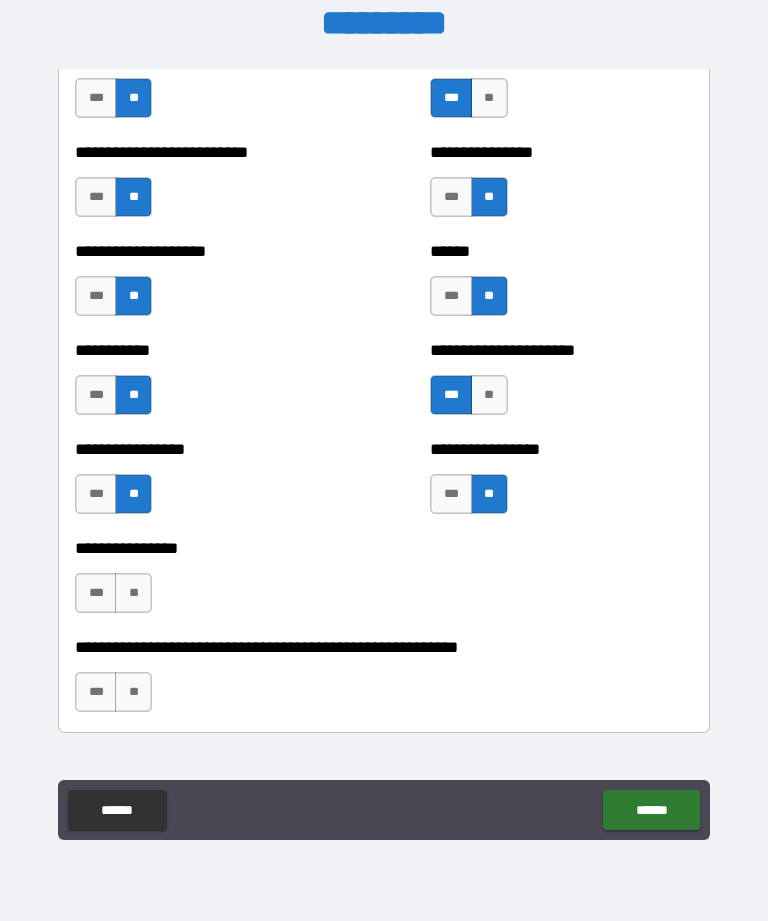 click on "**" at bounding box center [133, 593] 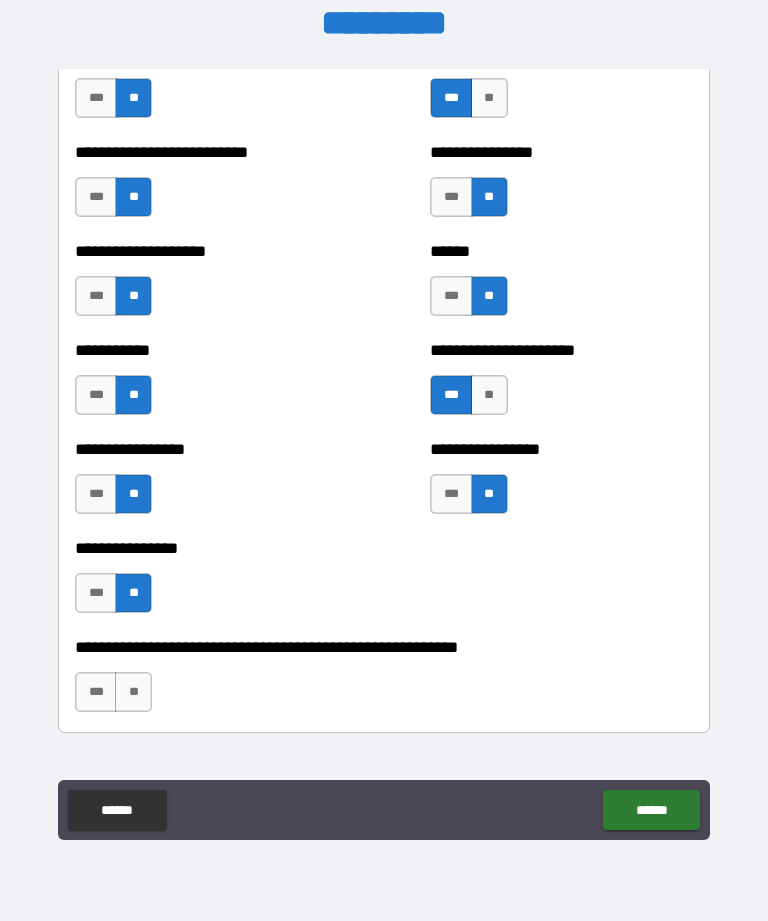 click on "***" at bounding box center (96, 692) 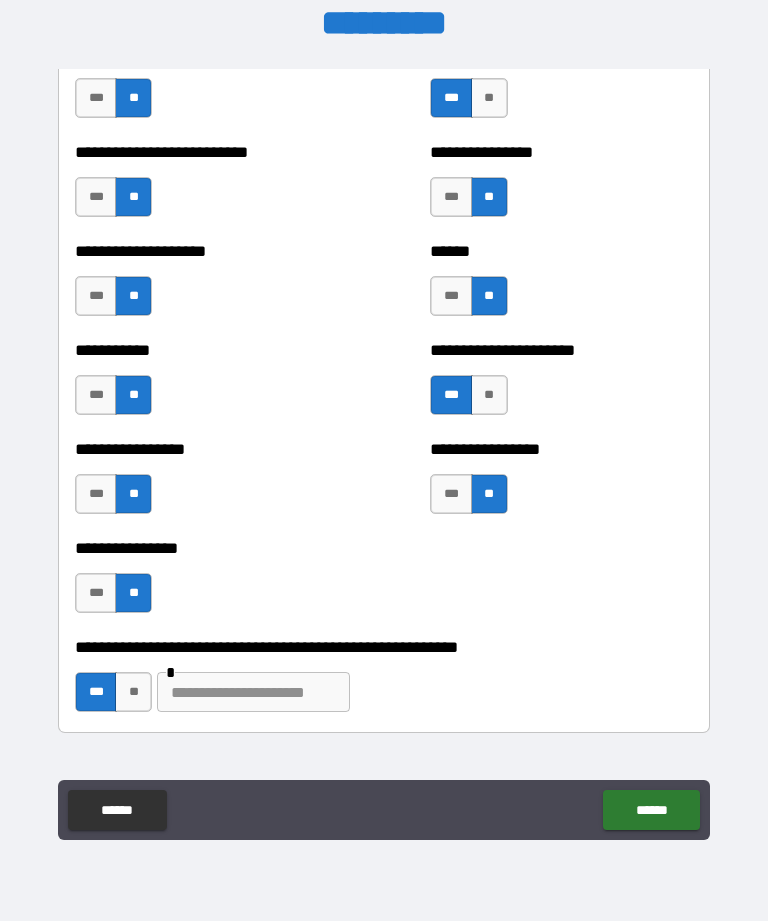 click at bounding box center [253, 692] 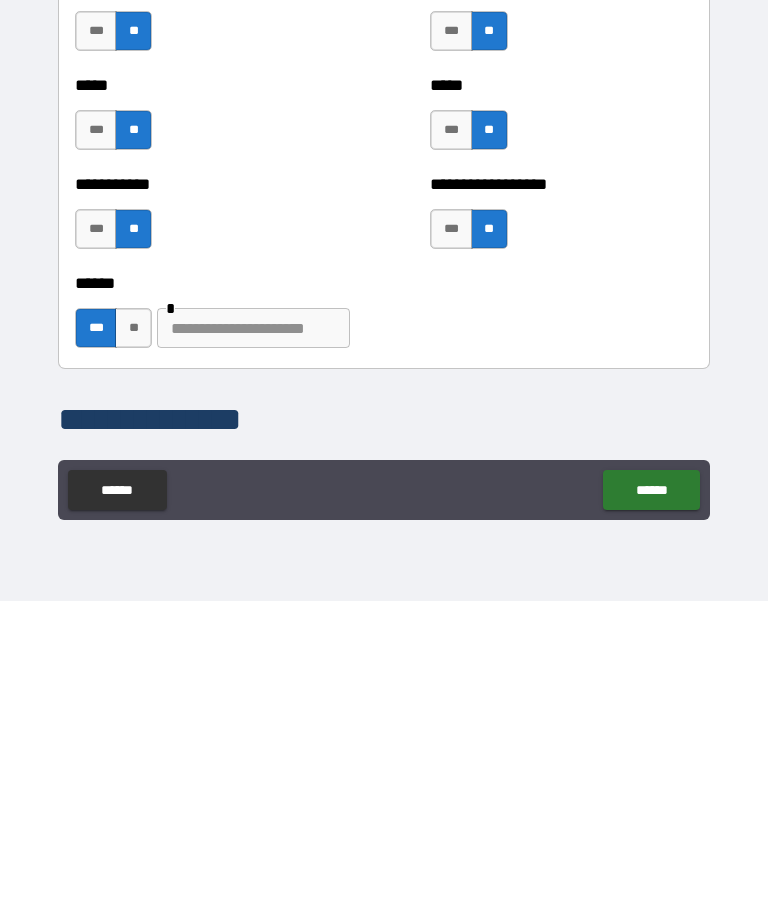 scroll, scrollTop: 1679, scrollLeft: 0, axis: vertical 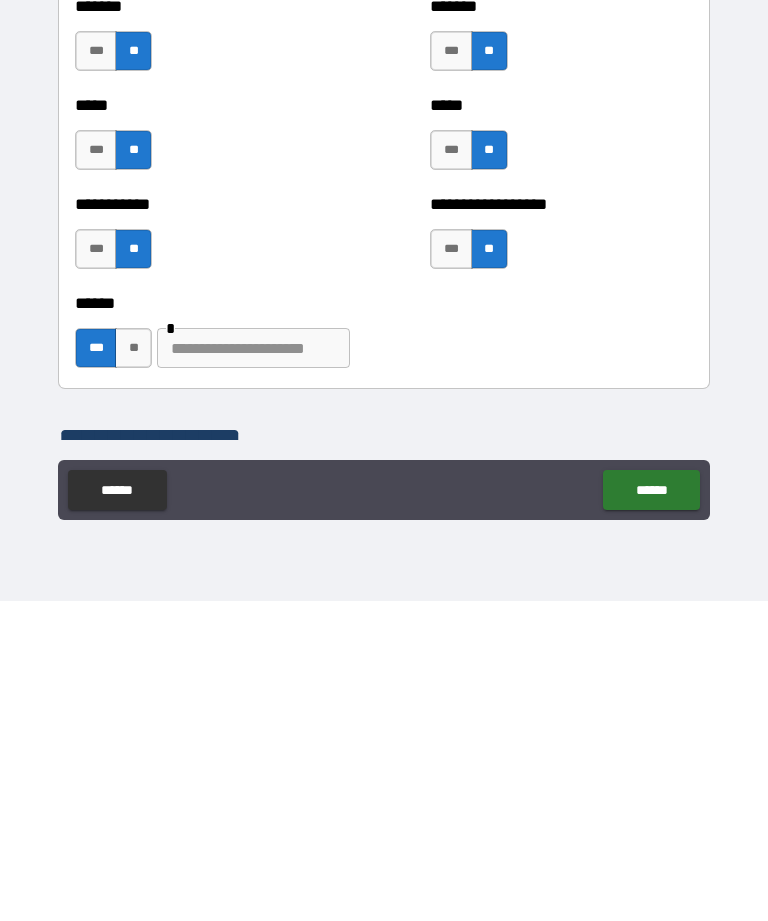 type on "**" 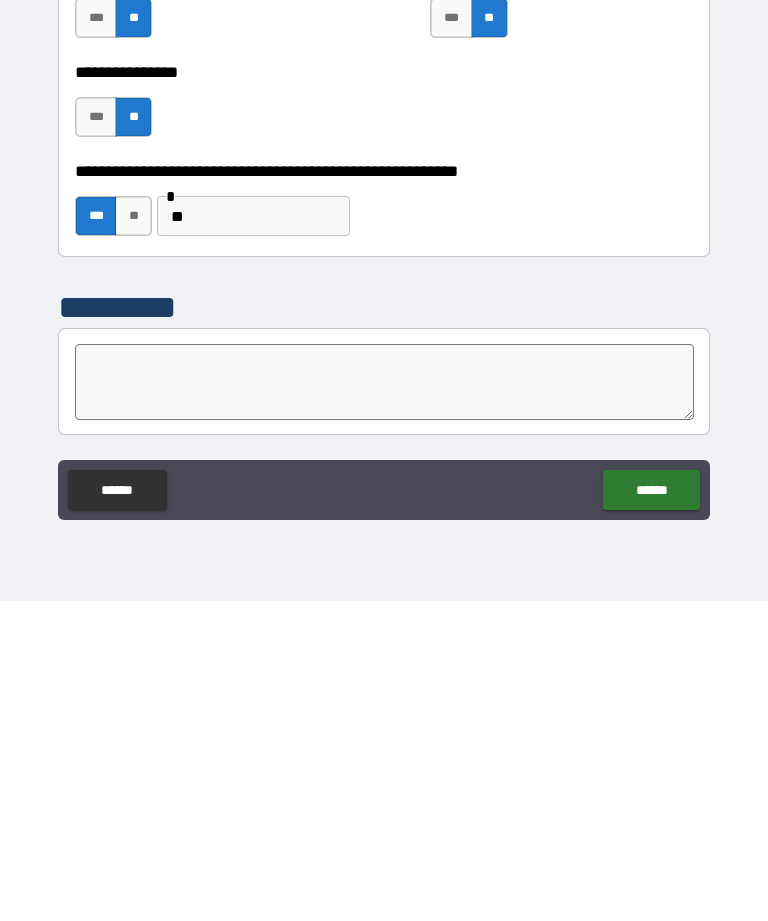 scroll, scrollTop: 5948, scrollLeft: 0, axis: vertical 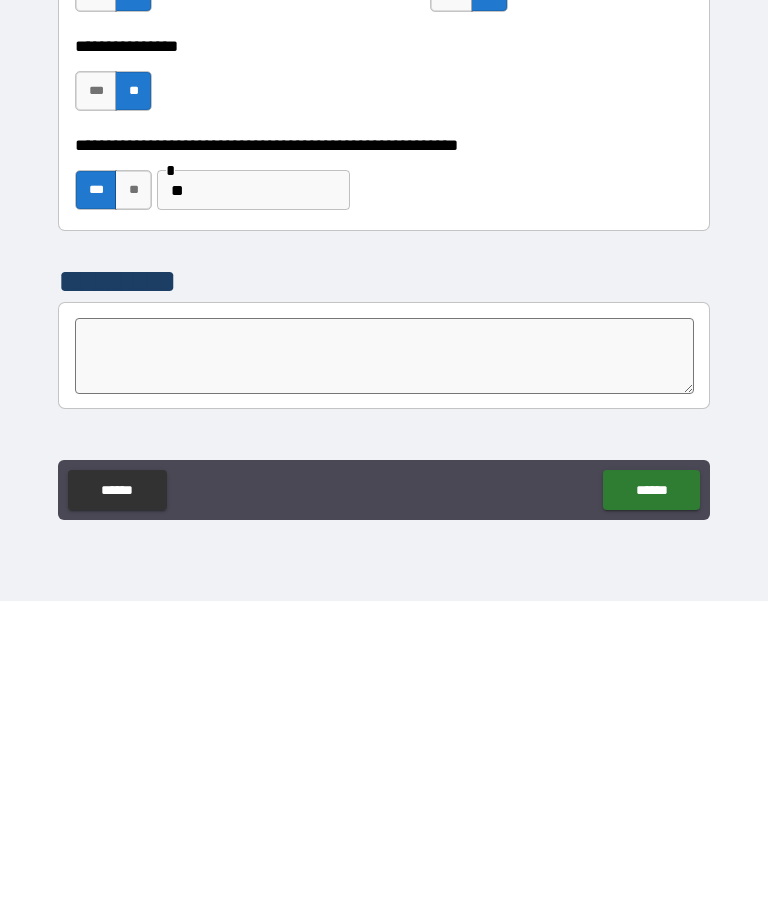 type on "*********" 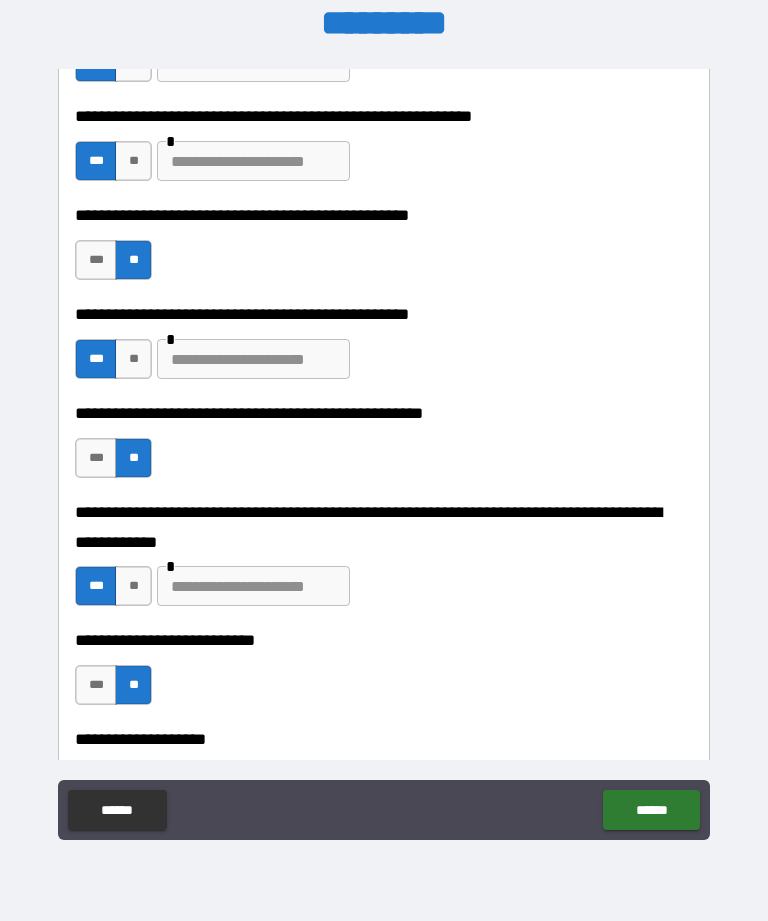 scroll, scrollTop: 552, scrollLeft: 0, axis: vertical 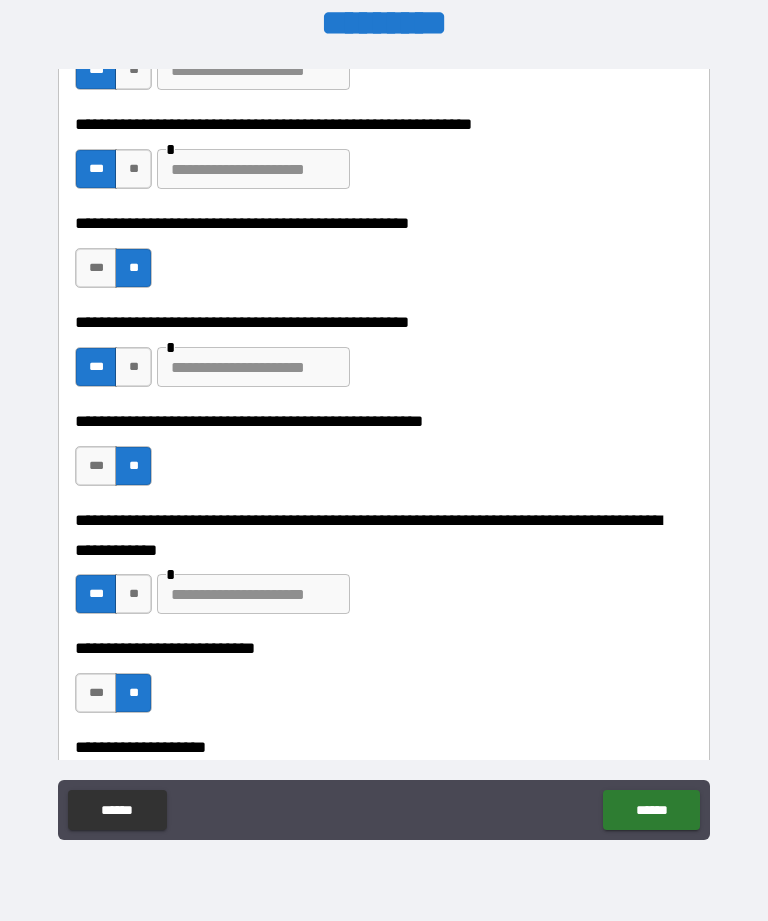 click at bounding box center (253, 594) 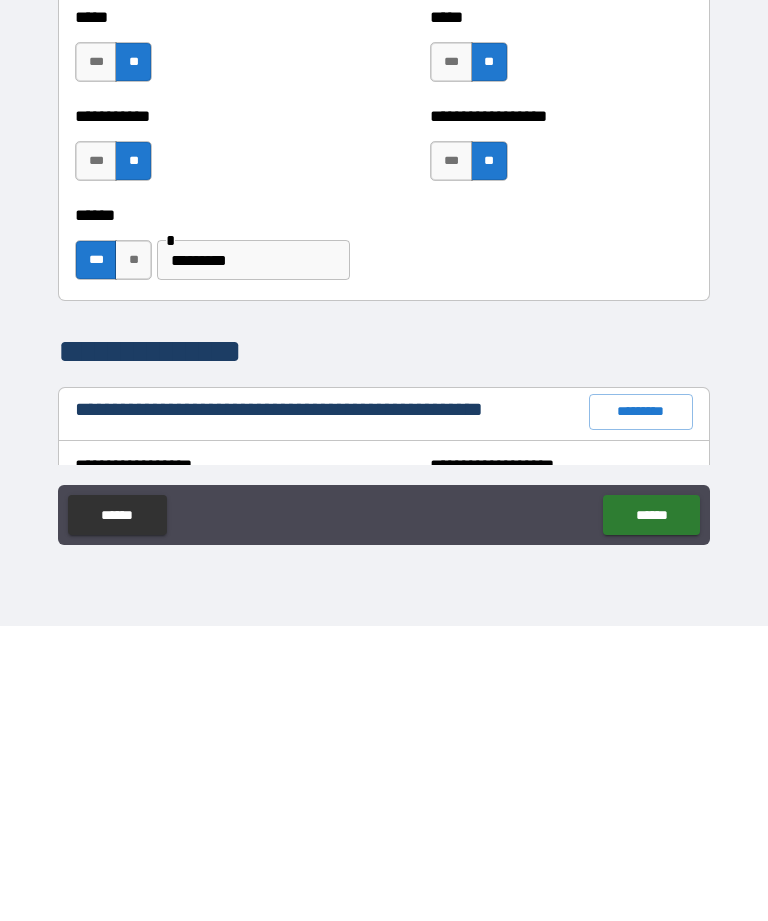 scroll, scrollTop: 1868, scrollLeft: 0, axis: vertical 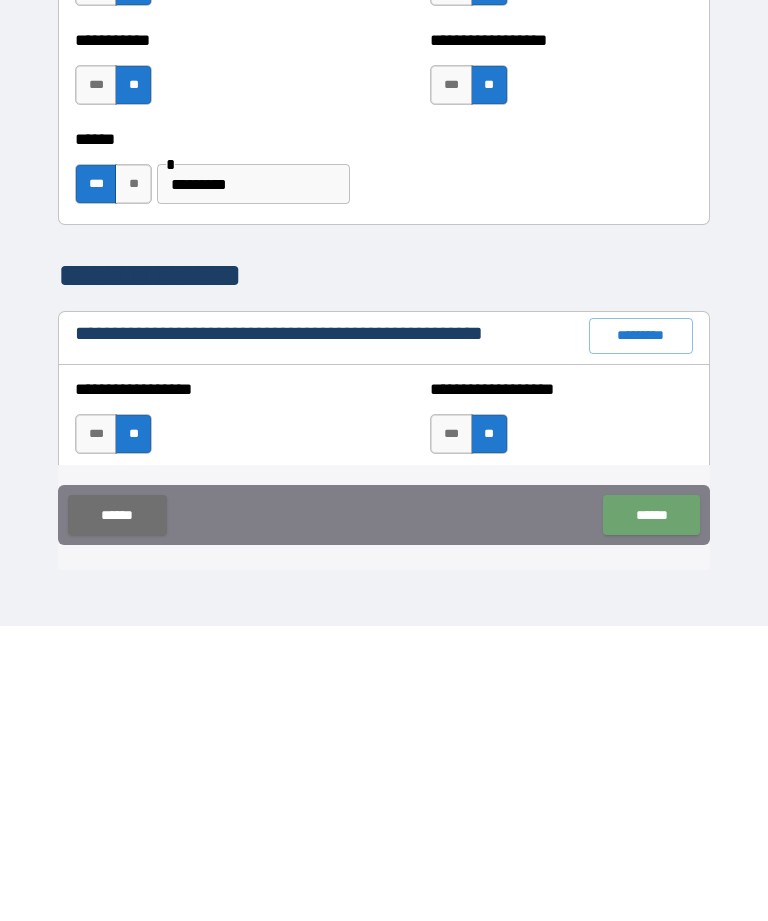 type on "*******" 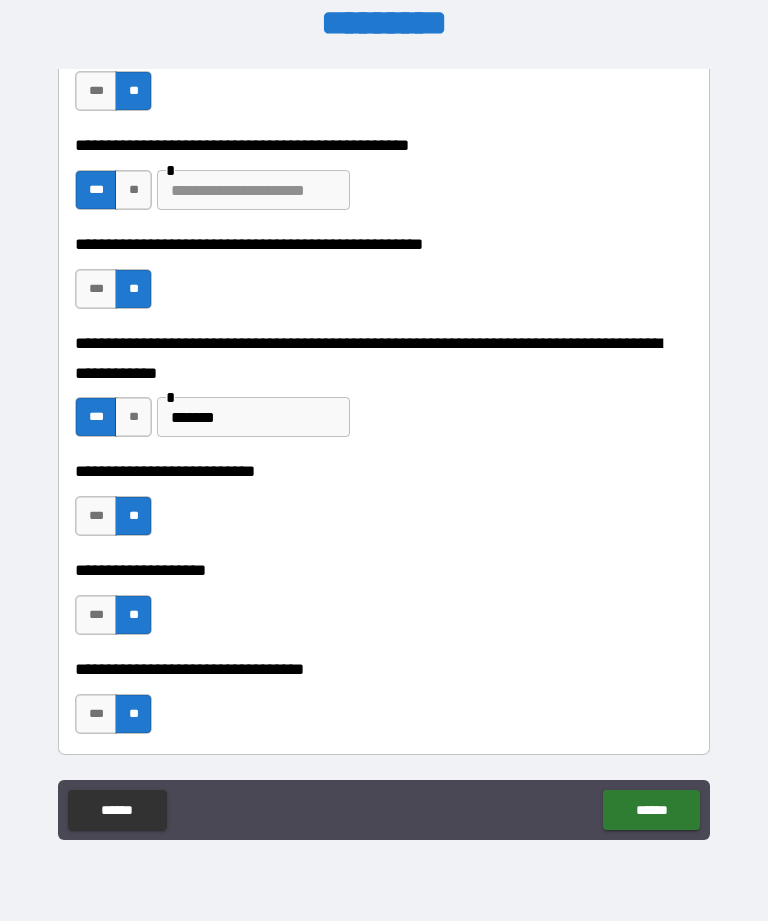 scroll, scrollTop: 725, scrollLeft: 0, axis: vertical 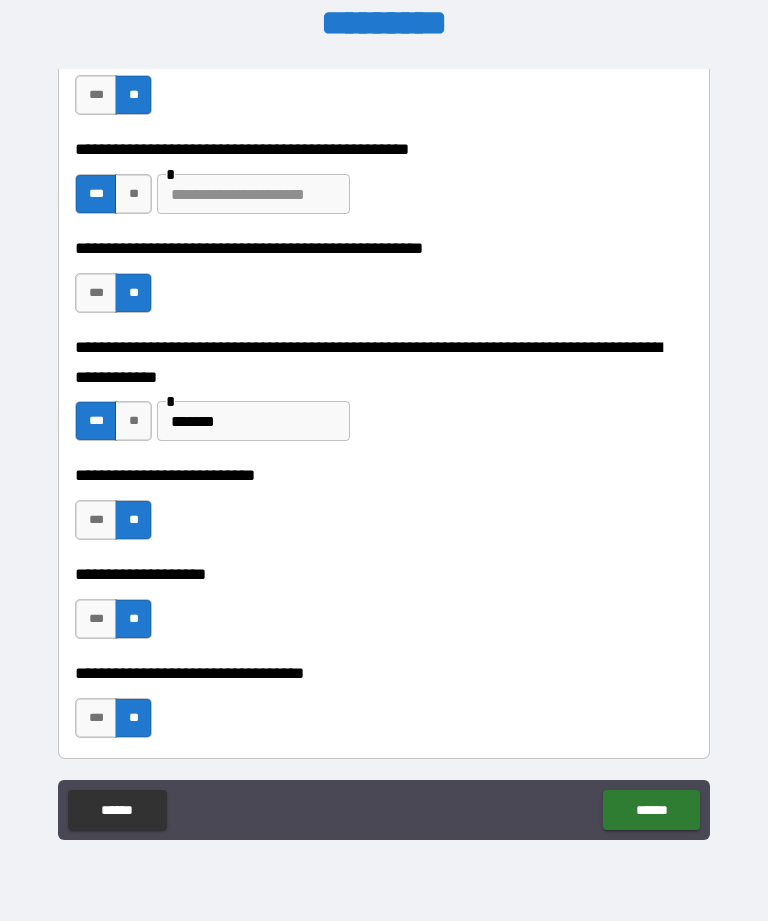 click on "**********" at bounding box center (384, 431) 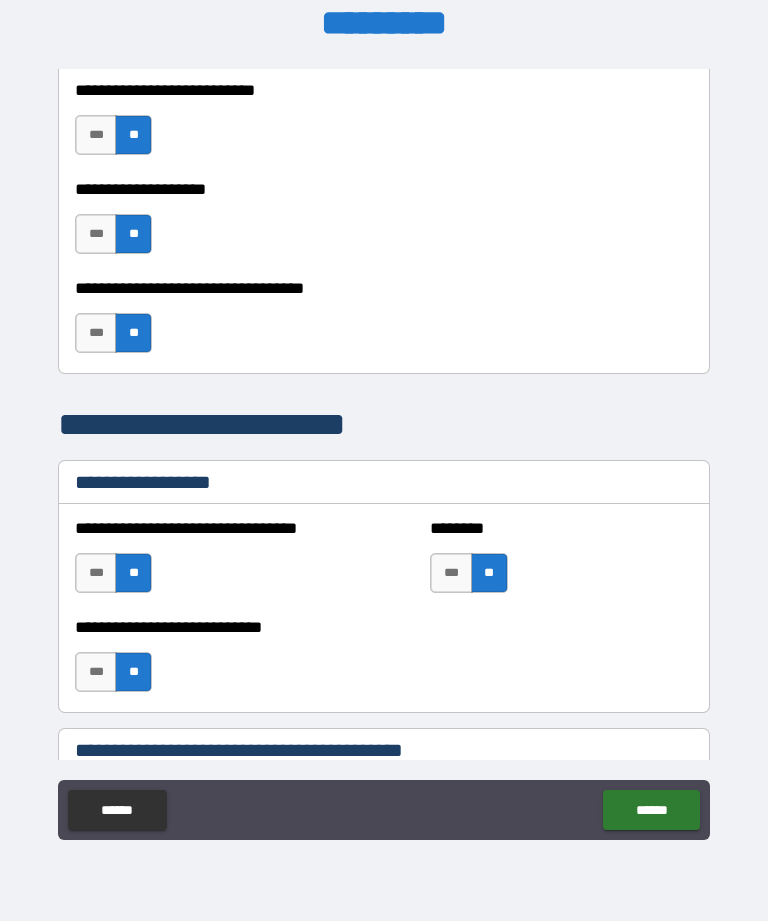 scroll, scrollTop: 1116, scrollLeft: 0, axis: vertical 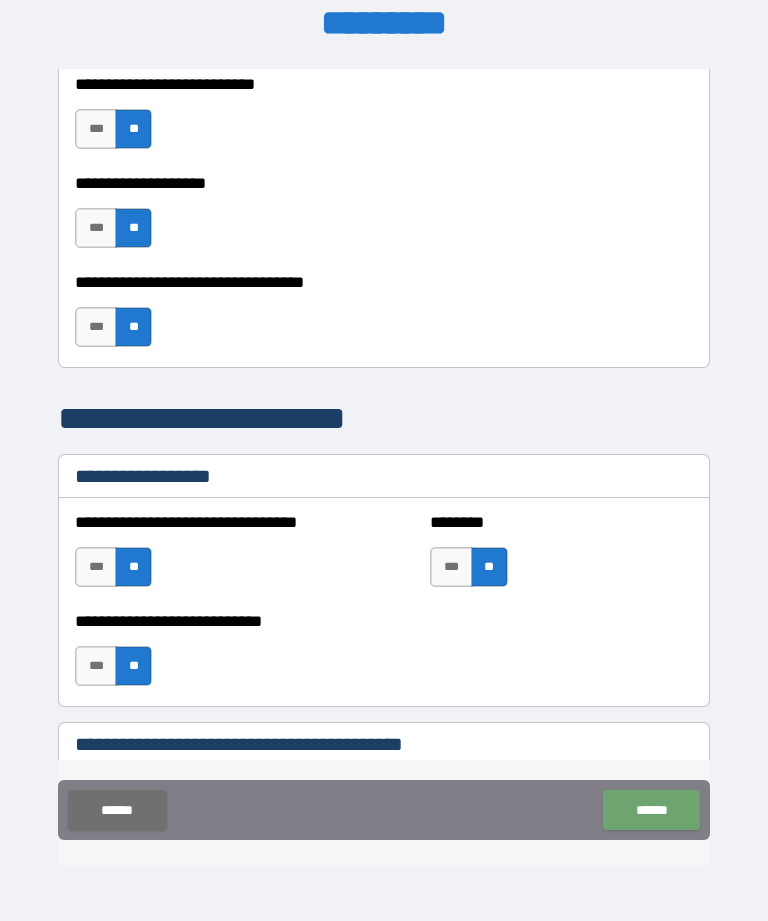 click on "******" at bounding box center [651, 810] 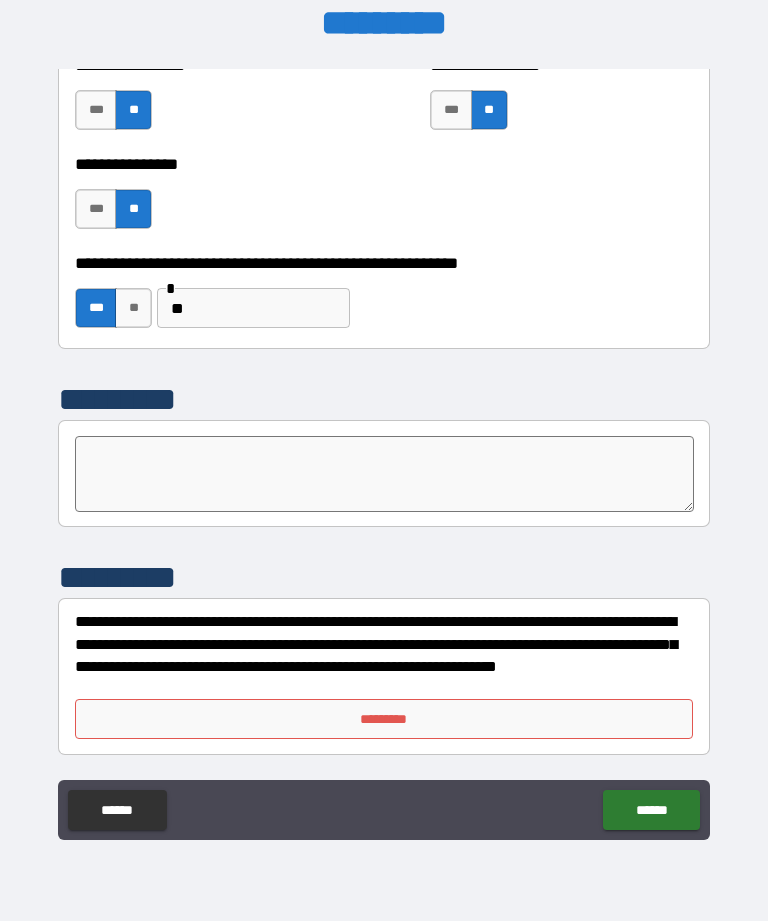 scroll, scrollTop: 6150, scrollLeft: 0, axis: vertical 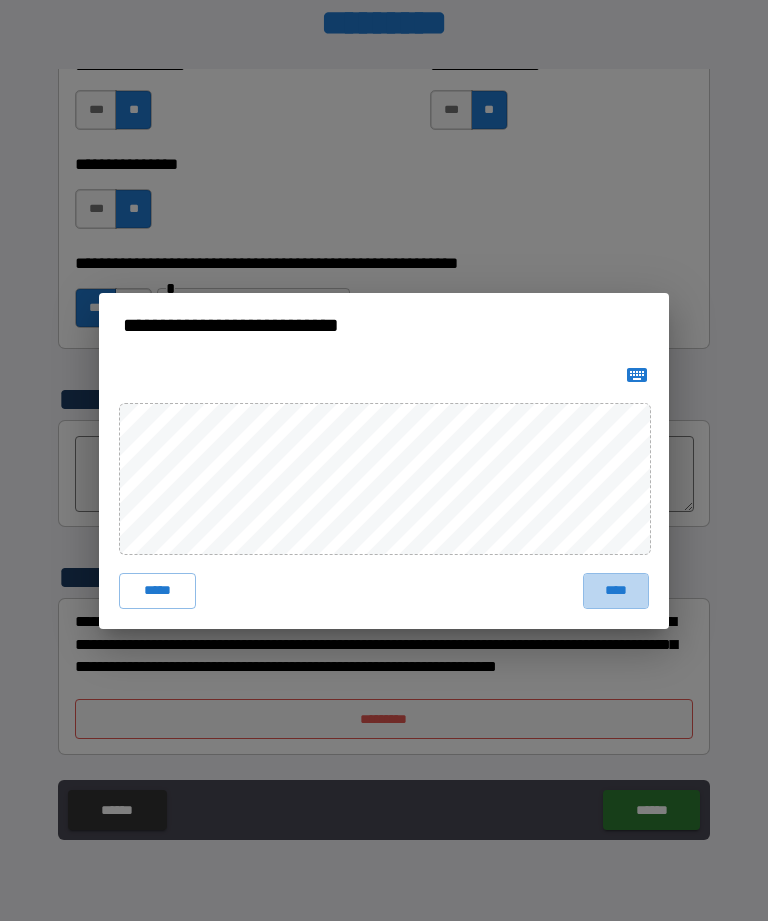 click on "****" at bounding box center (616, 591) 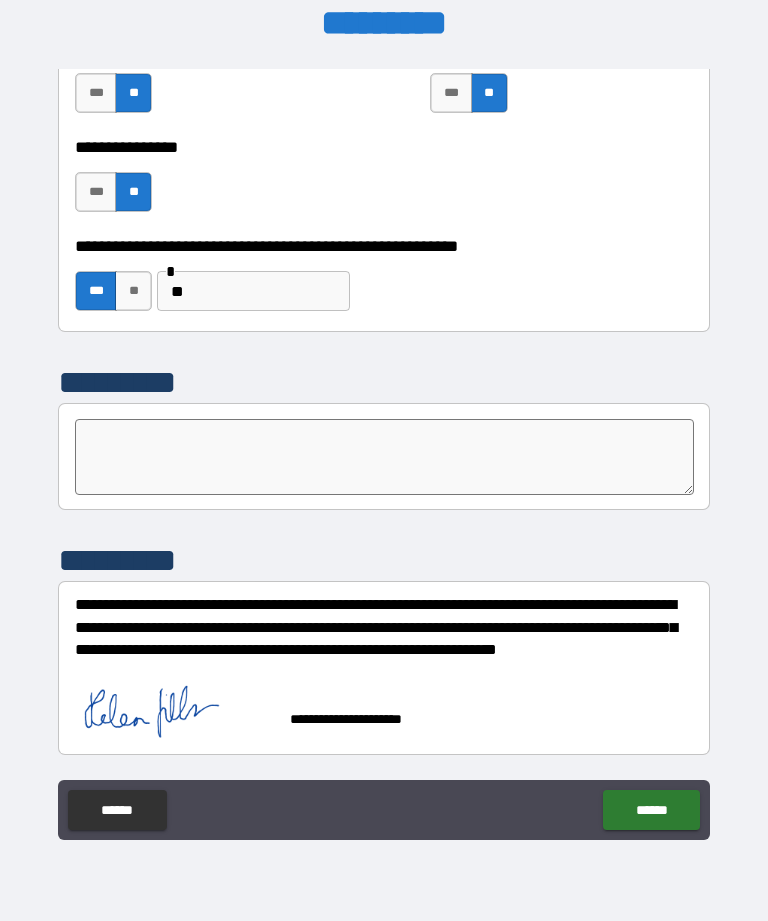 scroll, scrollTop: 6167, scrollLeft: 0, axis: vertical 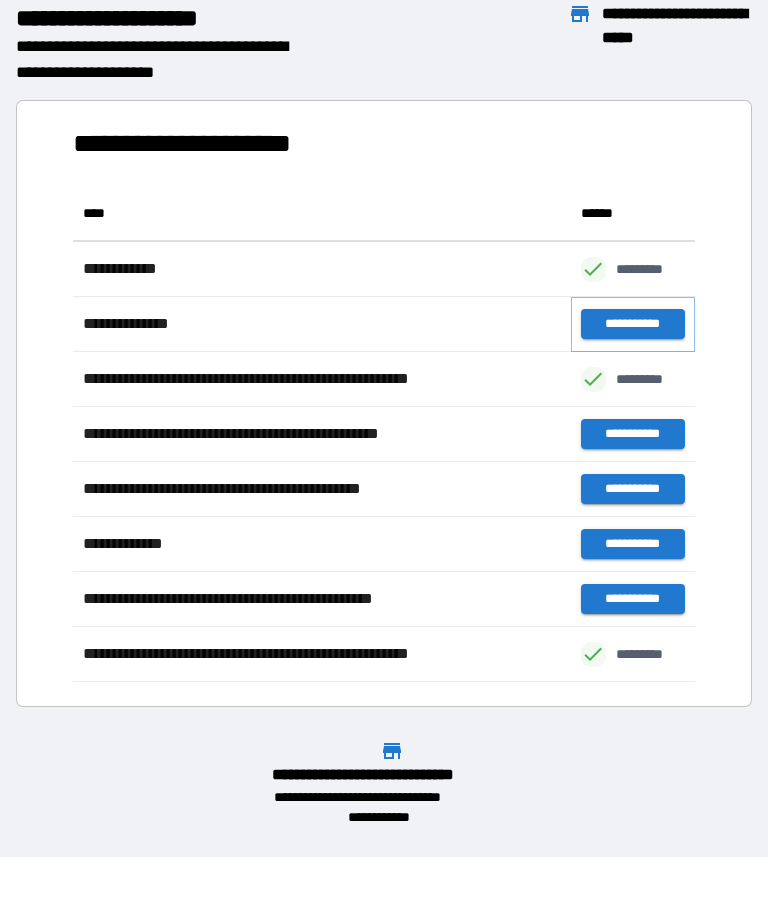 click on "**********" at bounding box center (633, 324) 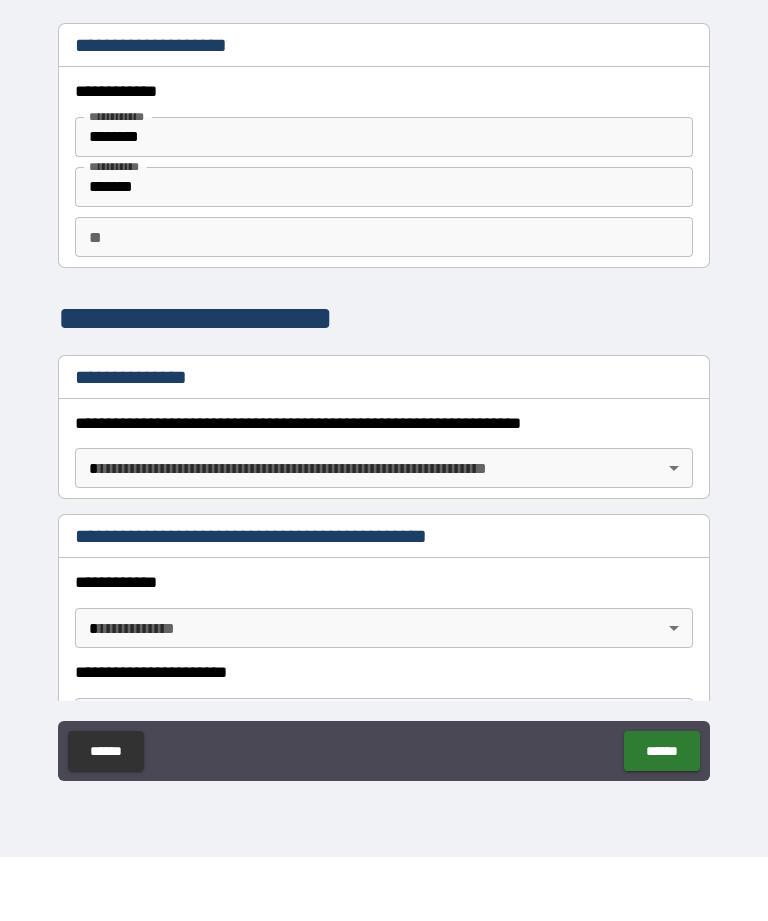 click on "**********" at bounding box center (384, 319) 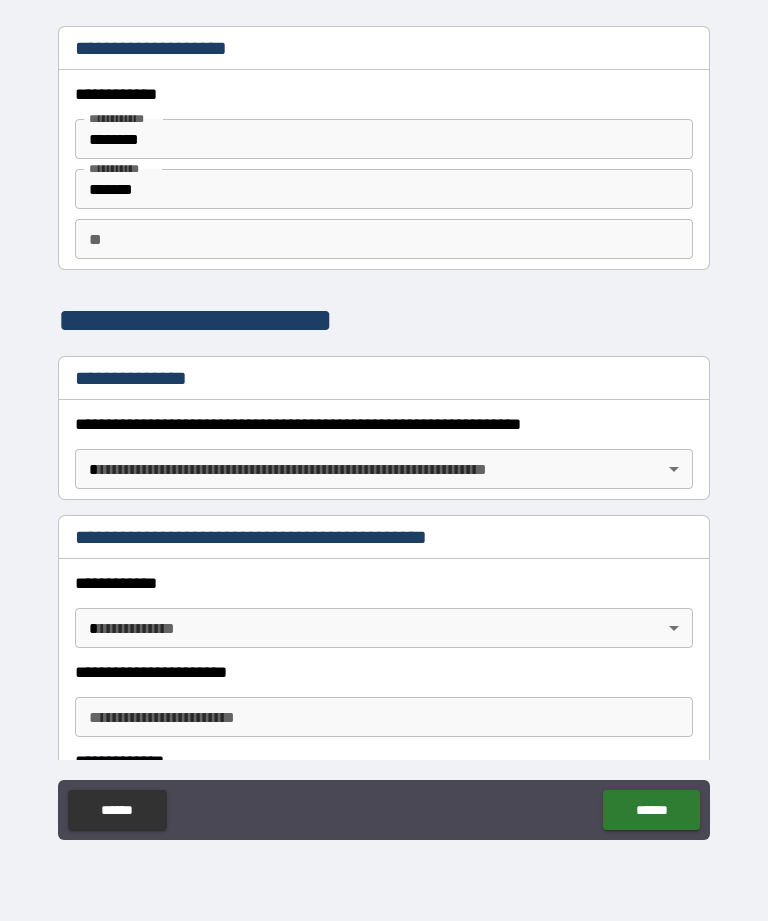 click on "**********" at bounding box center [384, 428] 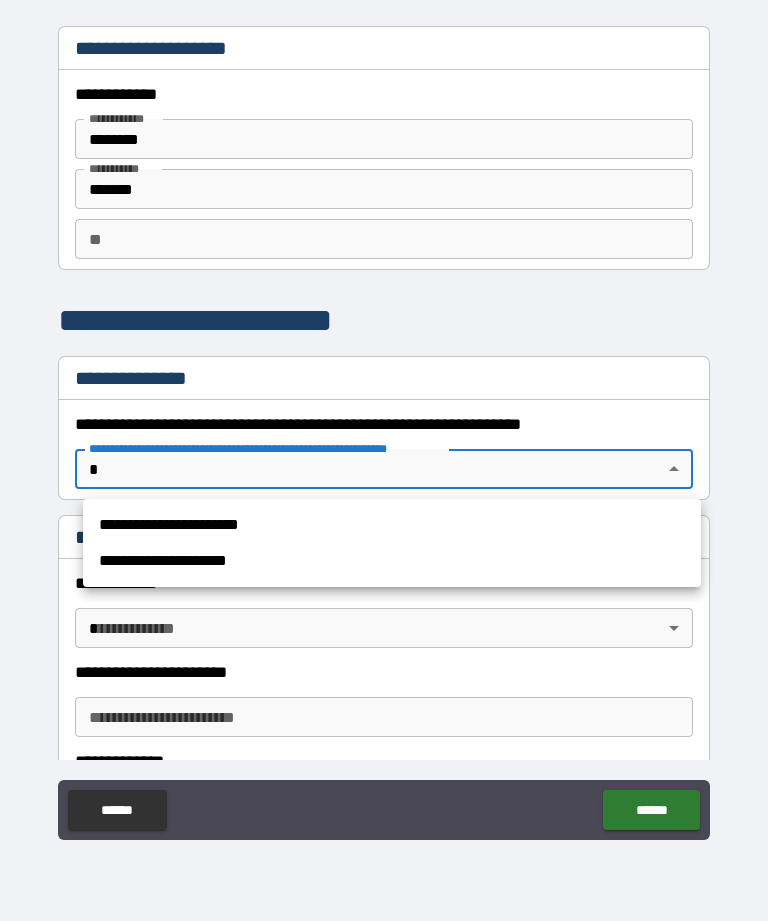 click on "**********" at bounding box center (392, 525) 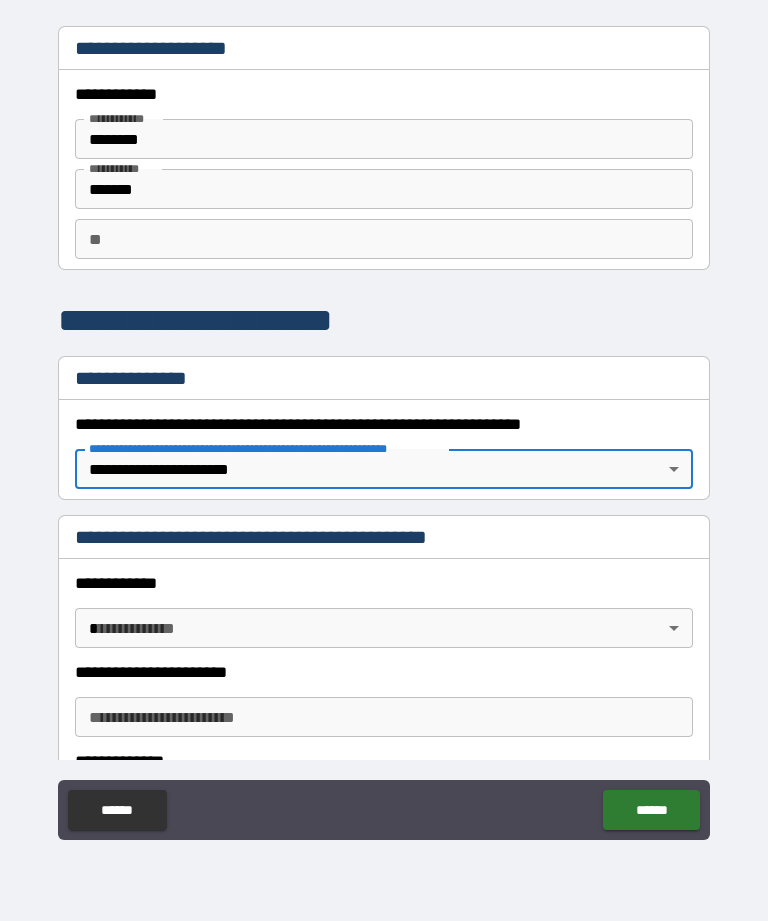 type on "*" 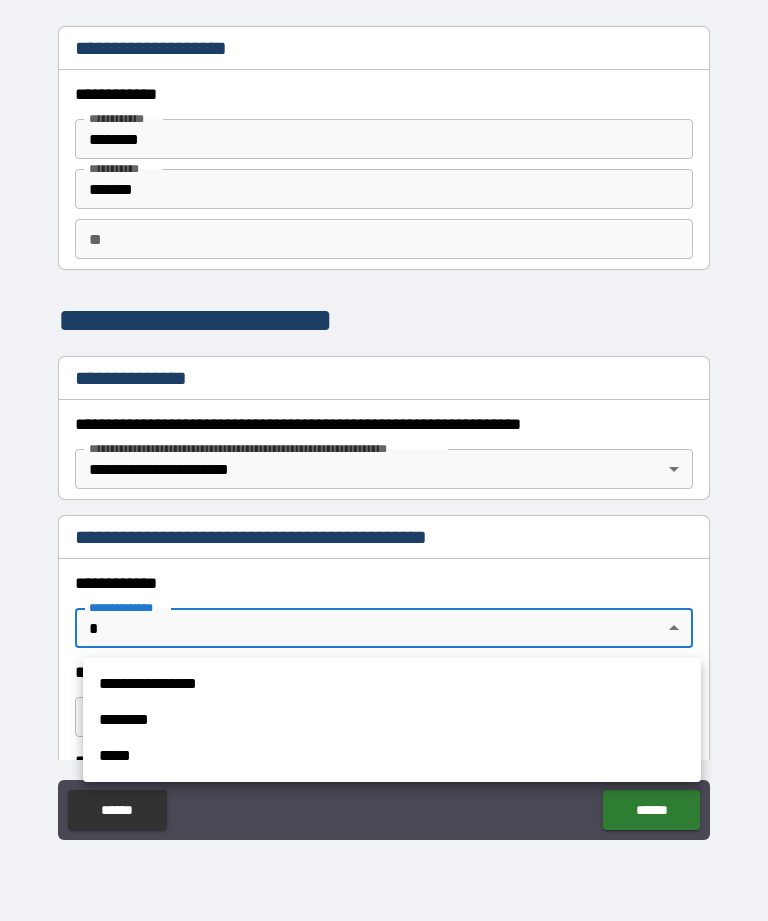 click on "**********" at bounding box center (392, 684) 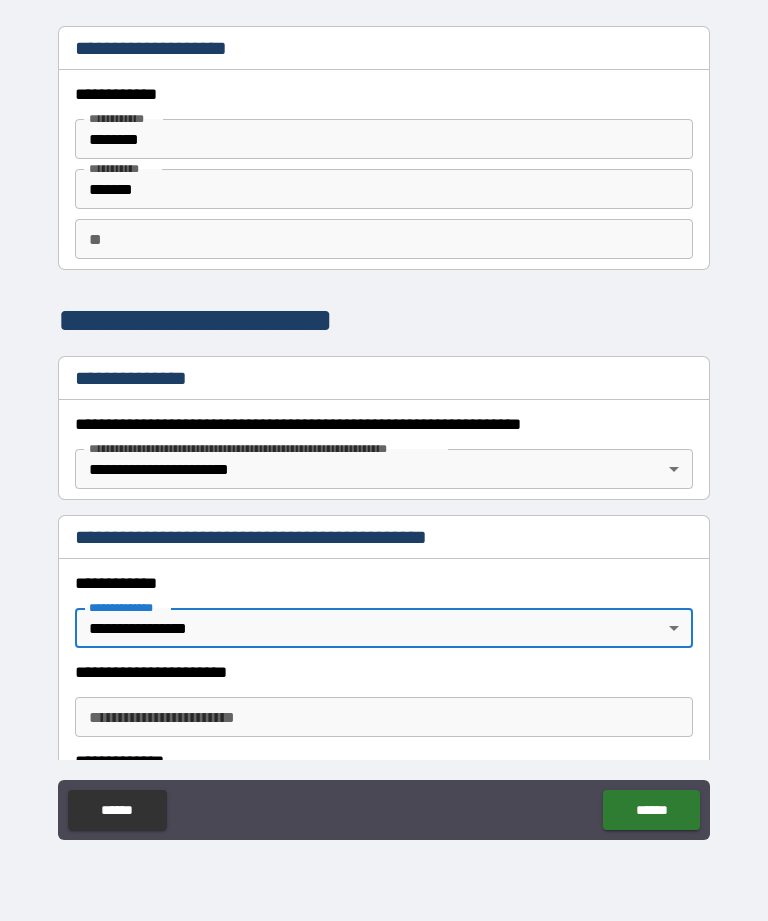 type on "*" 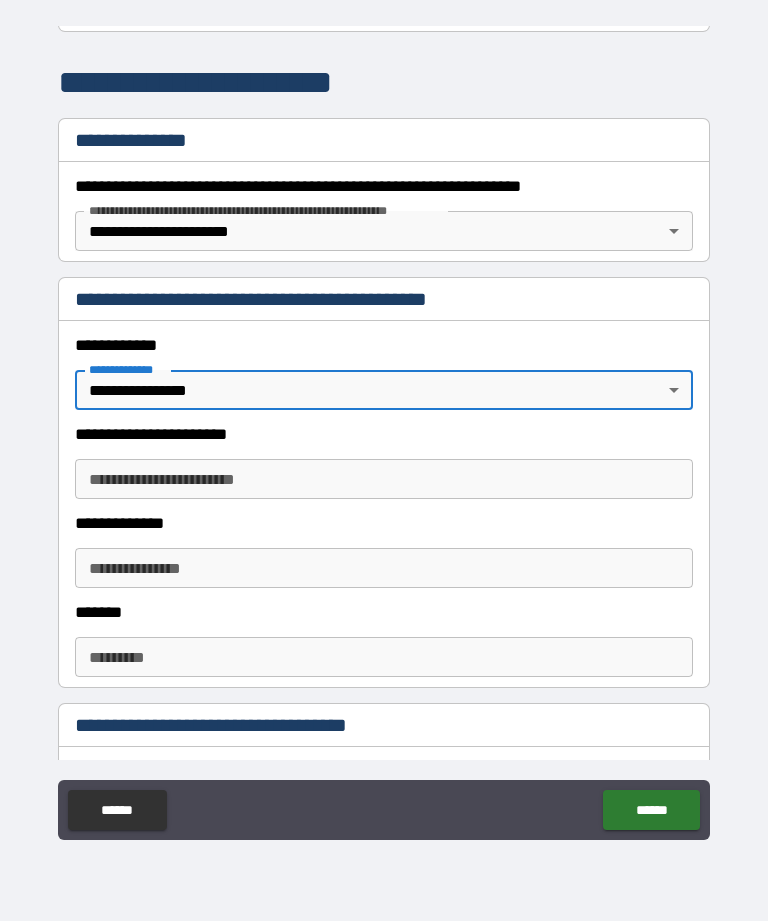 scroll, scrollTop: 258, scrollLeft: 0, axis: vertical 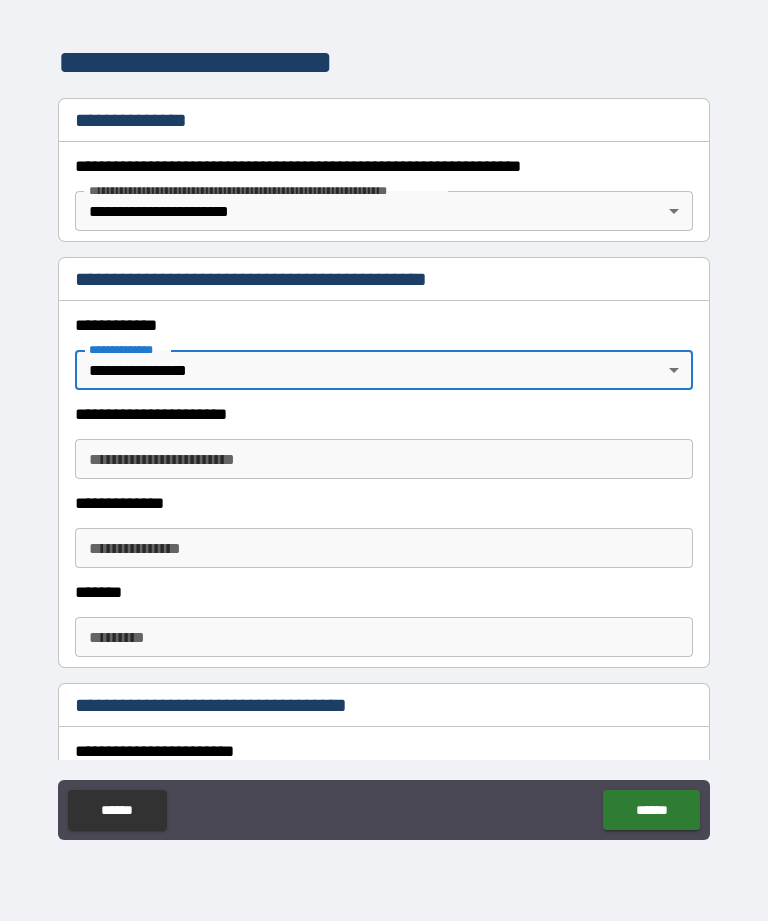 click on "**********" at bounding box center [384, 459] 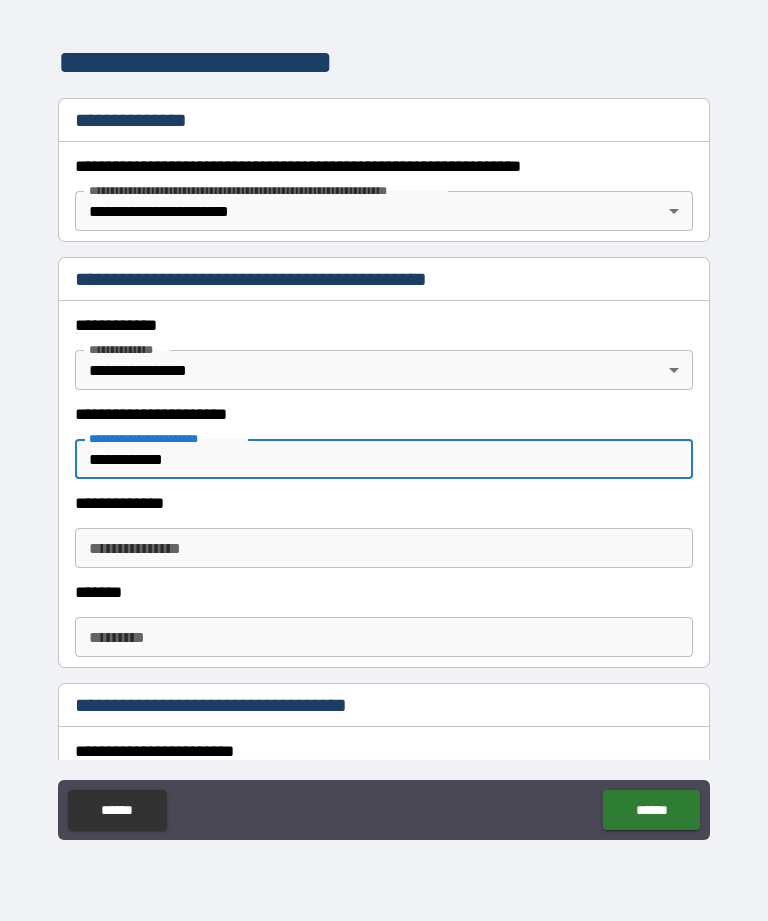 type on "**********" 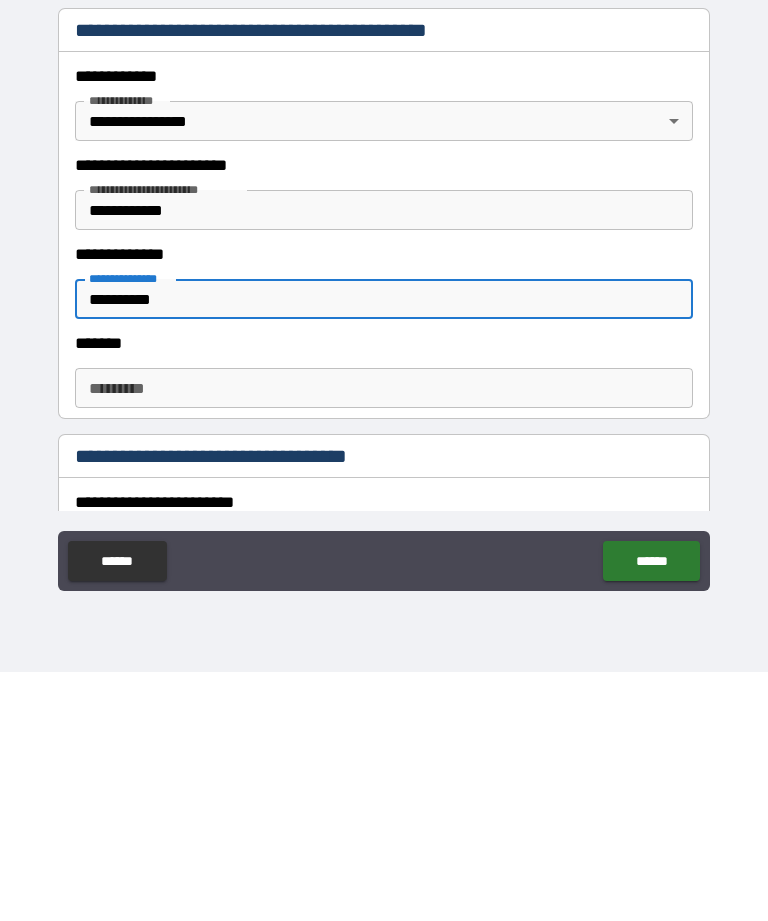 type on "**********" 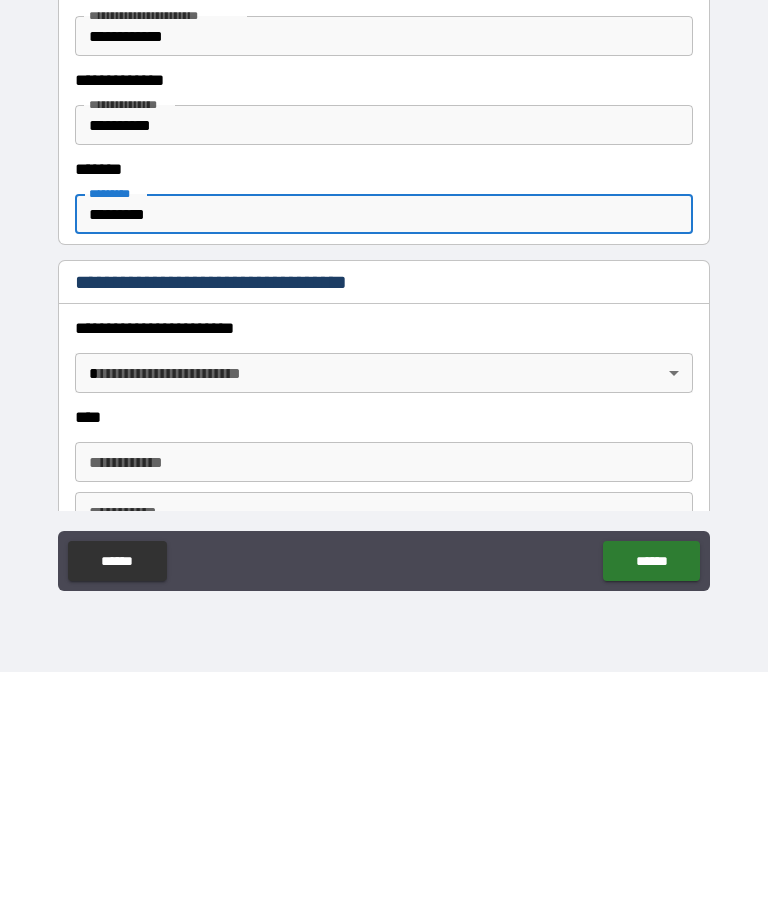 scroll, scrollTop: 433, scrollLeft: 0, axis: vertical 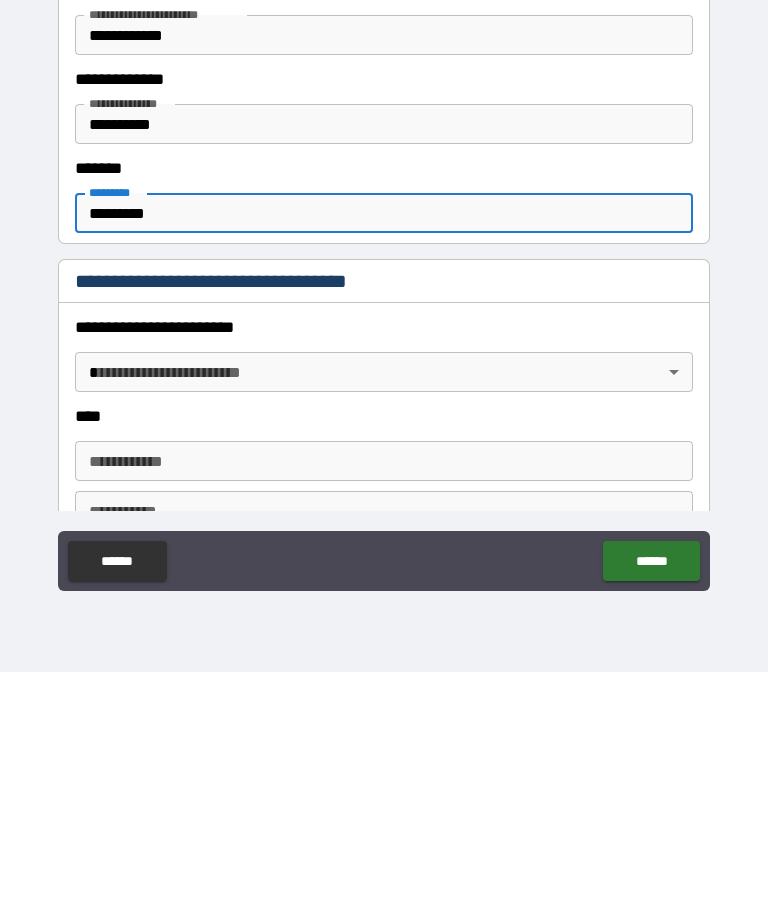 type on "*********" 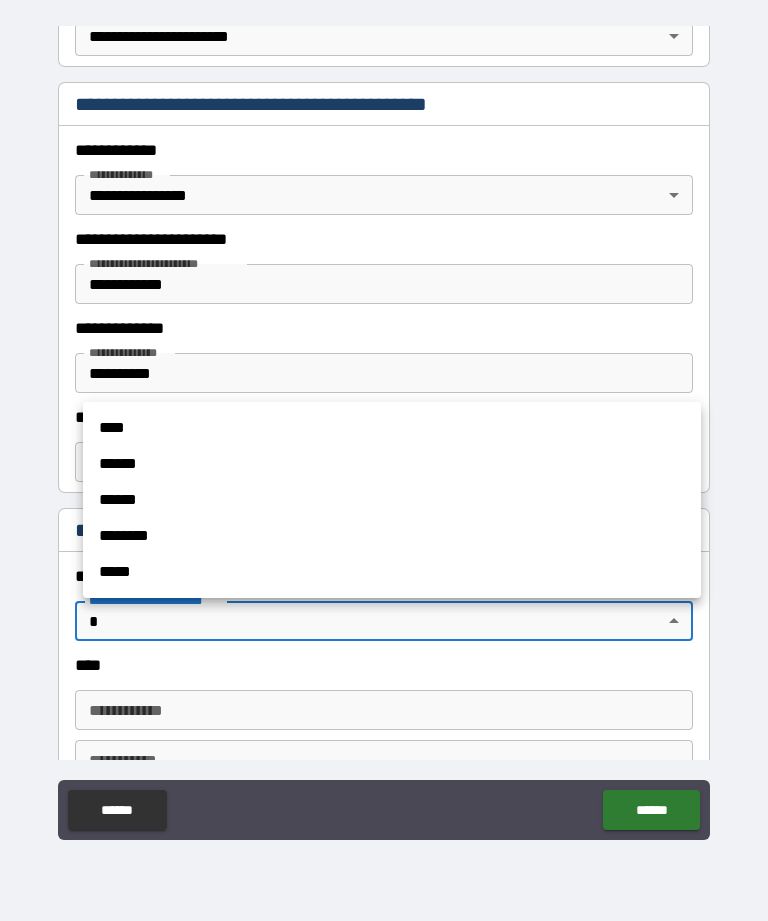 click on "******" at bounding box center [392, 500] 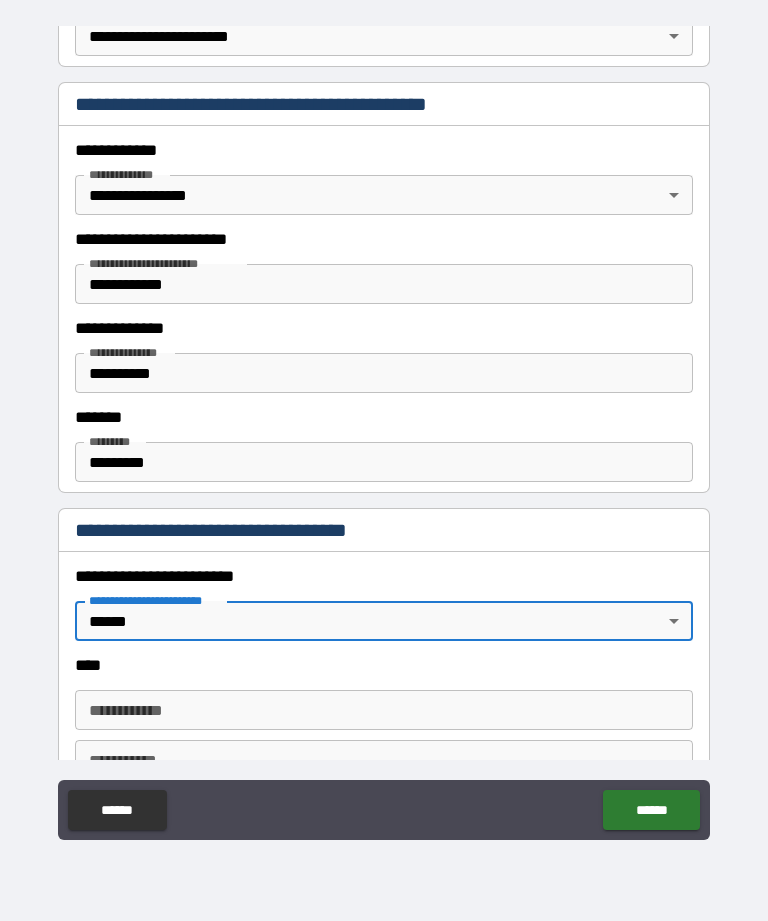 type on "*" 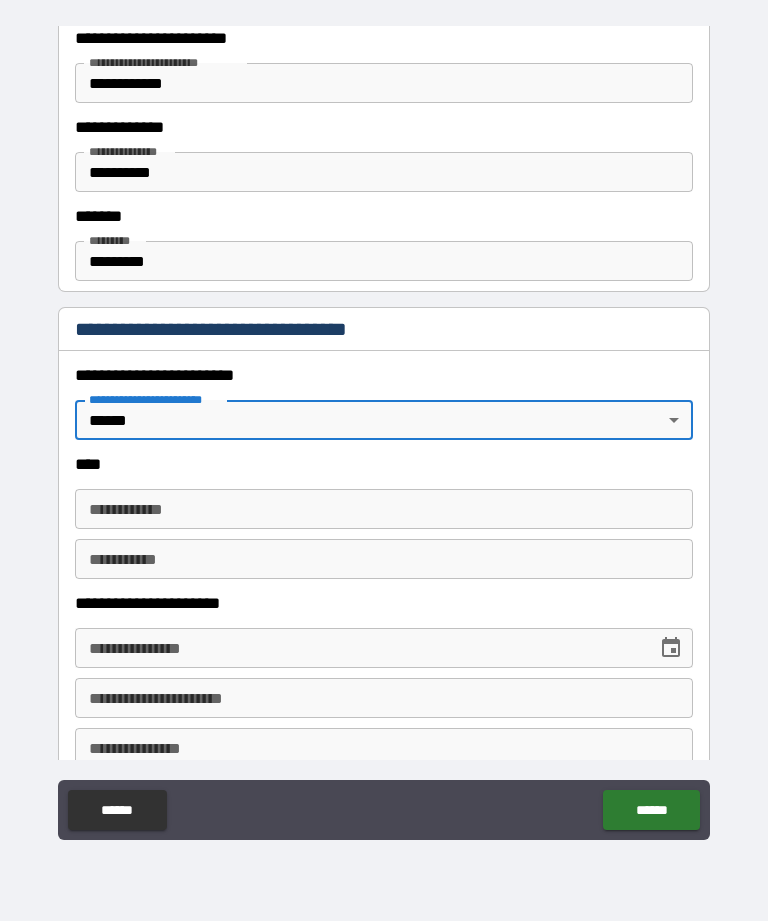 scroll, scrollTop: 636, scrollLeft: 0, axis: vertical 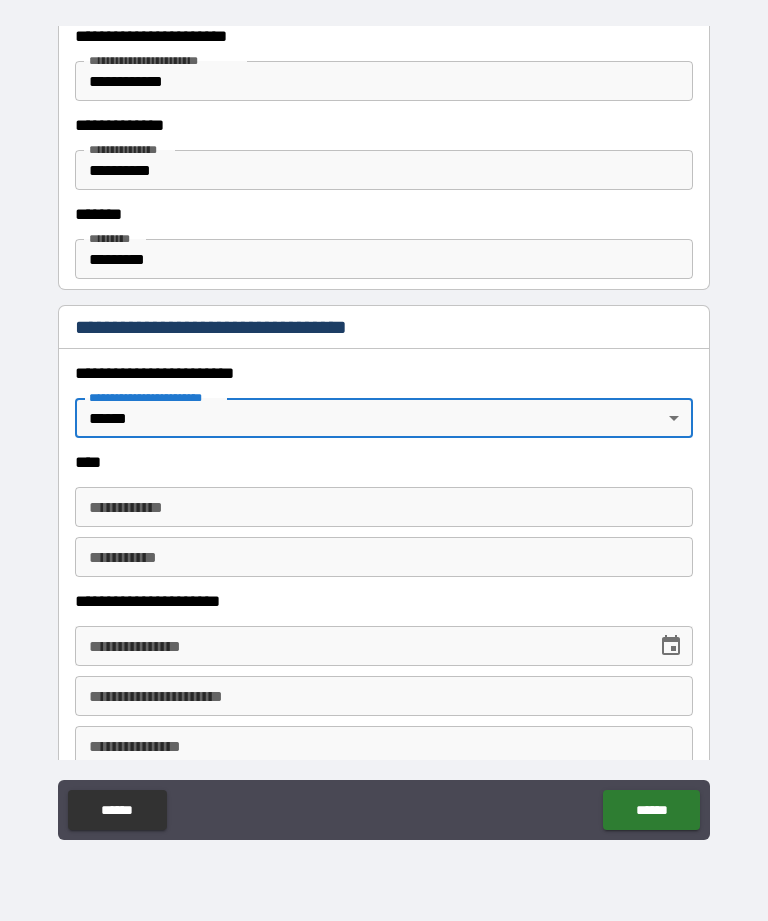 click on "**********" at bounding box center (384, 507) 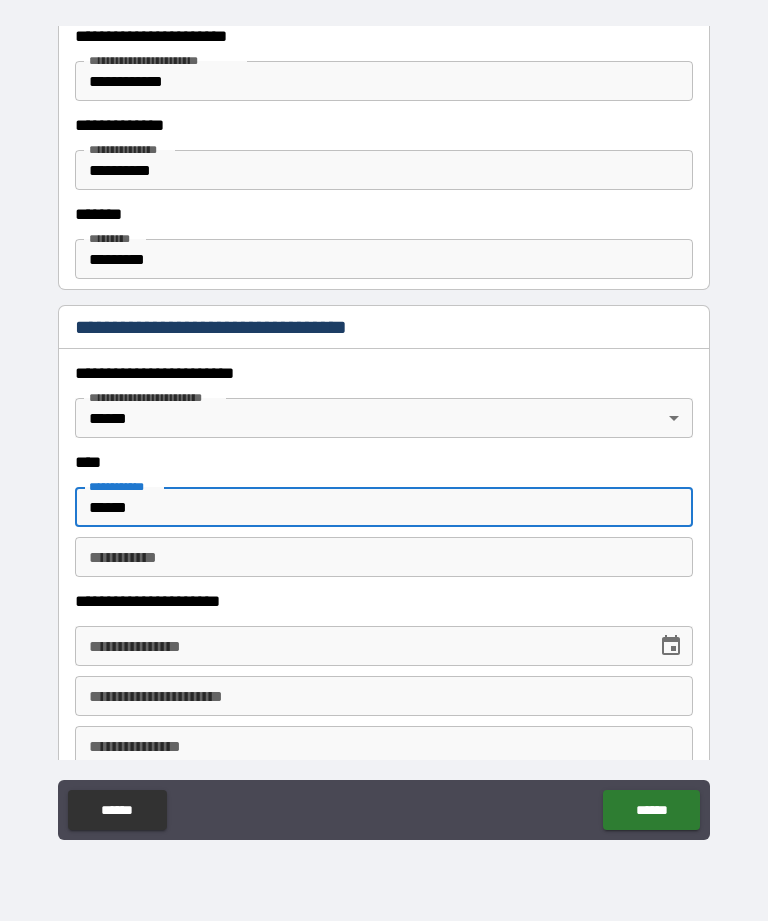 type on "*****" 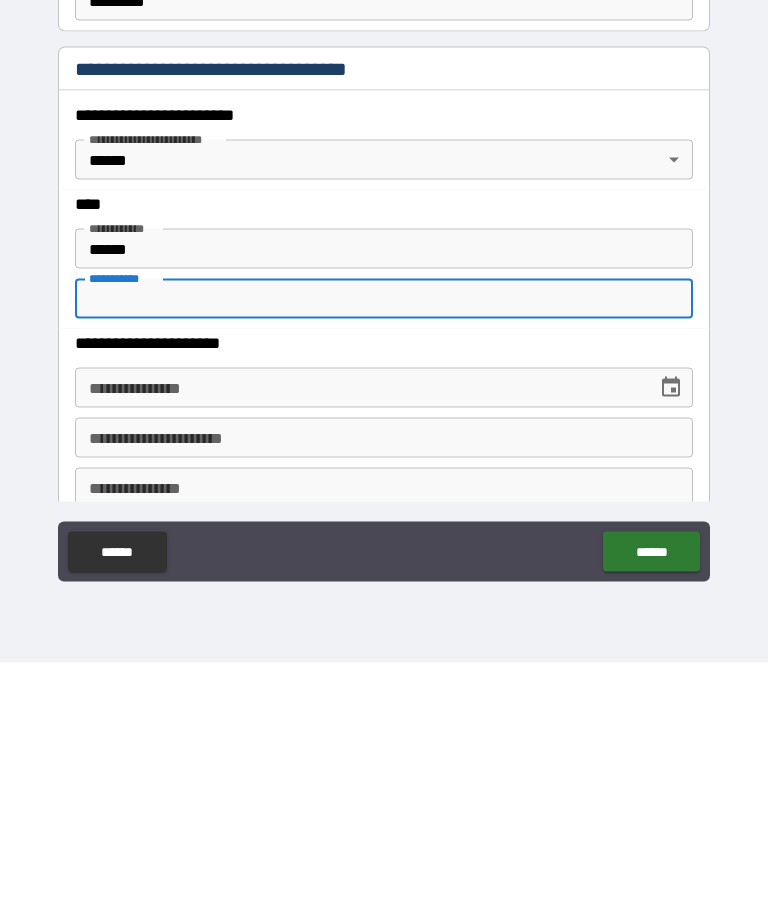 type on "*******" 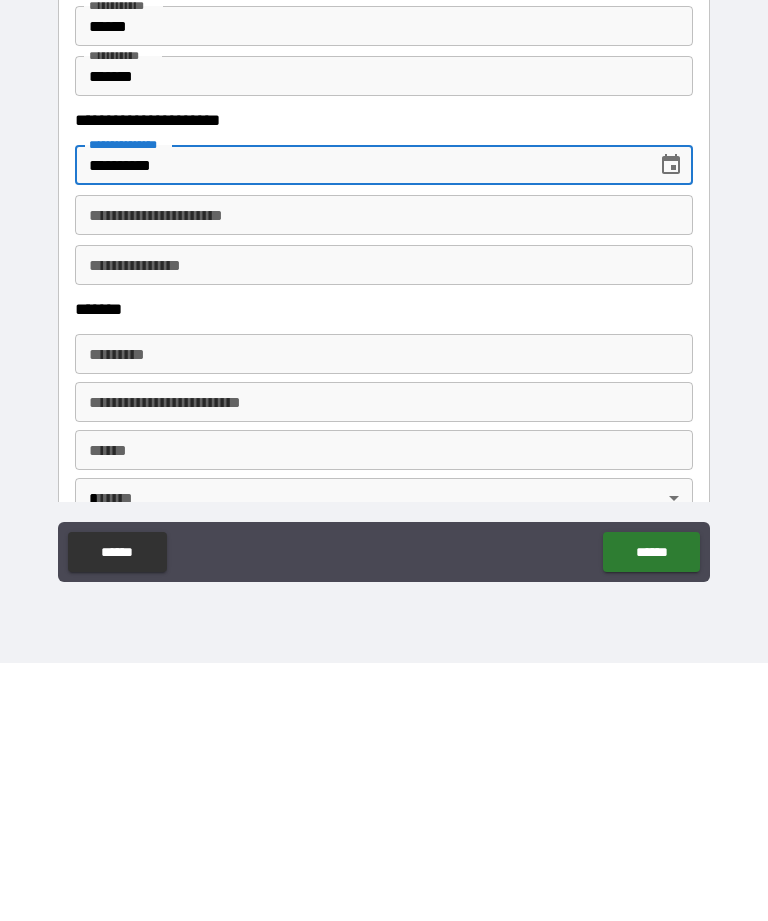 scroll, scrollTop: 861, scrollLeft: 0, axis: vertical 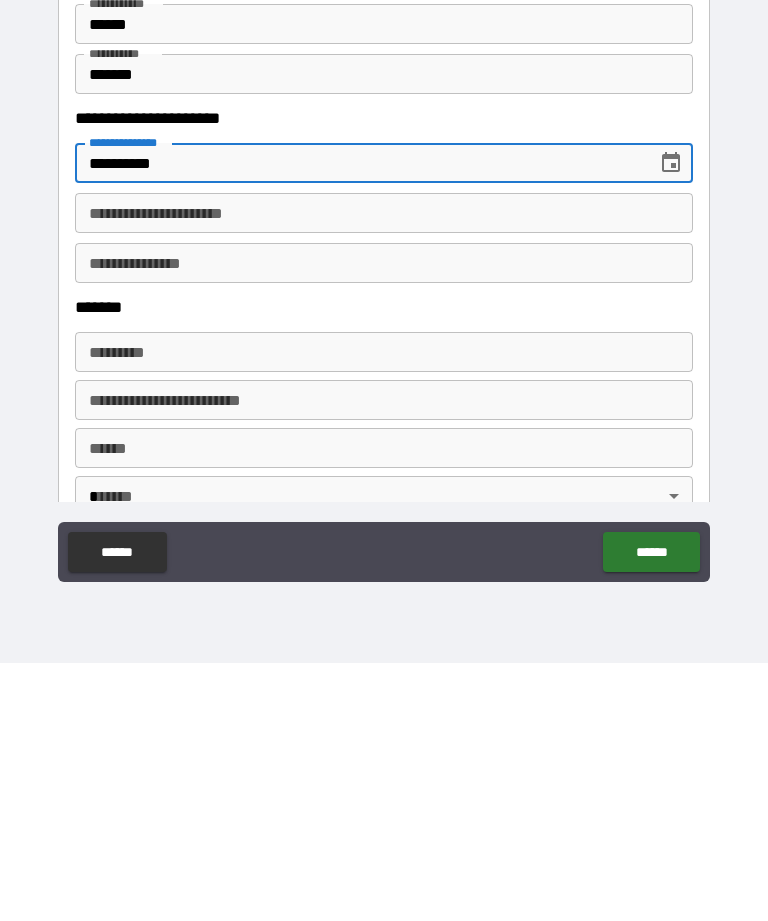 type on "**********" 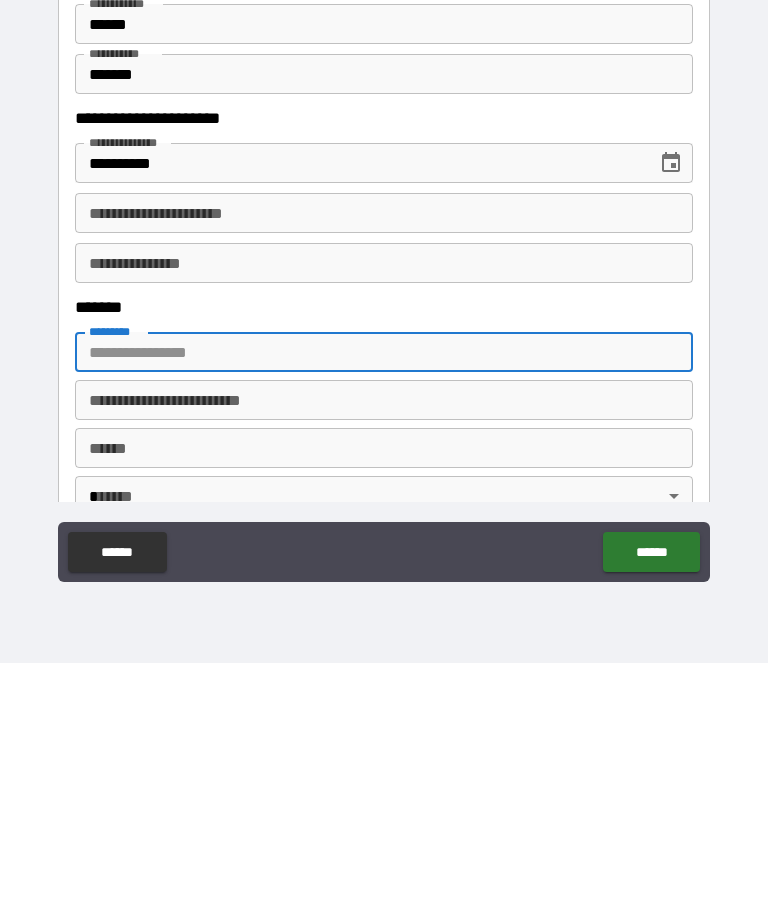 click on "*******   *" at bounding box center [384, 610] 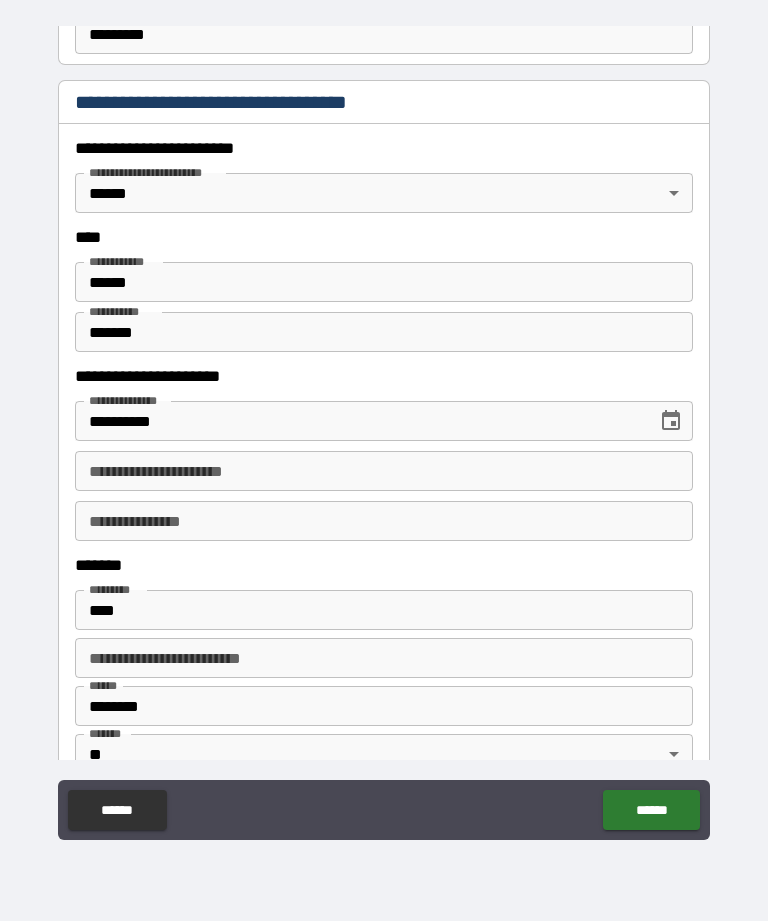 type on "**********" 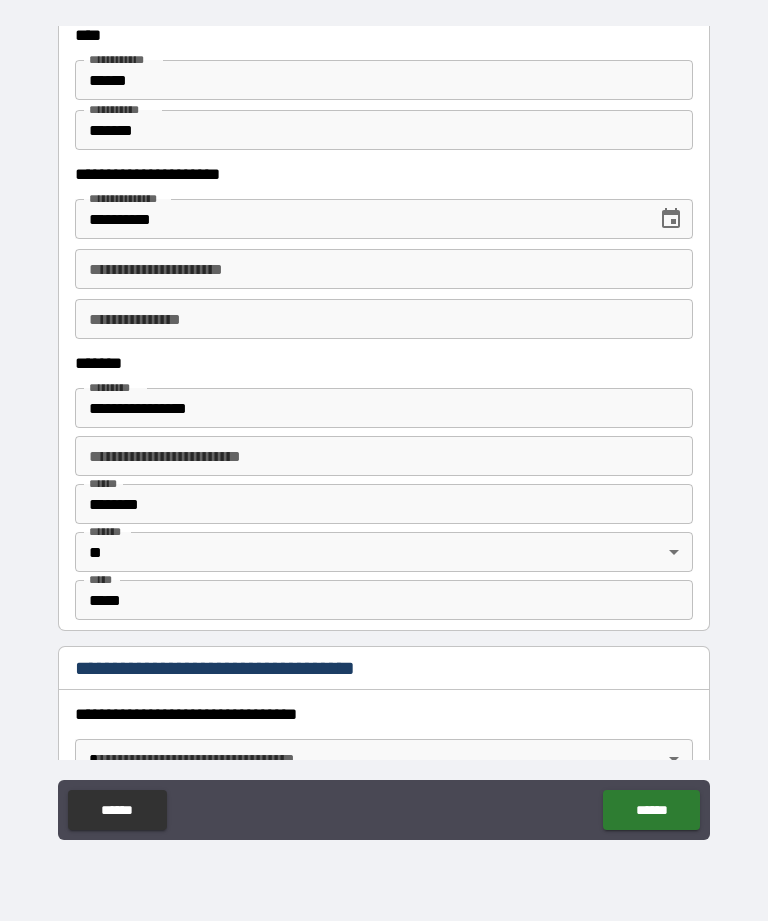 scroll, scrollTop: 1064, scrollLeft: 0, axis: vertical 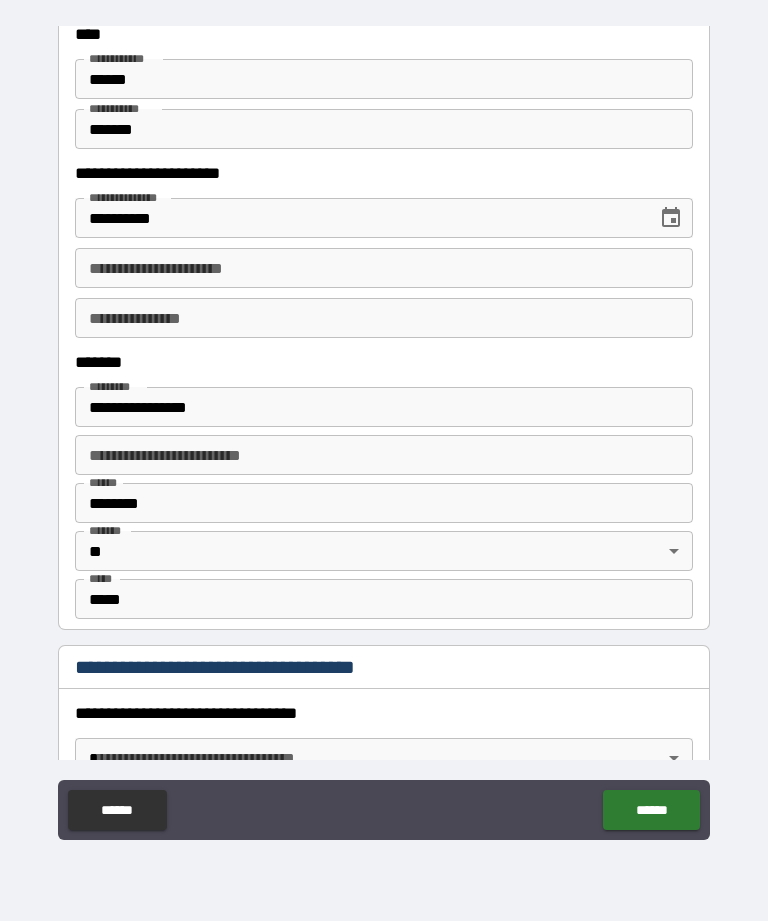 click on "********" at bounding box center [384, 503] 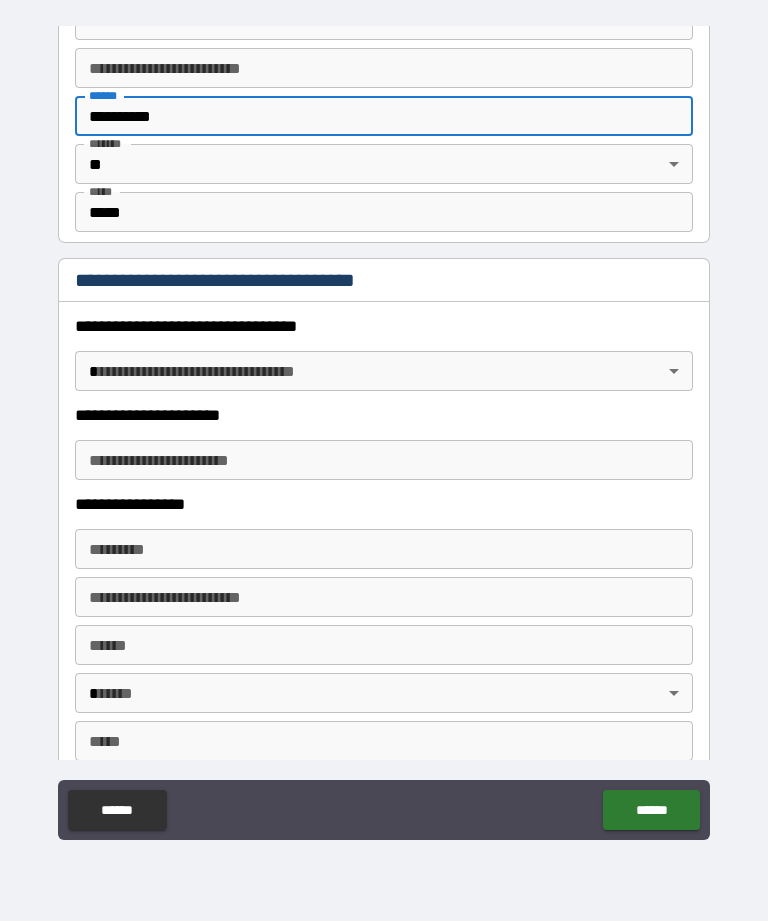 scroll, scrollTop: 1455, scrollLeft: 0, axis: vertical 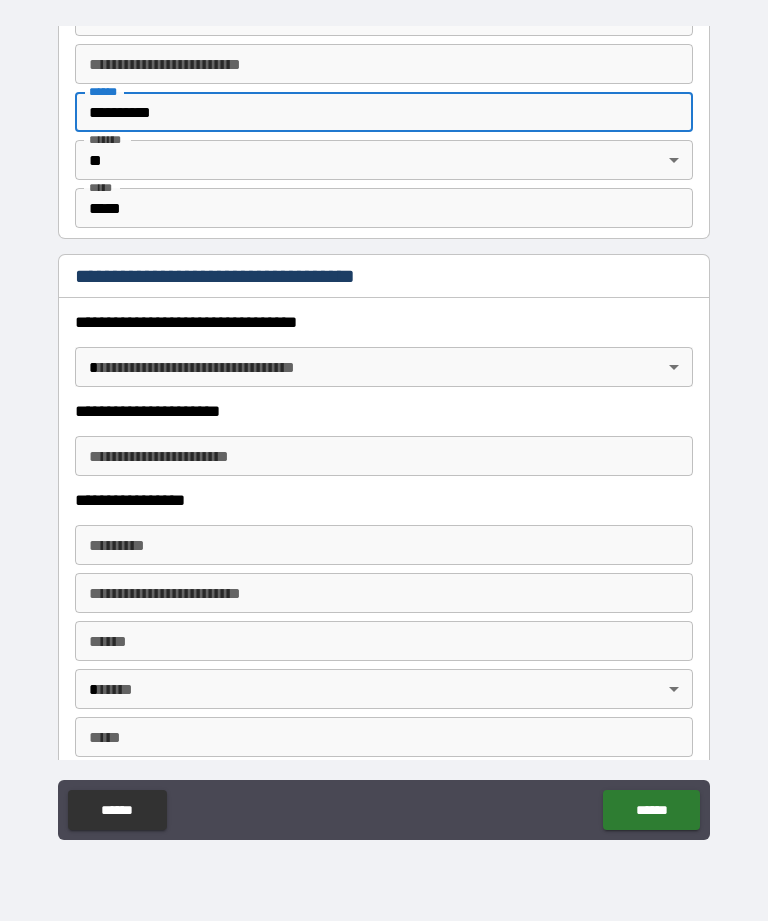 type on "**********" 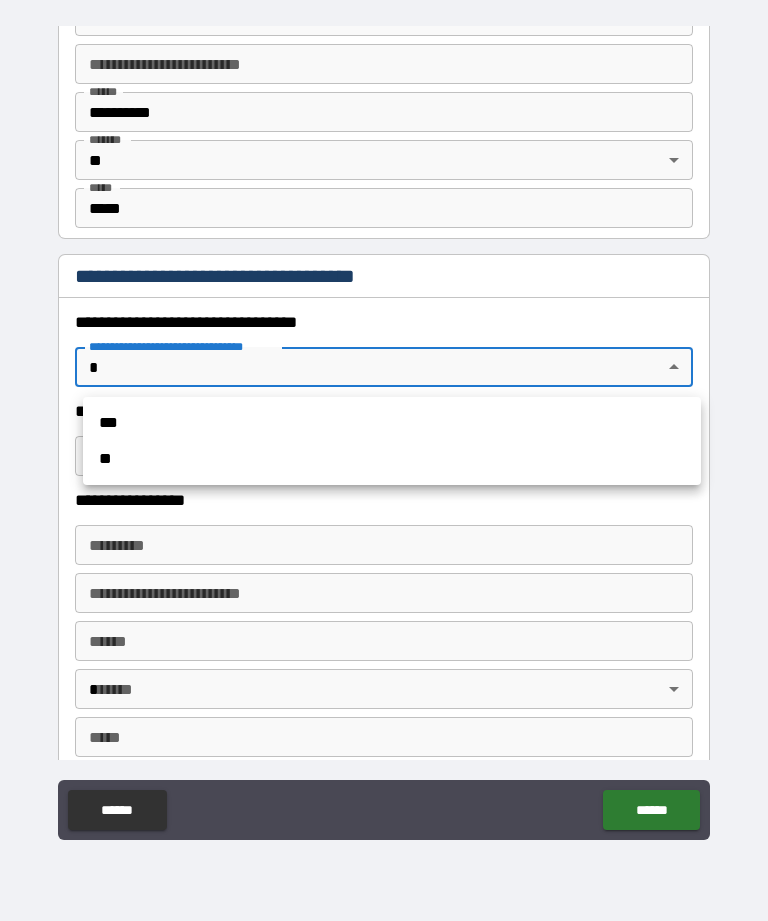 click on "***" at bounding box center (392, 423) 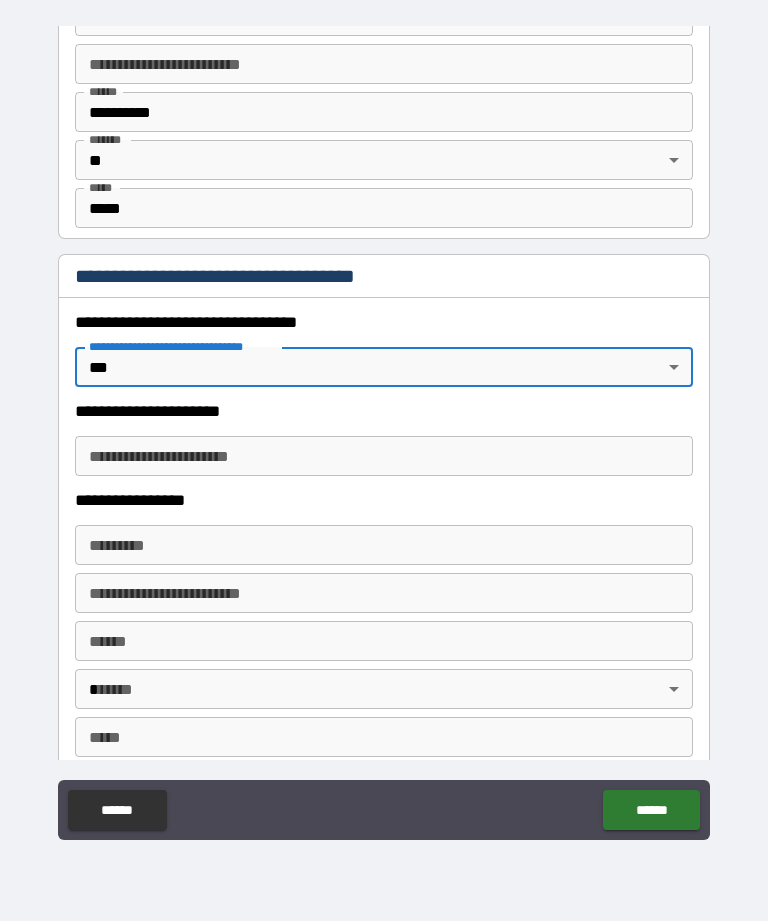 click on "**********" at bounding box center (384, 456) 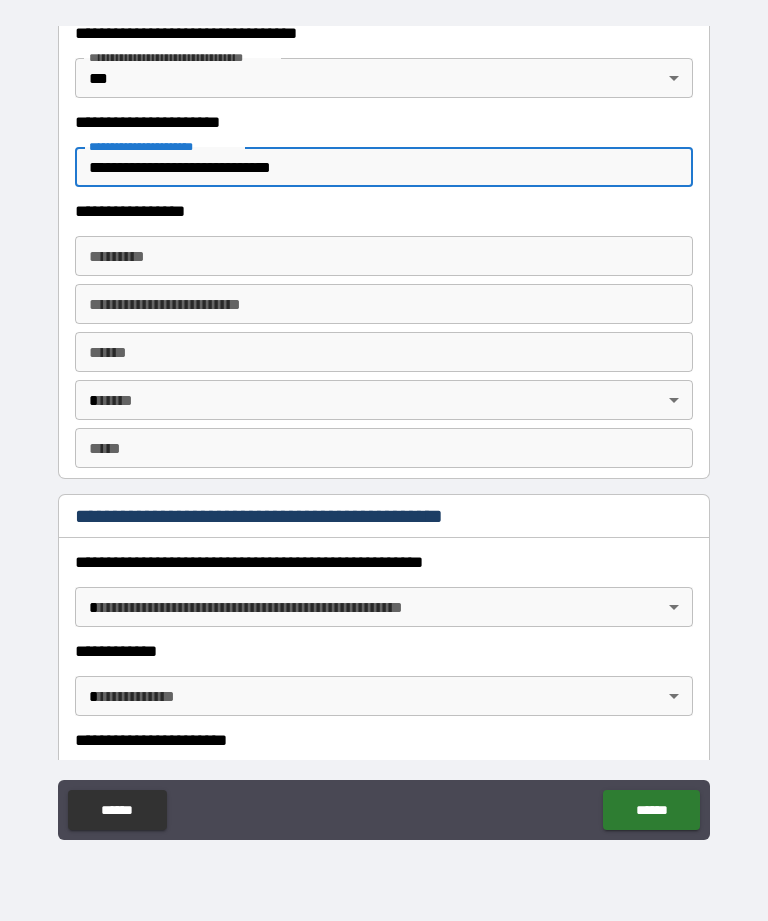 scroll, scrollTop: 1746, scrollLeft: 0, axis: vertical 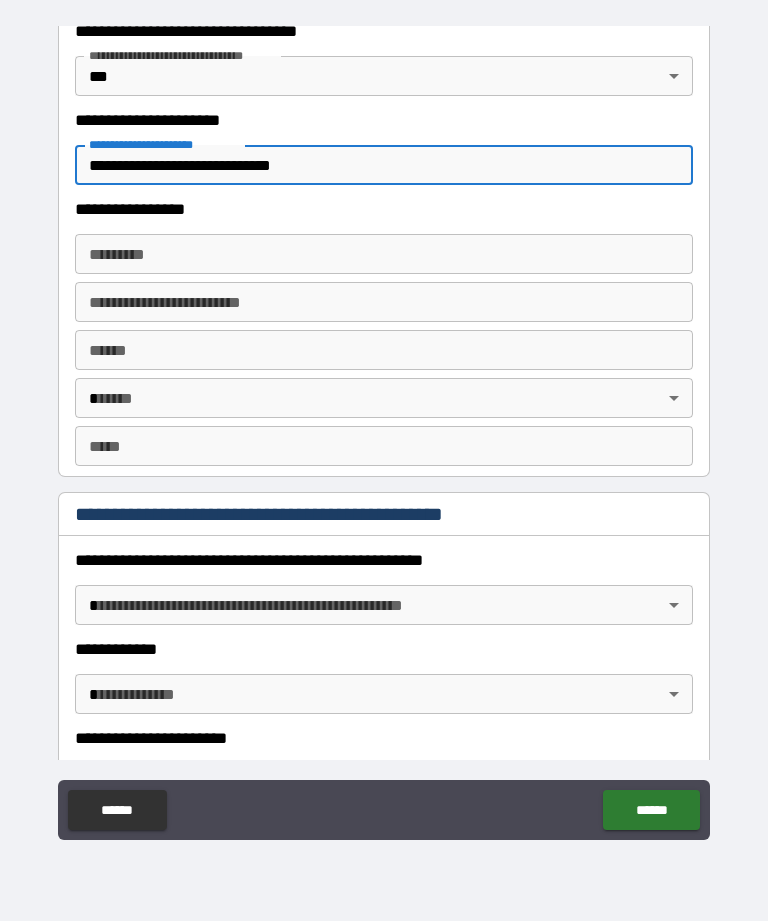 type on "**********" 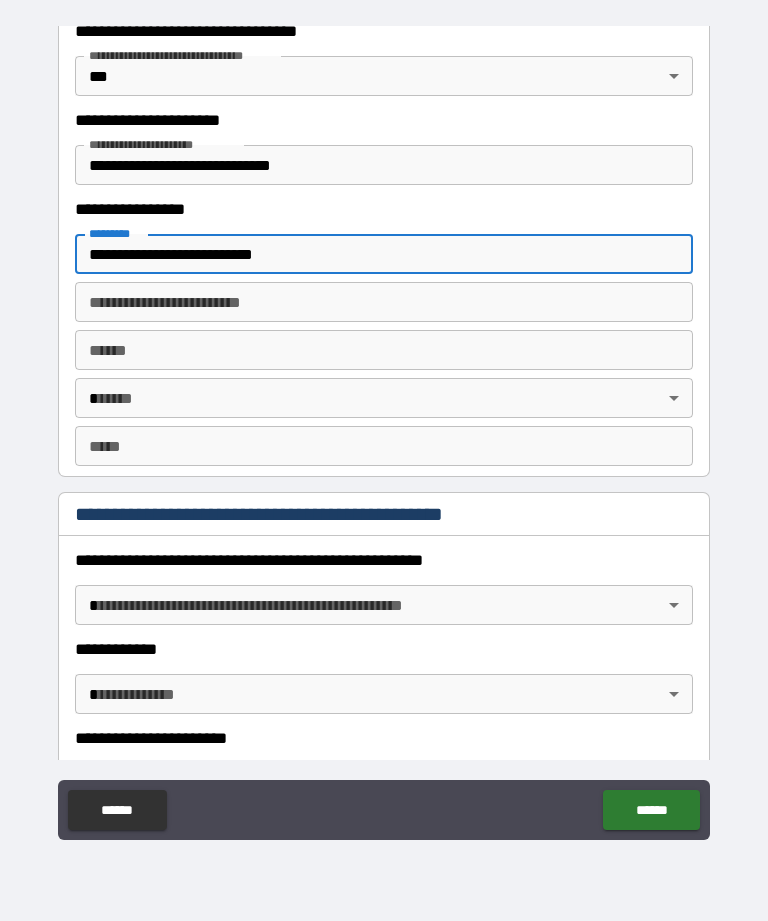 type on "**********" 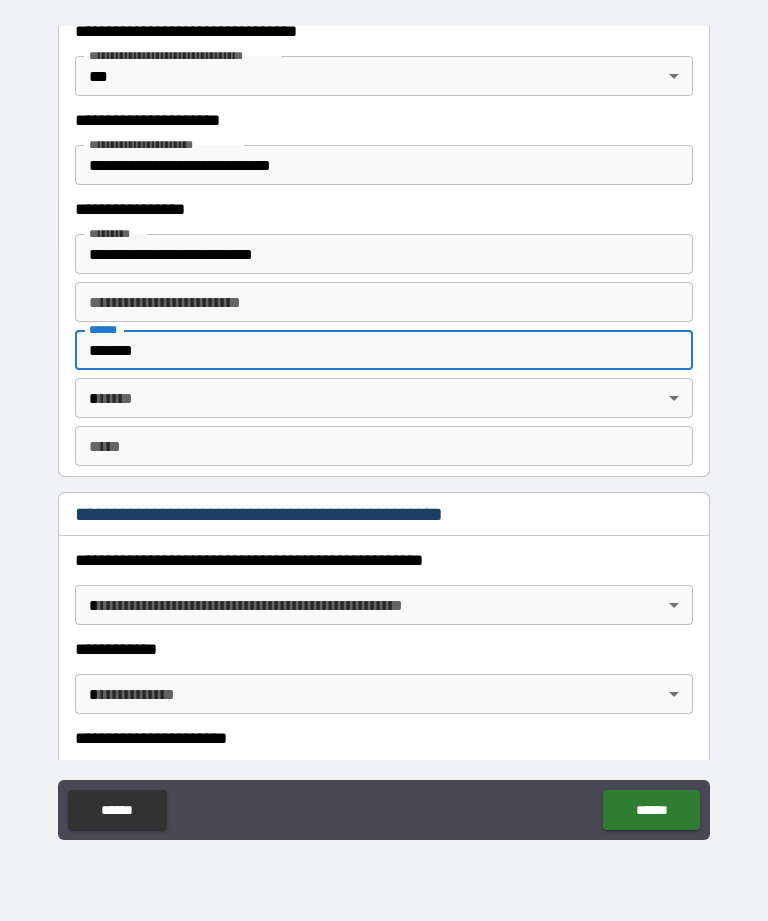 type on "******" 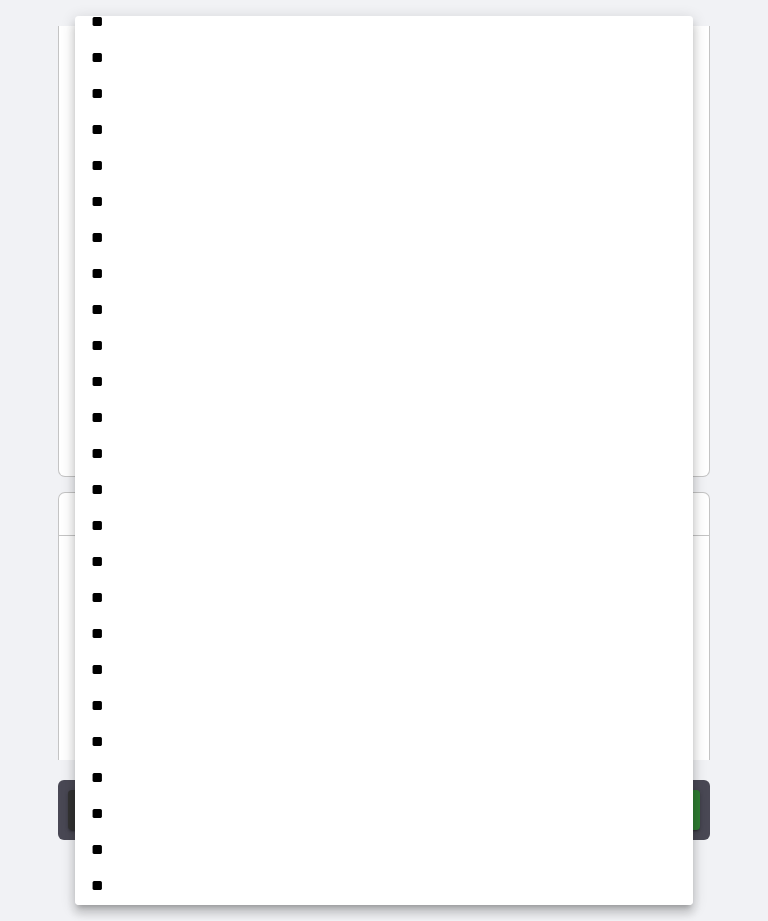 scroll, scrollTop: 119, scrollLeft: 0, axis: vertical 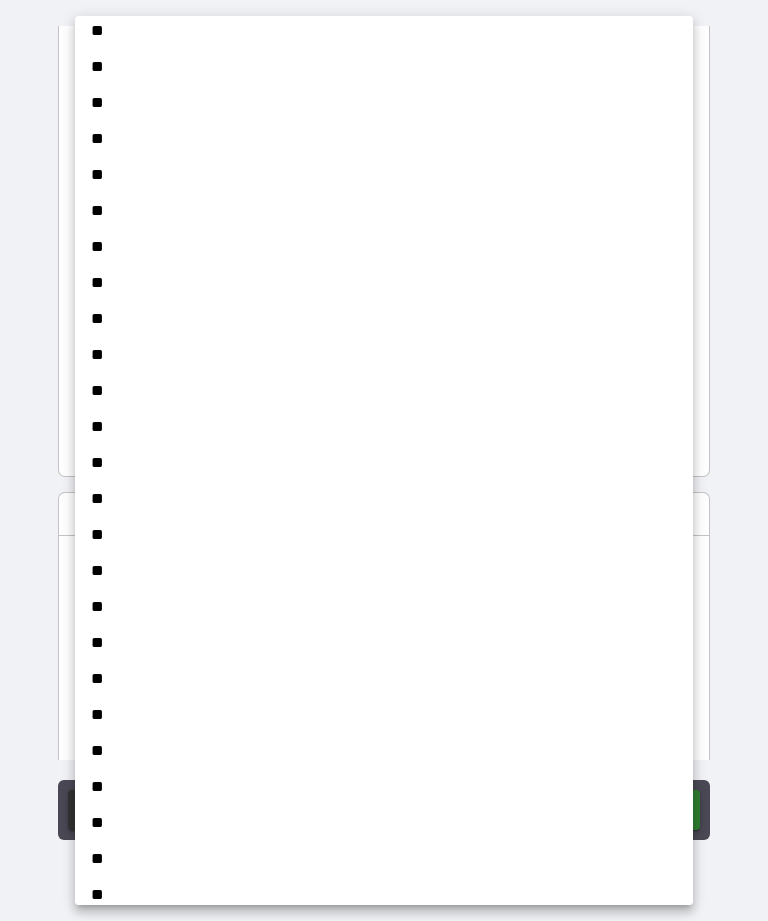 click on "**" at bounding box center [384, 823] 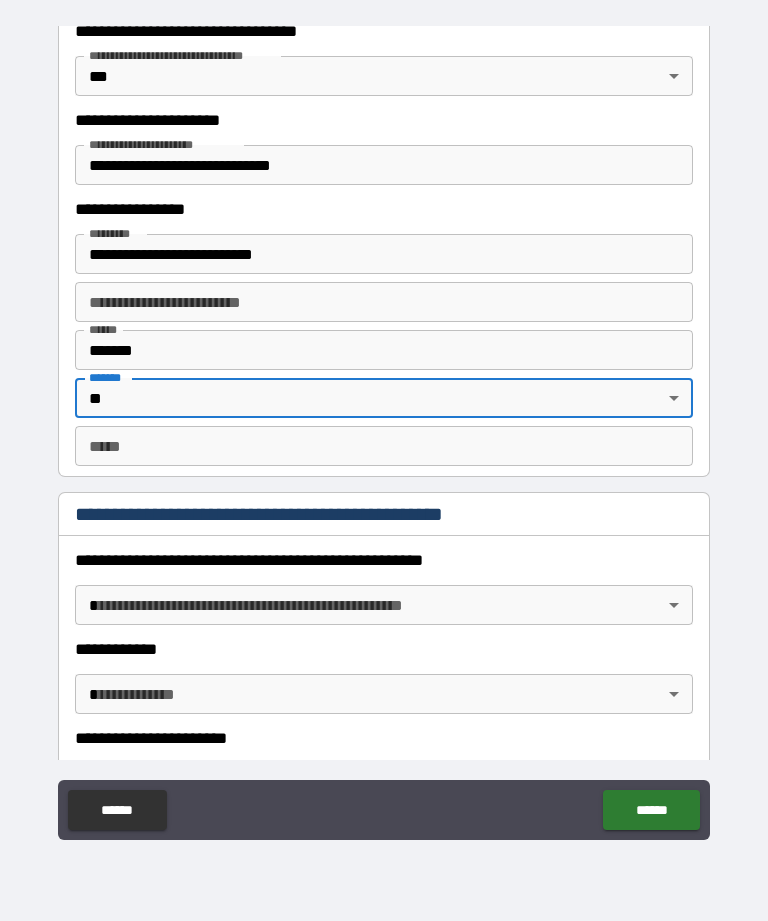 type on "**" 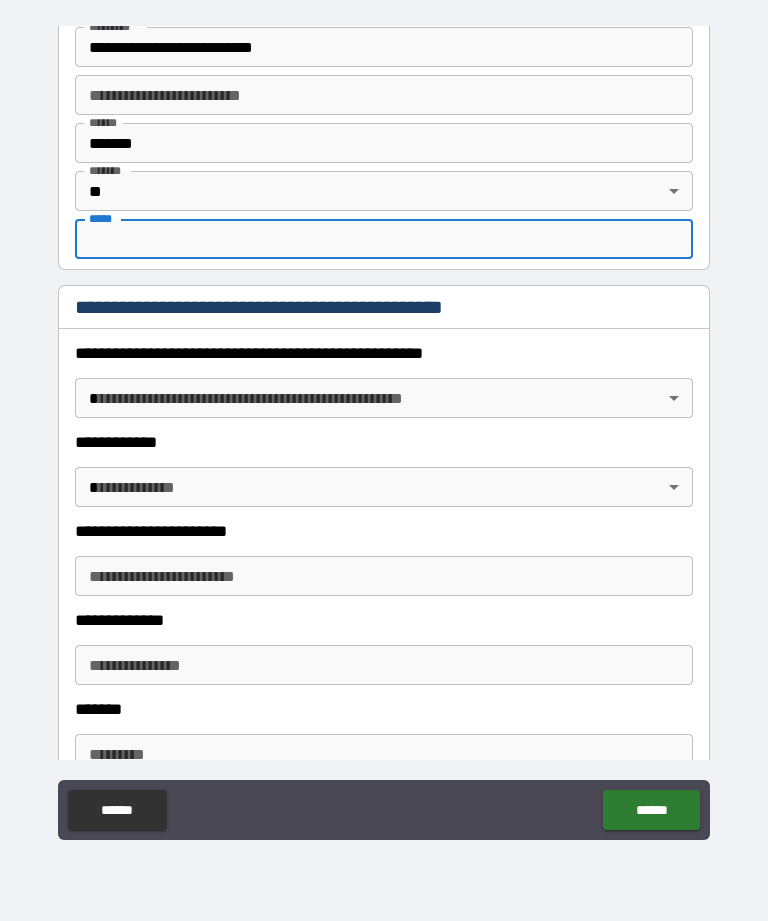 scroll, scrollTop: 1983, scrollLeft: 0, axis: vertical 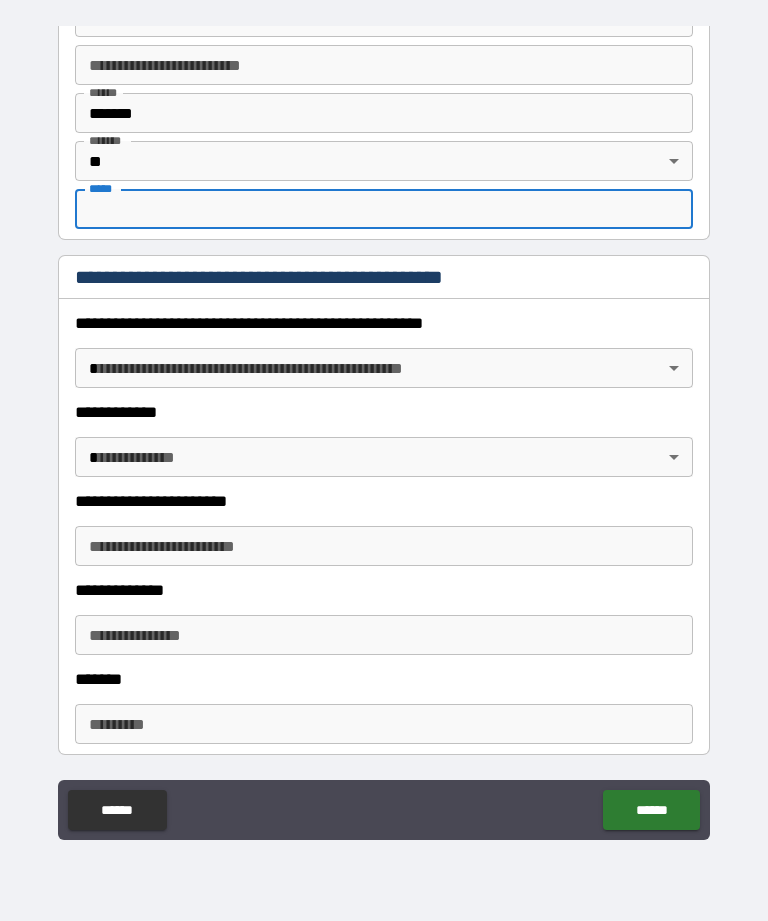click on "**********" at bounding box center (384, 428) 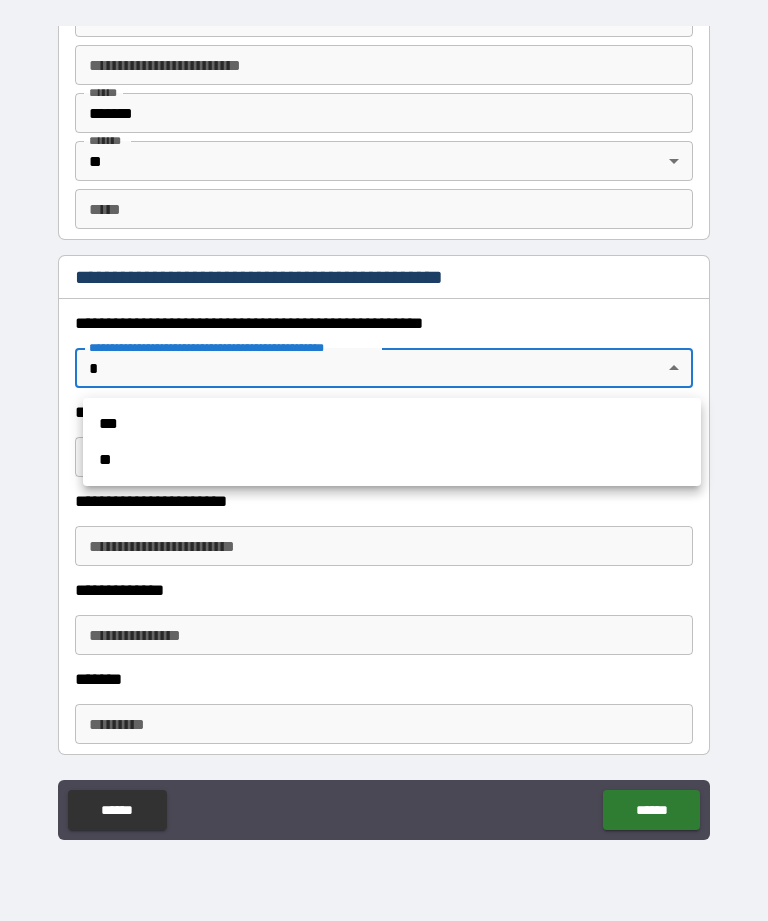 click on "**" at bounding box center [392, 460] 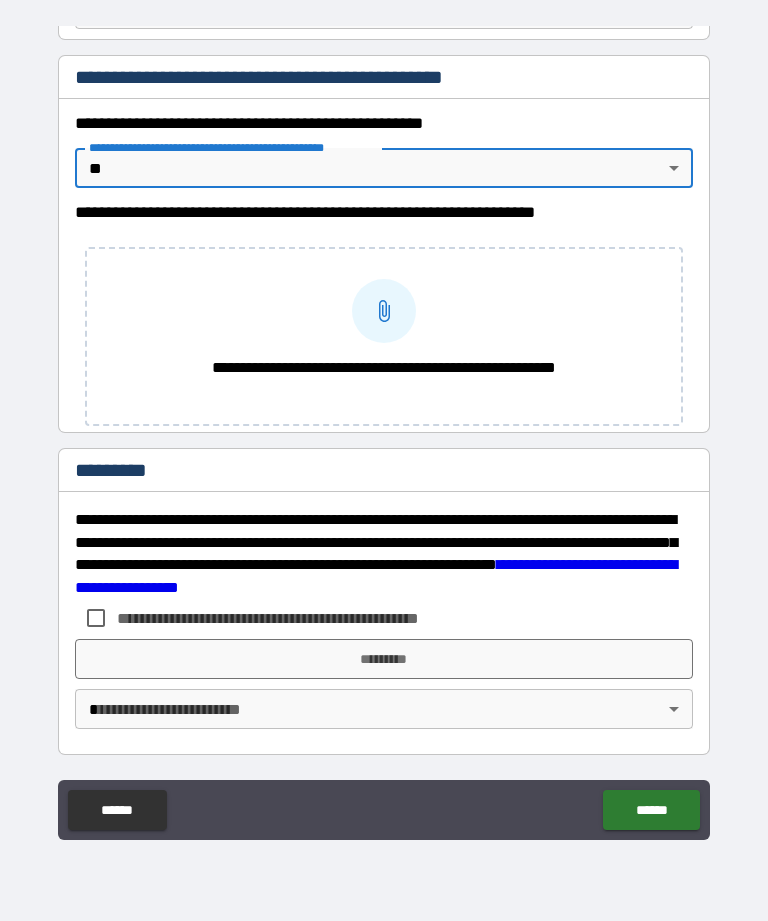 scroll, scrollTop: 2183, scrollLeft: 0, axis: vertical 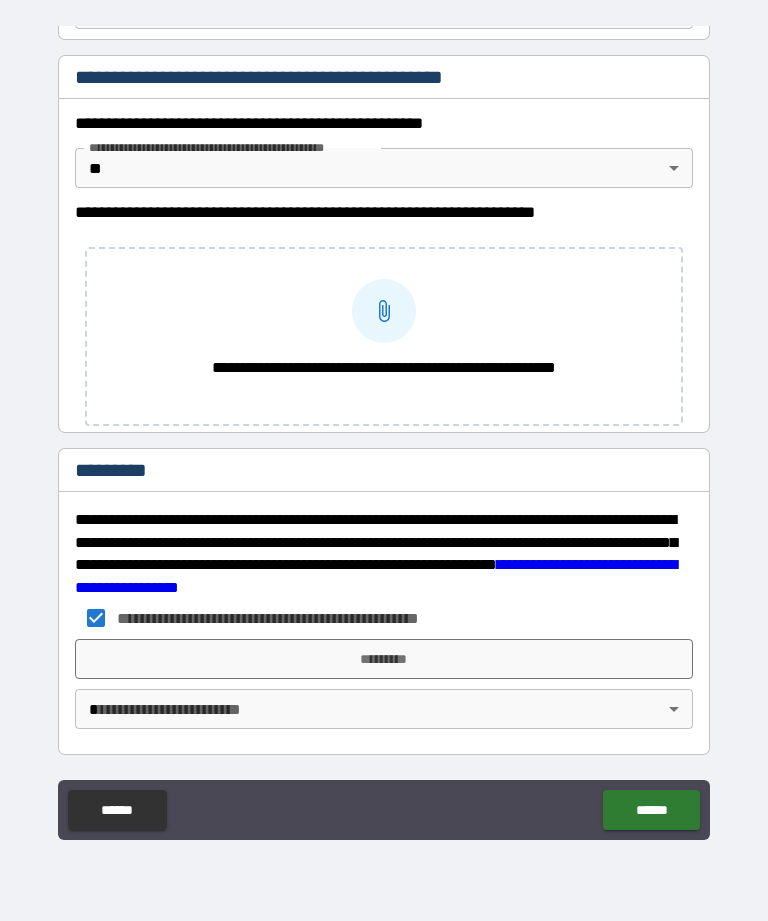 click on "*********" at bounding box center (384, 659) 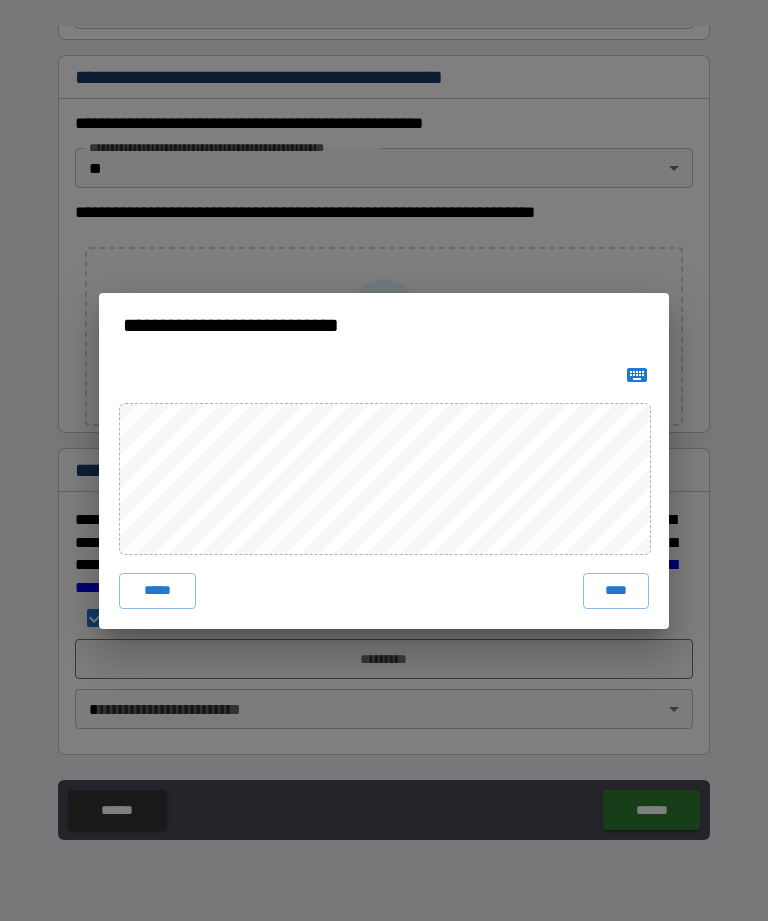 click on "****" at bounding box center (616, 591) 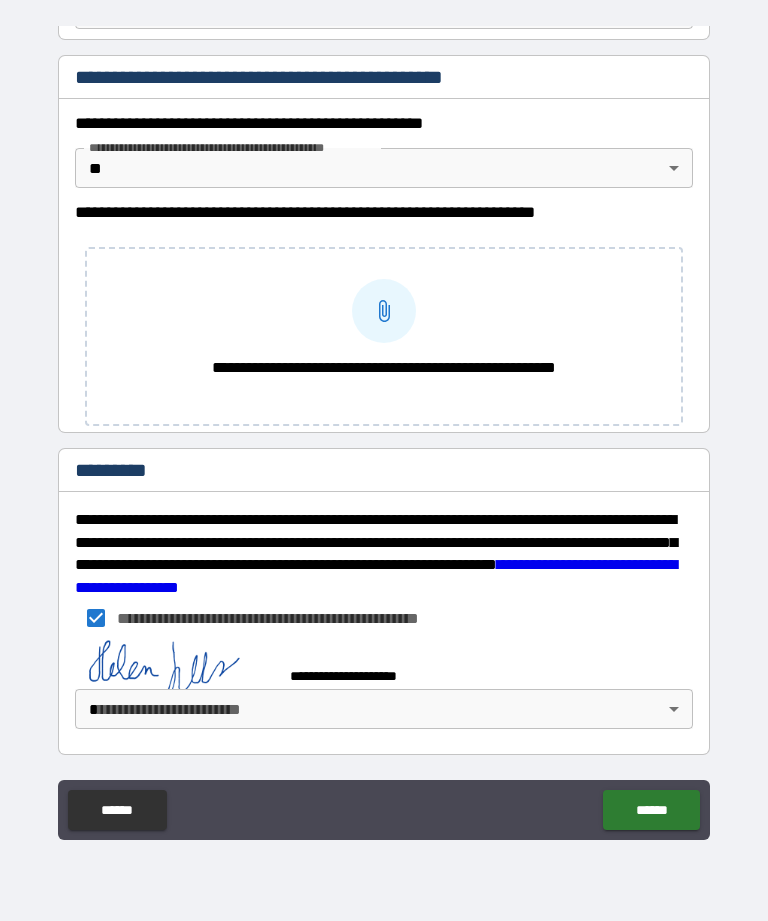 scroll, scrollTop: 2173, scrollLeft: 0, axis: vertical 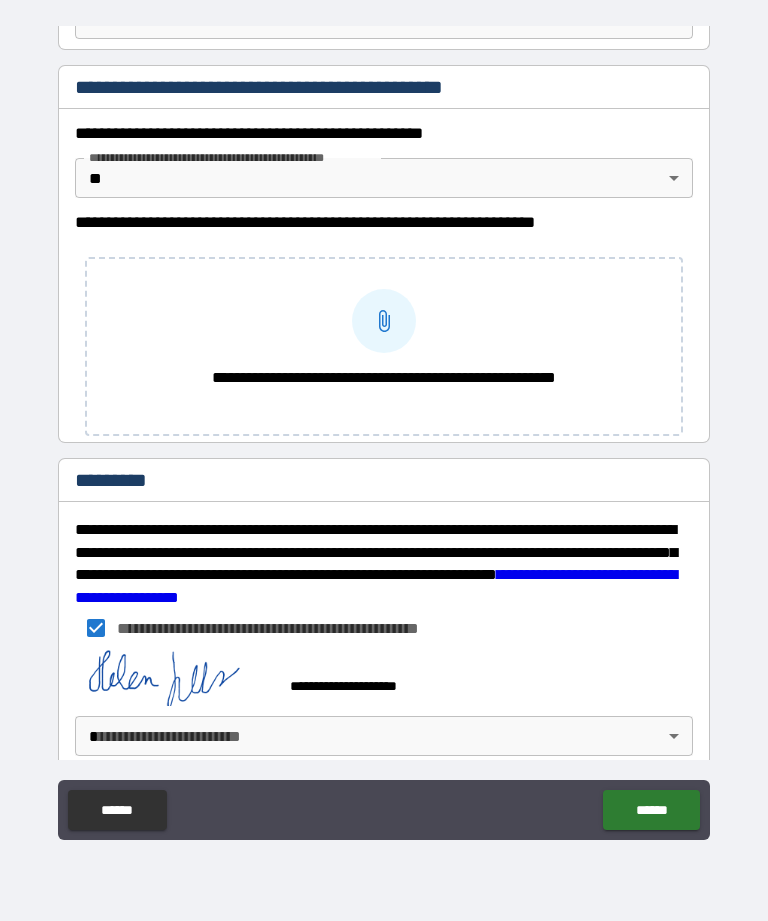 click on "**********" at bounding box center (384, 428) 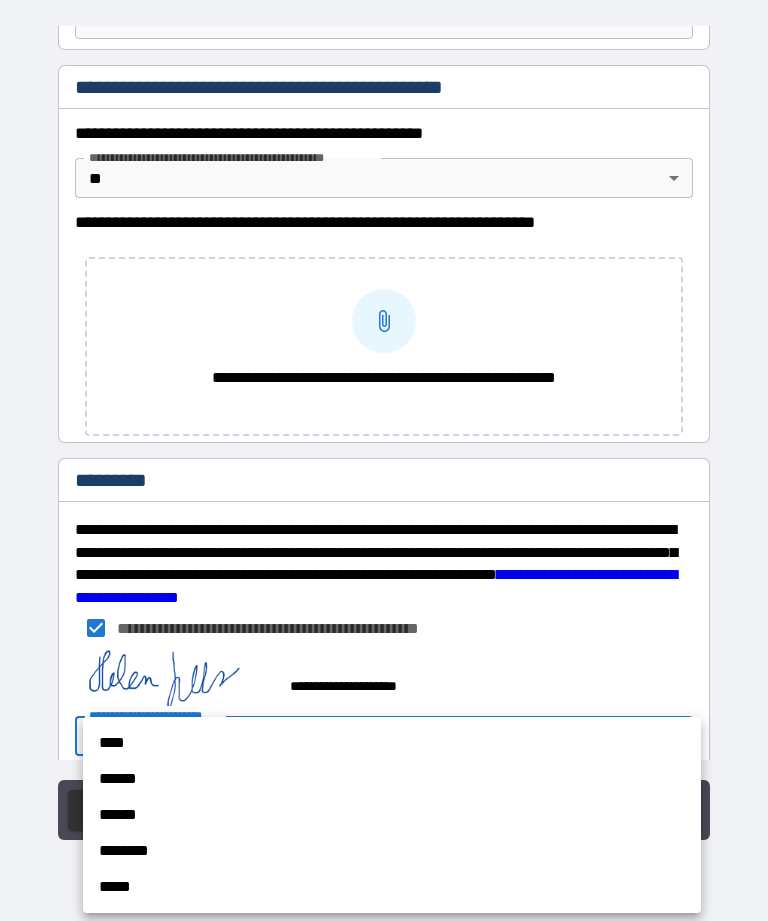 click on "******" at bounding box center [392, 815] 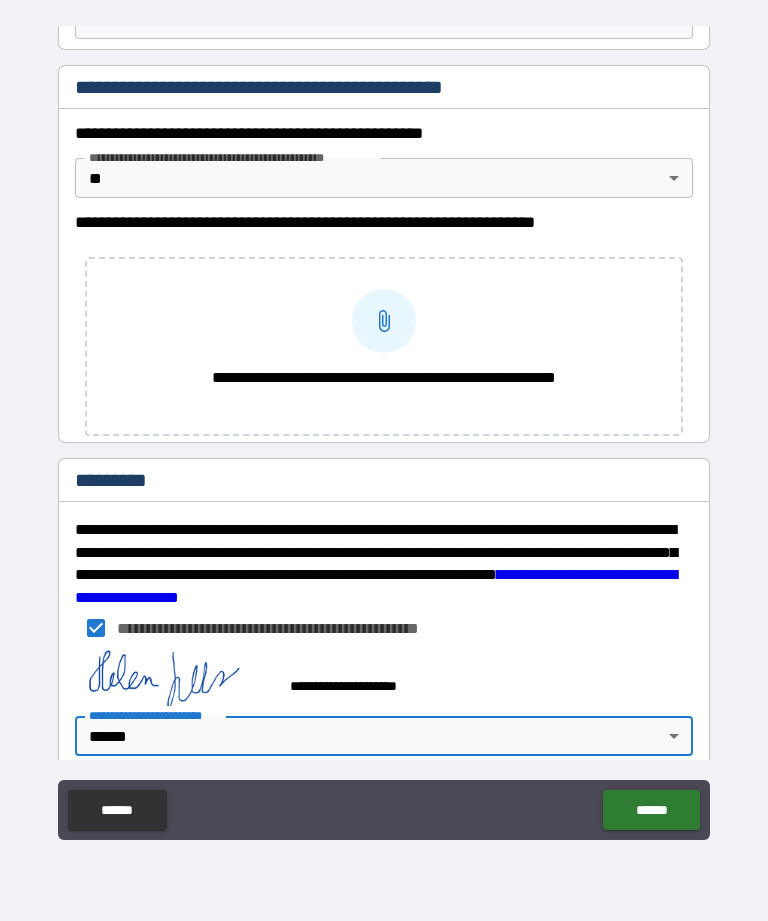 type on "*" 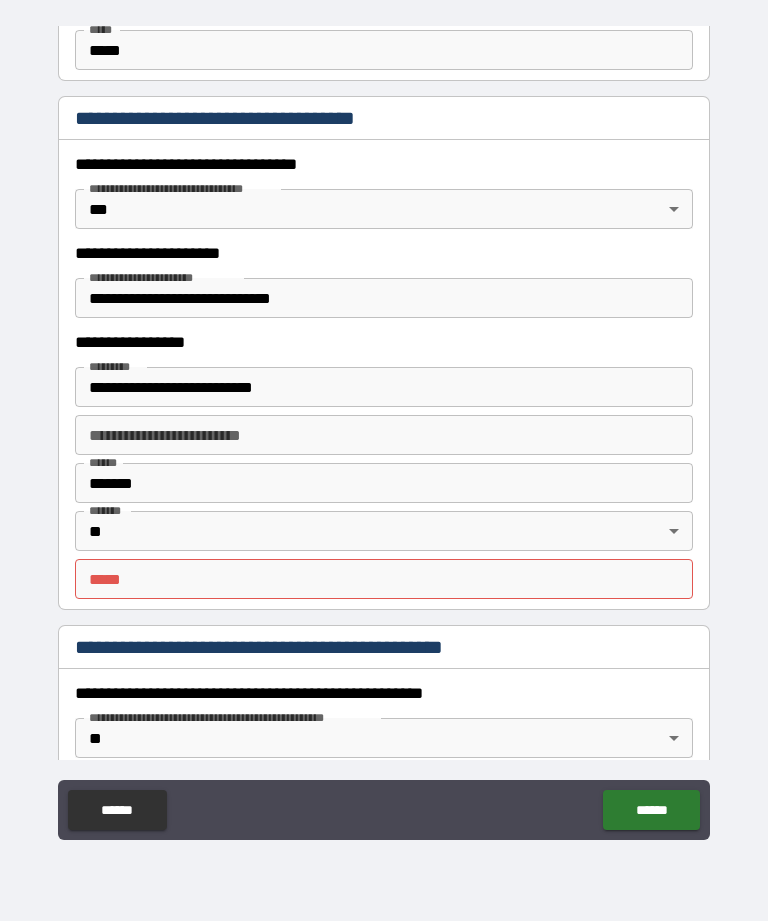 scroll, scrollTop: 1612, scrollLeft: 0, axis: vertical 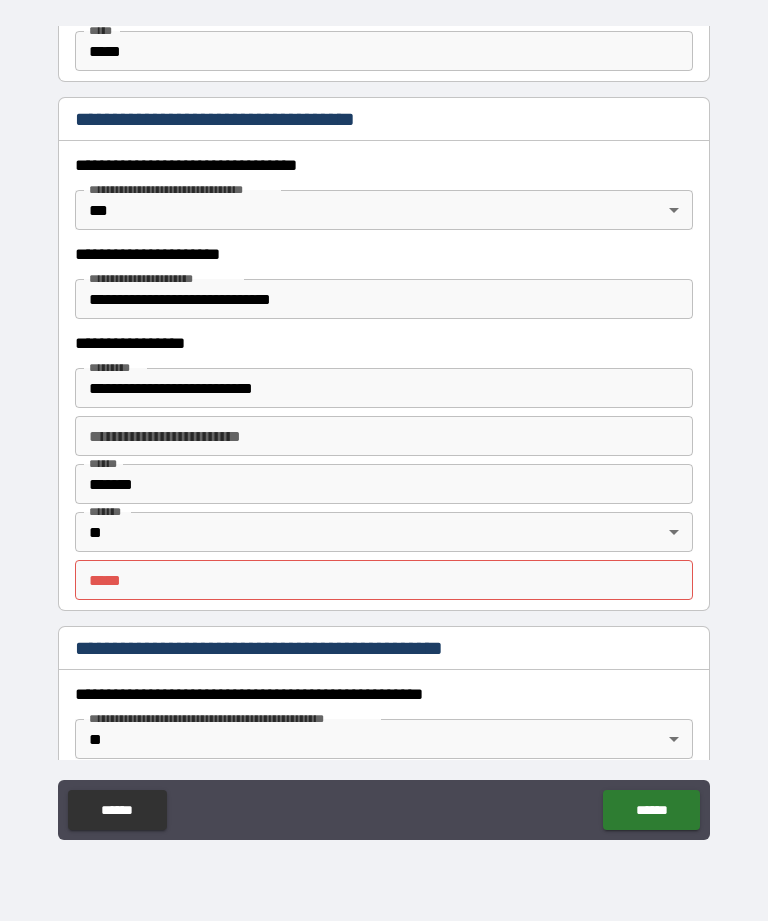 click on "**********" at bounding box center (384, 428) 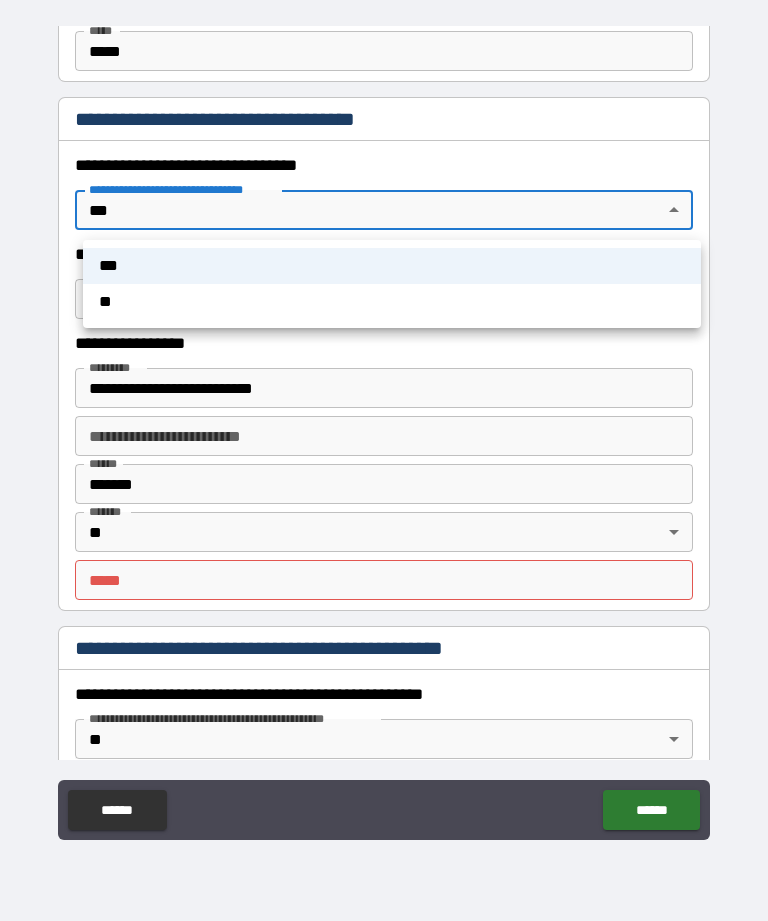 click on "**" at bounding box center [392, 302] 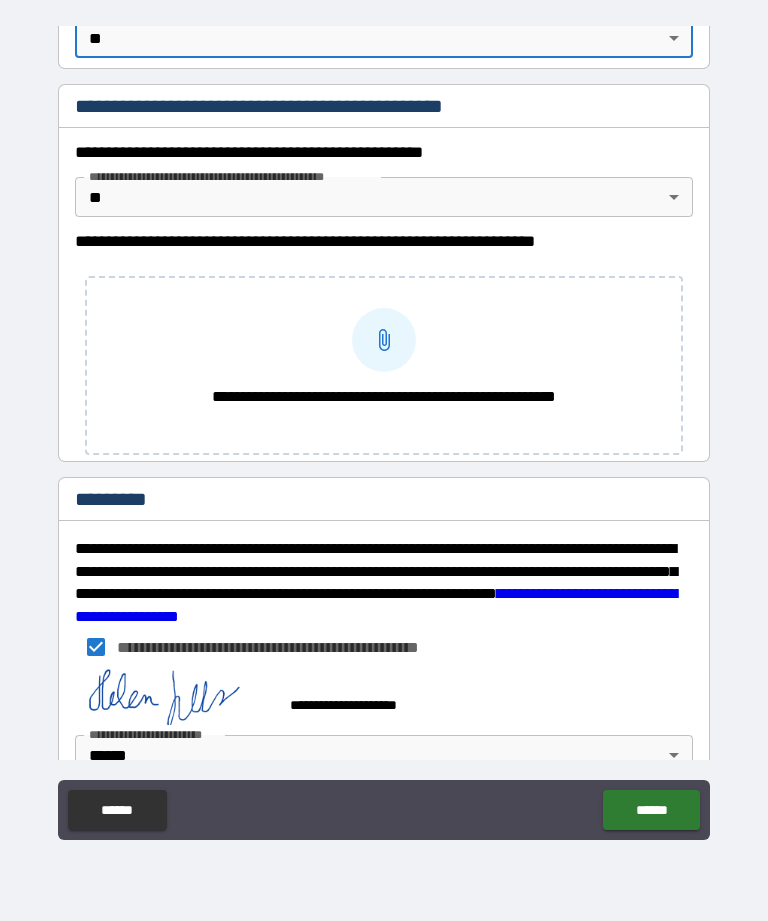 scroll, scrollTop: 1812, scrollLeft: 0, axis: vertical 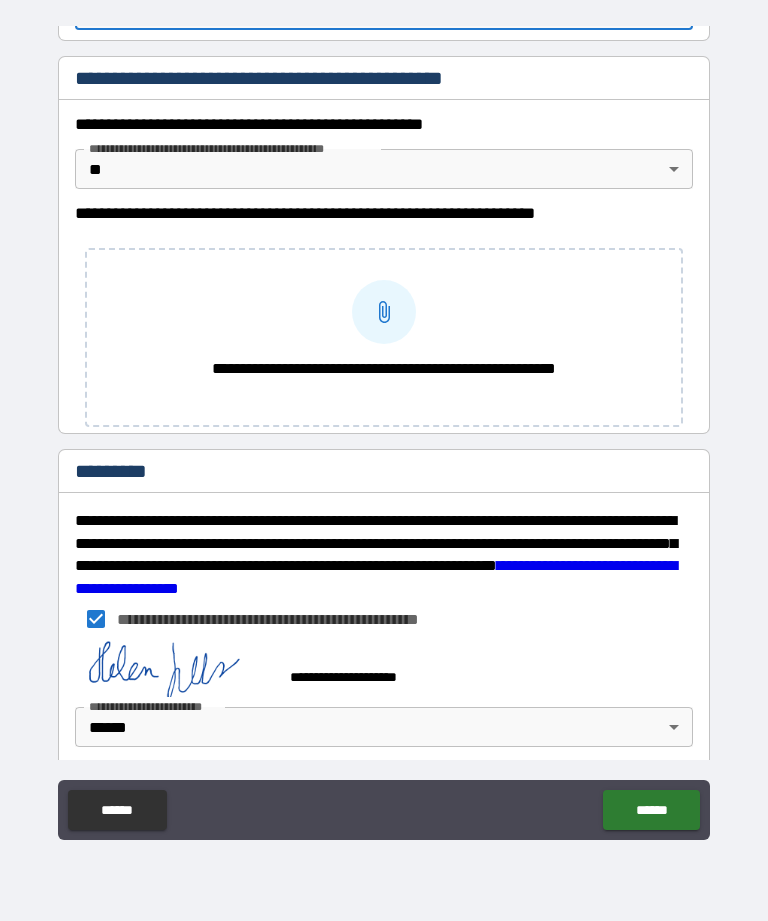 click on "******" at bounding box center [651, 810] 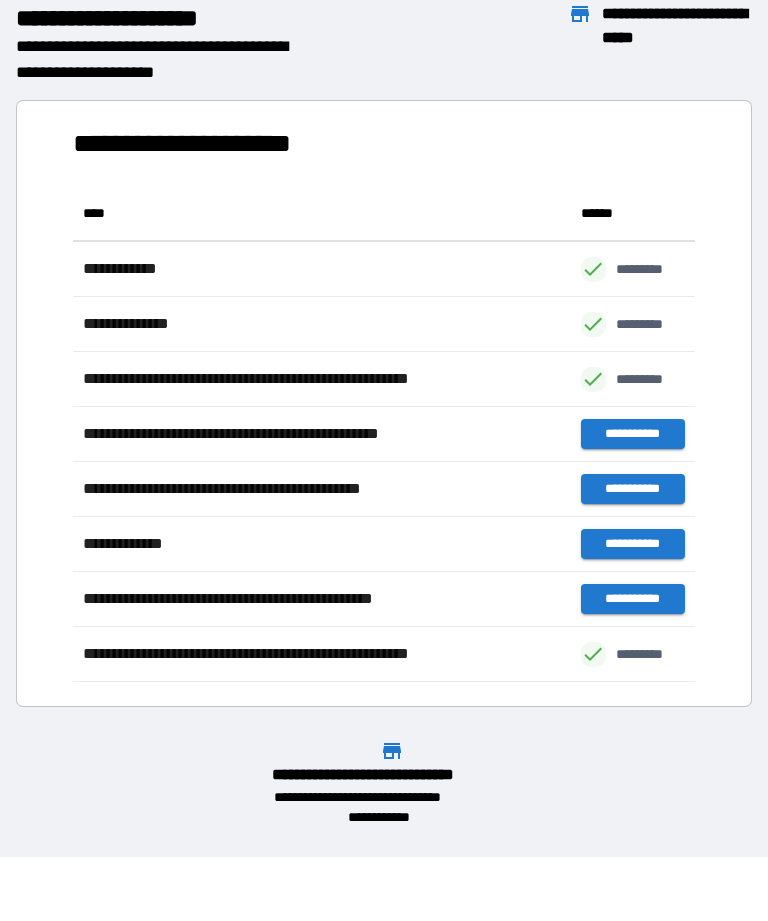 scroll, scrollTop: 1, scrollLeft: 1, axis: both 